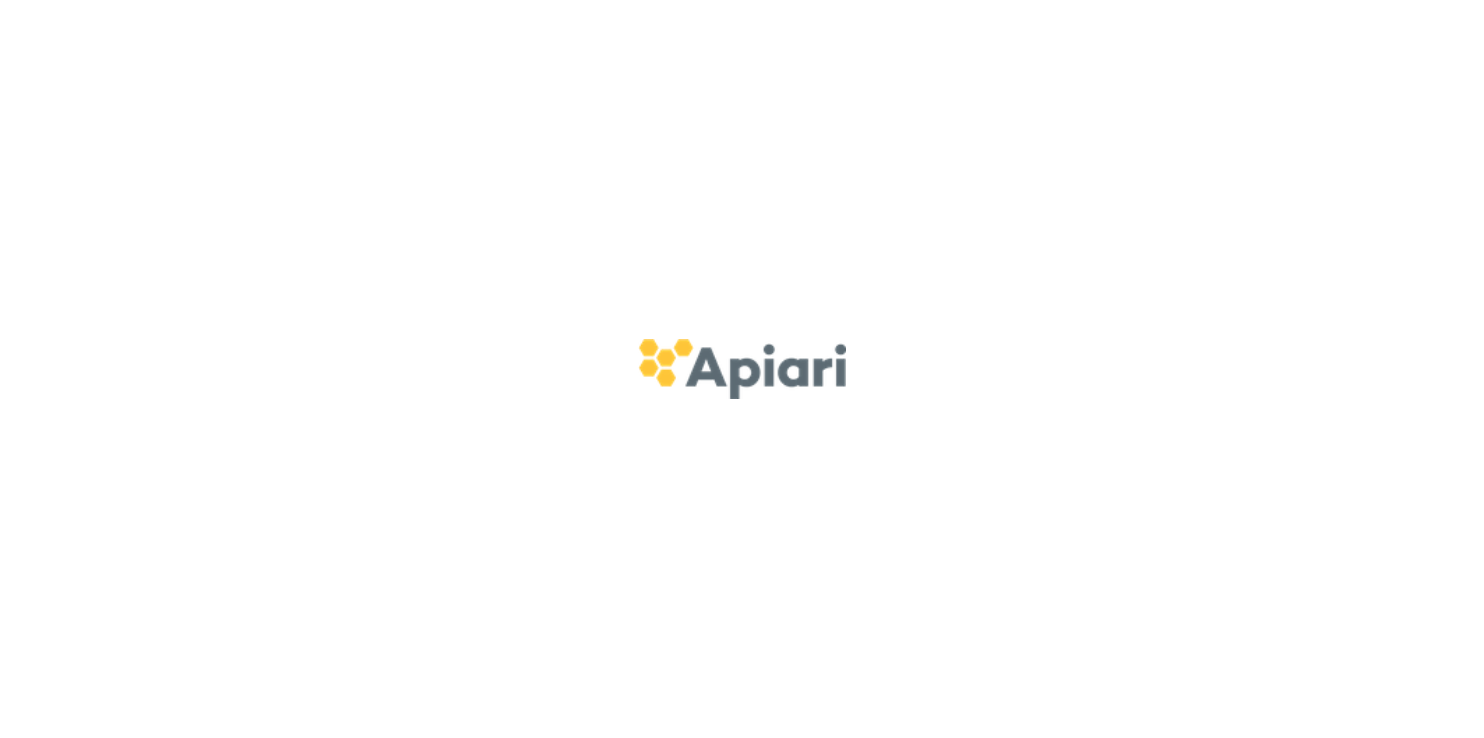 scroll, scrollTop: 0, scrollLeft: 0, axis: both 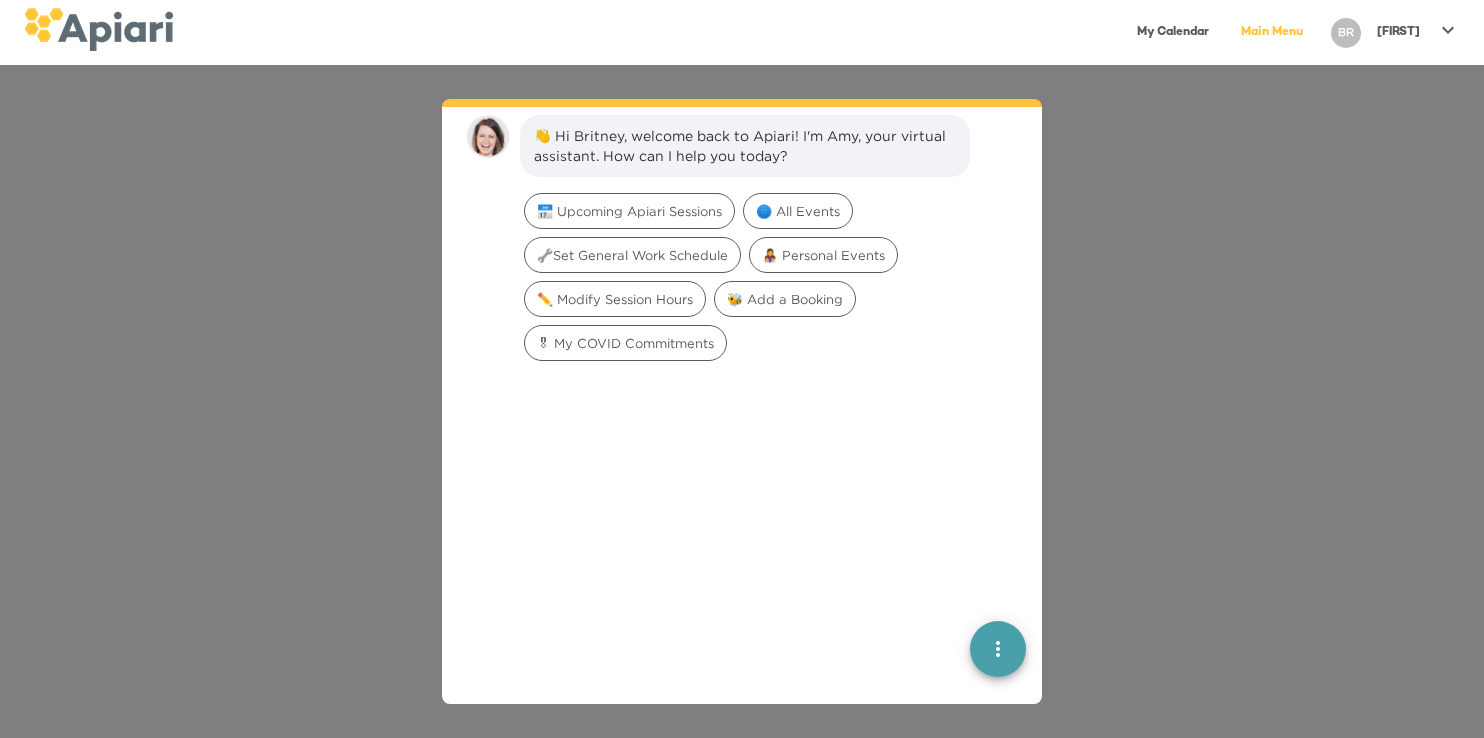 click at bounding box center [1448, 30] 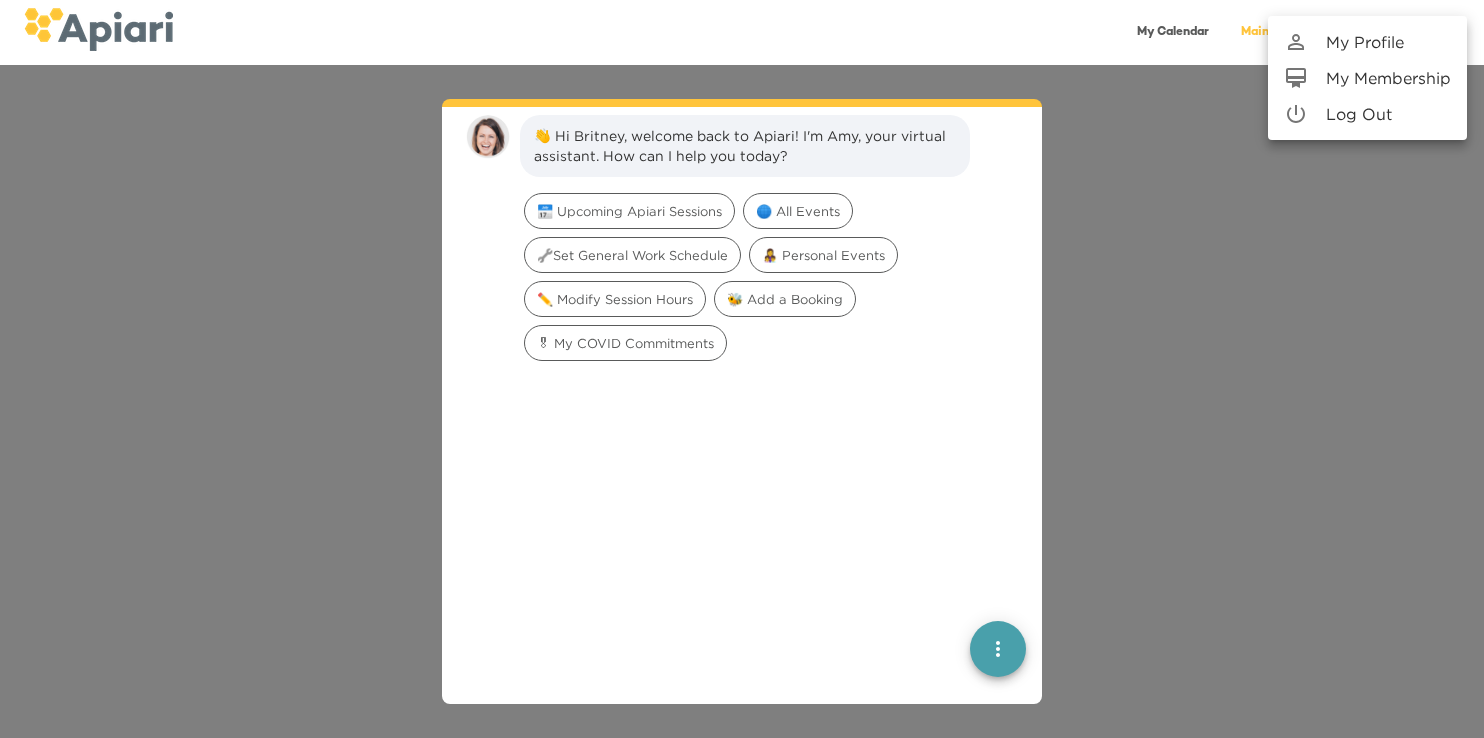 click on "My Profile" at bounding box center [1365, 42] 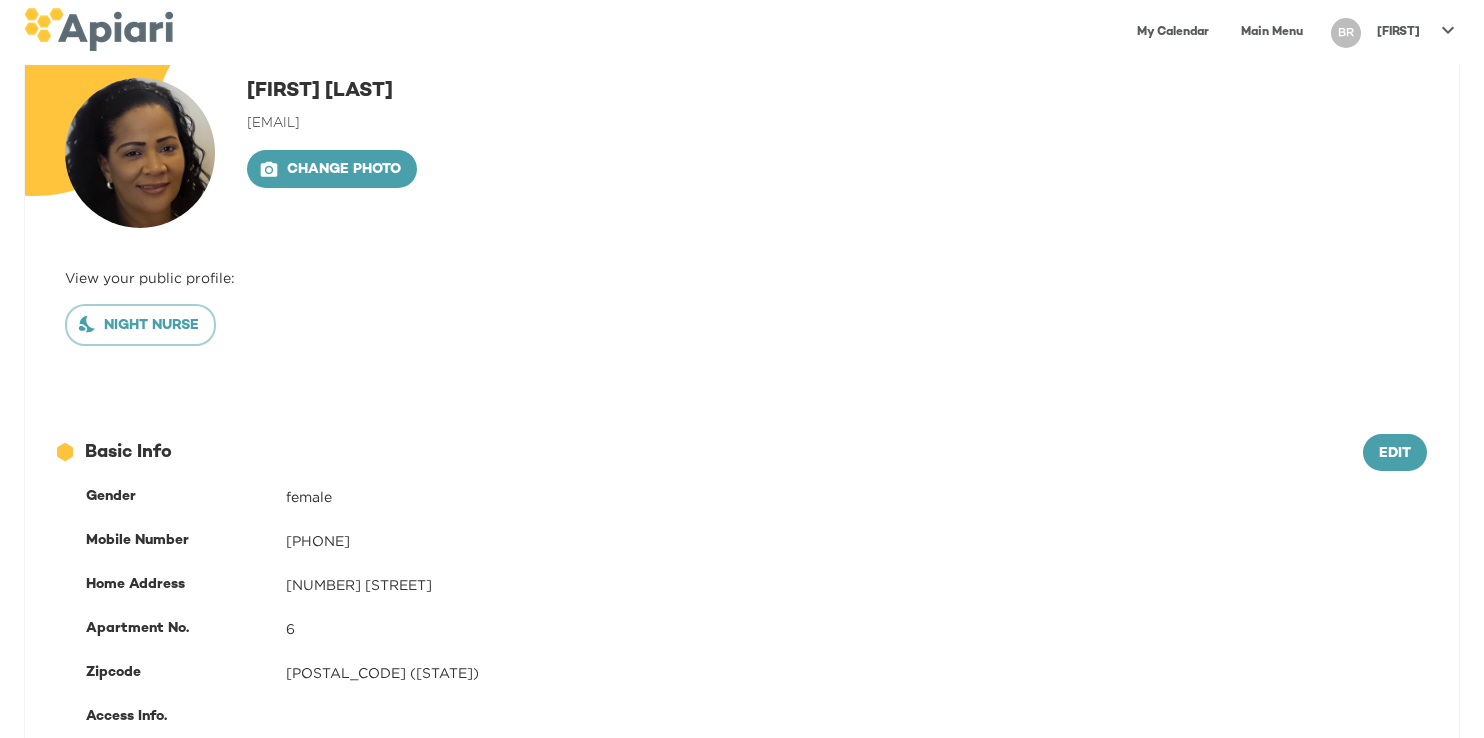 scroll, scrollTop: 63, scrollLeft: 0, axis: vertical 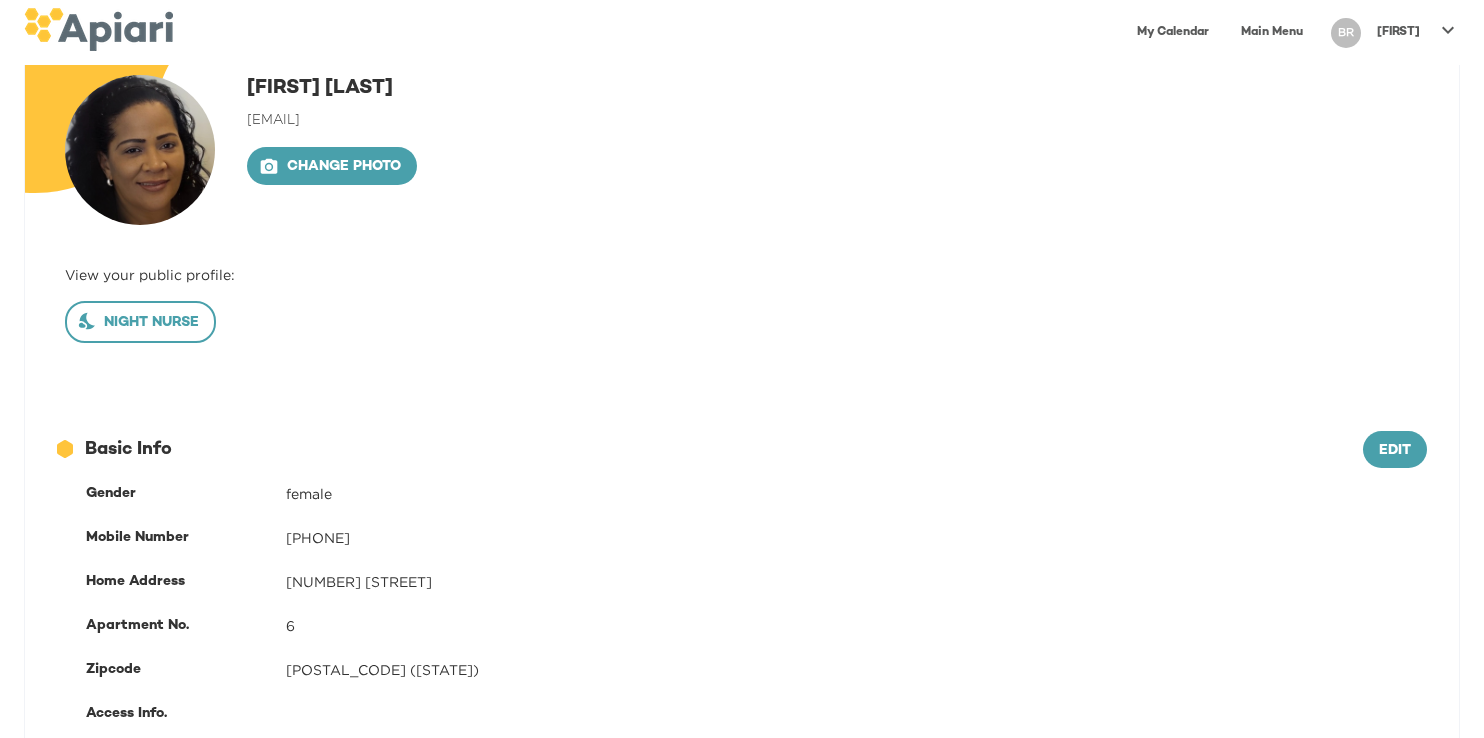 click on "Night nurse" at bounding box center [140, 323] 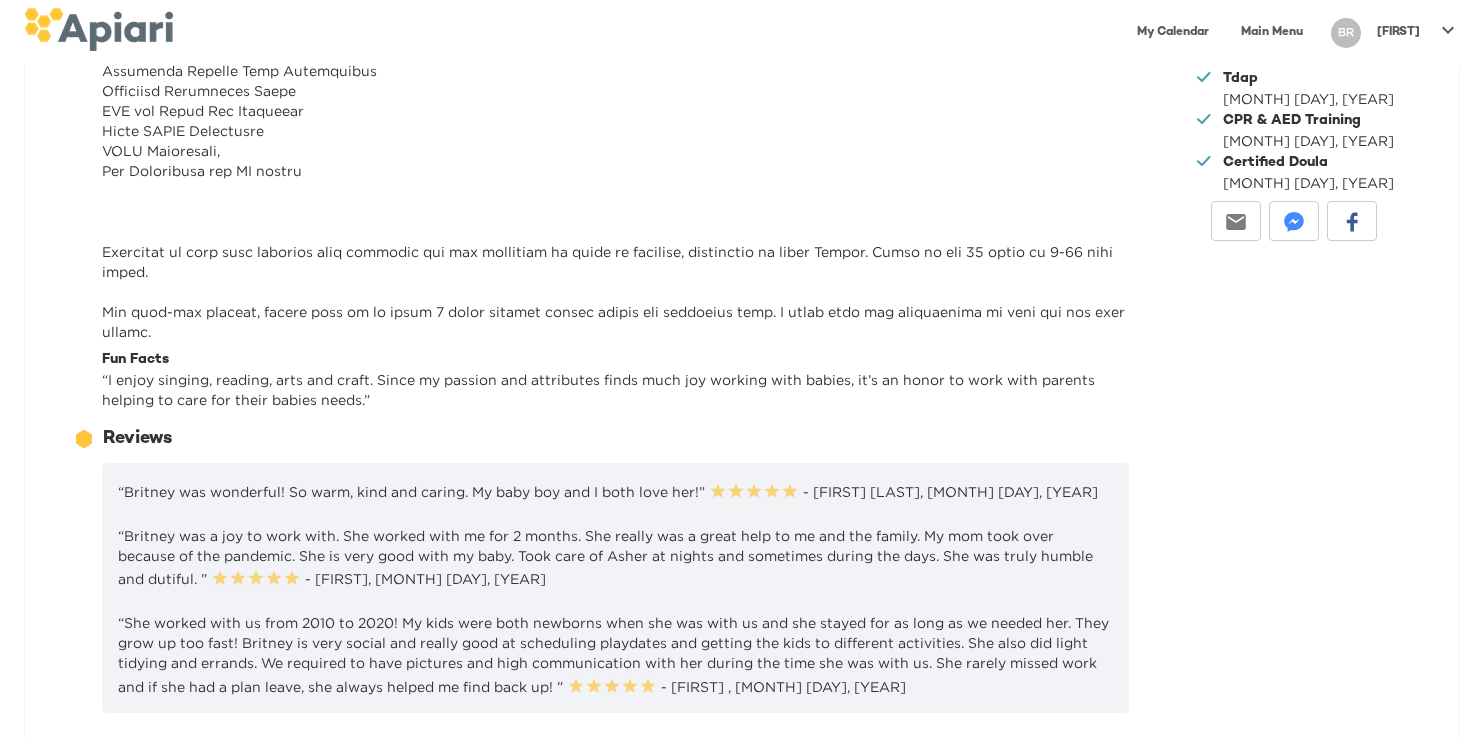 scroll, scrollTop: 635, scrollLeft: 0, axis: vertical 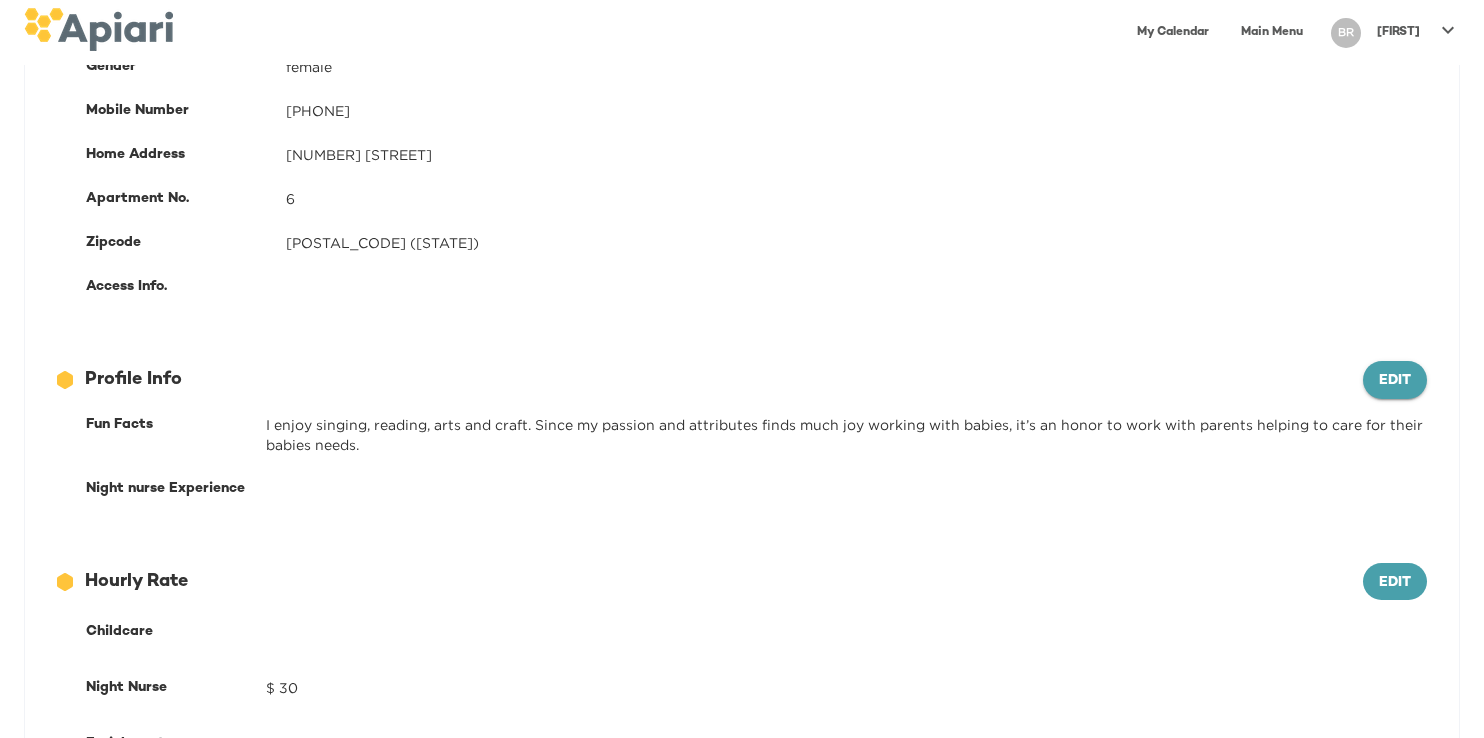 click on "Edit" at bounding box center (1395, 24) 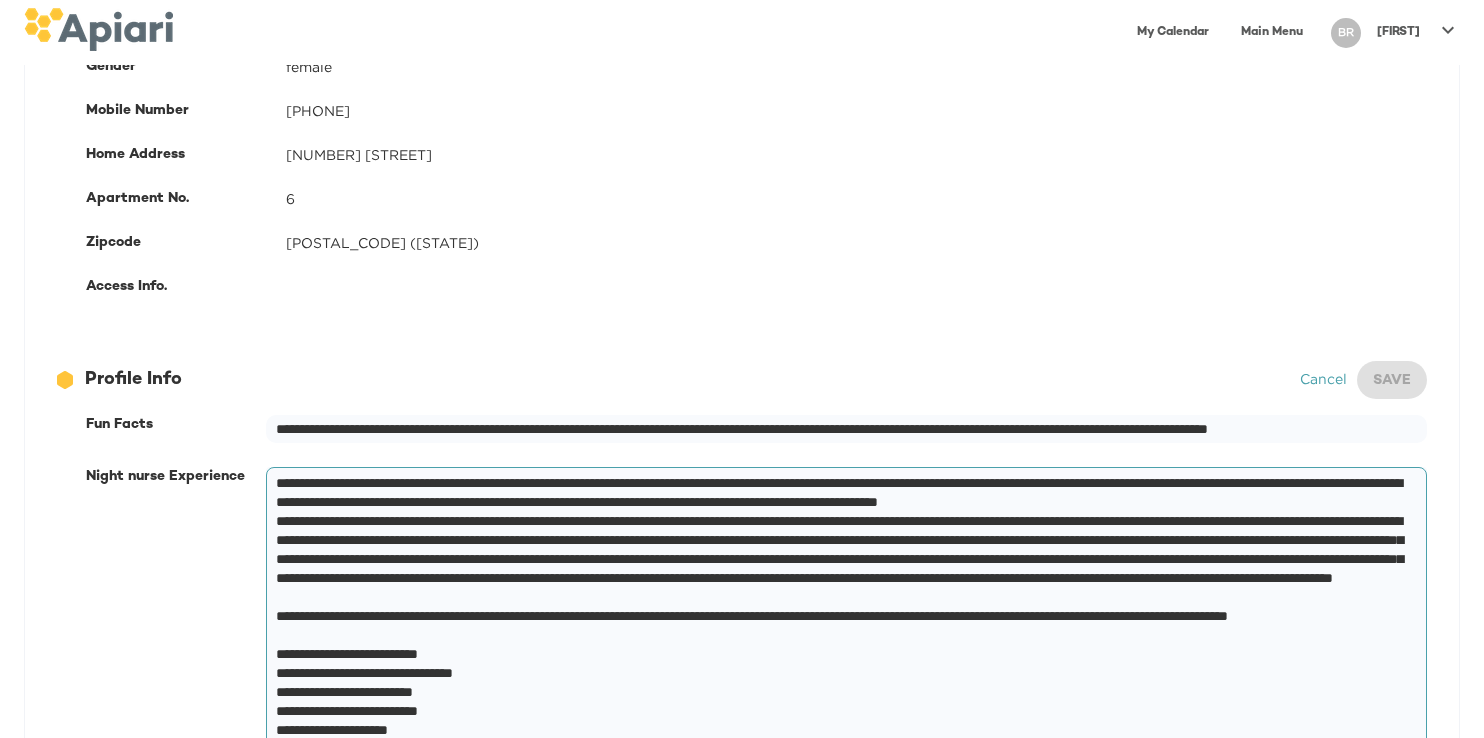 click at bounding box center (842, 721) 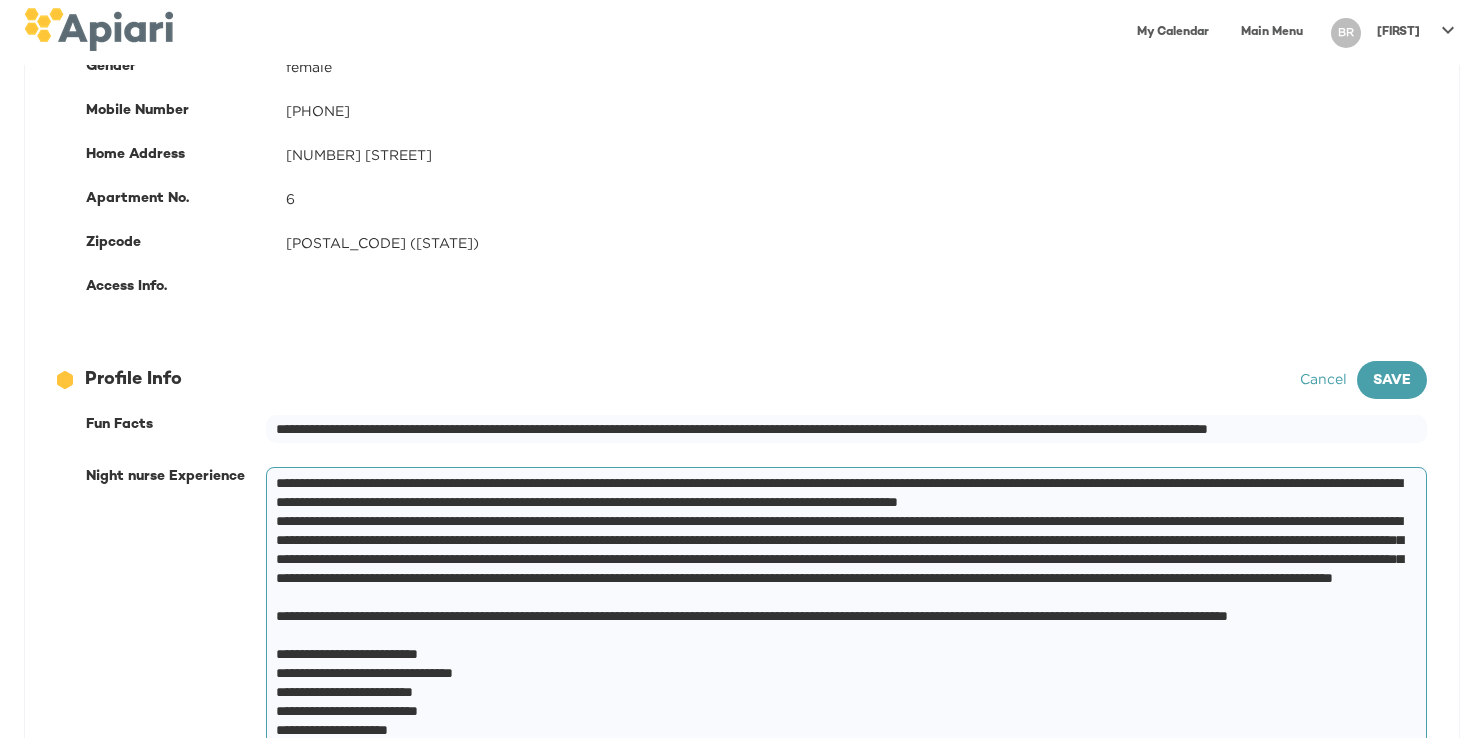 click at bounding box center [842, 721] 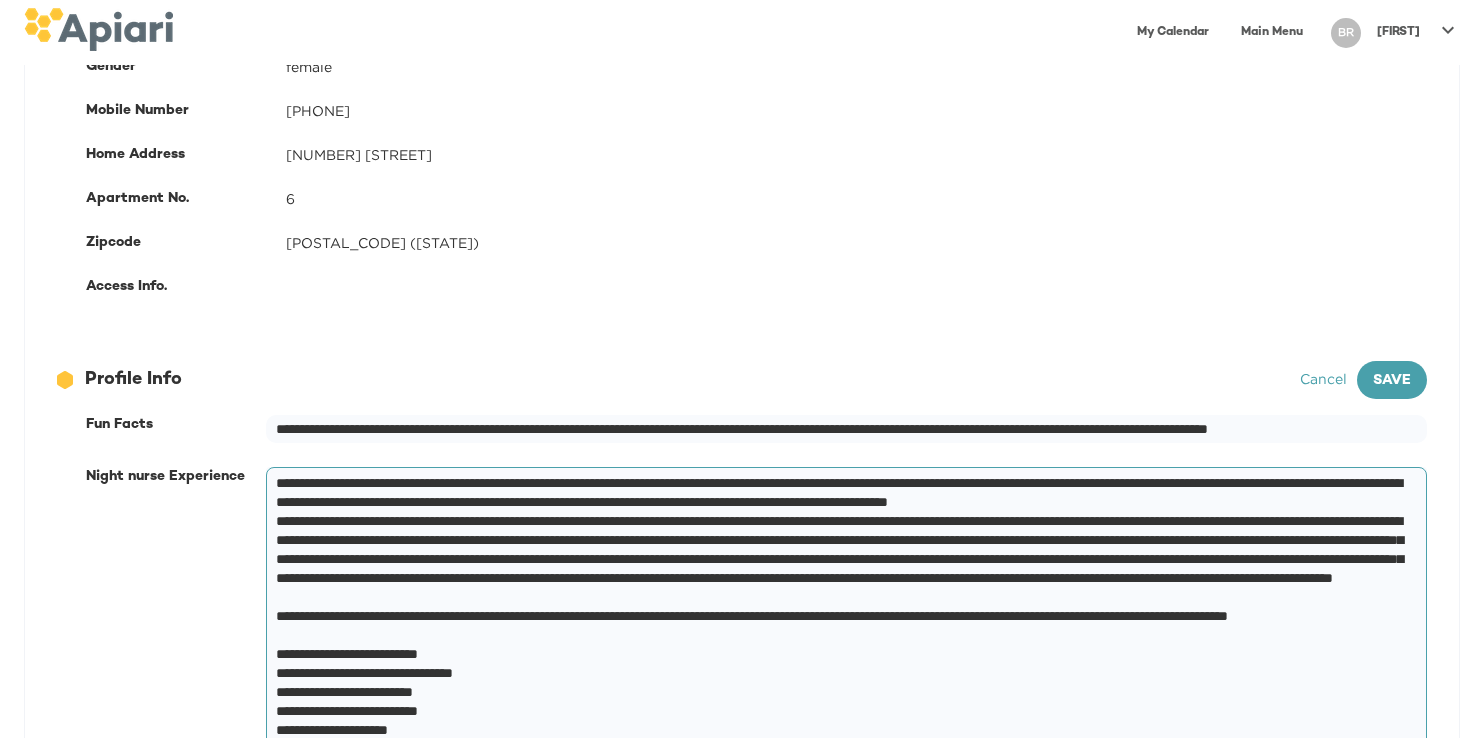 click at bounding box center (842, 721) 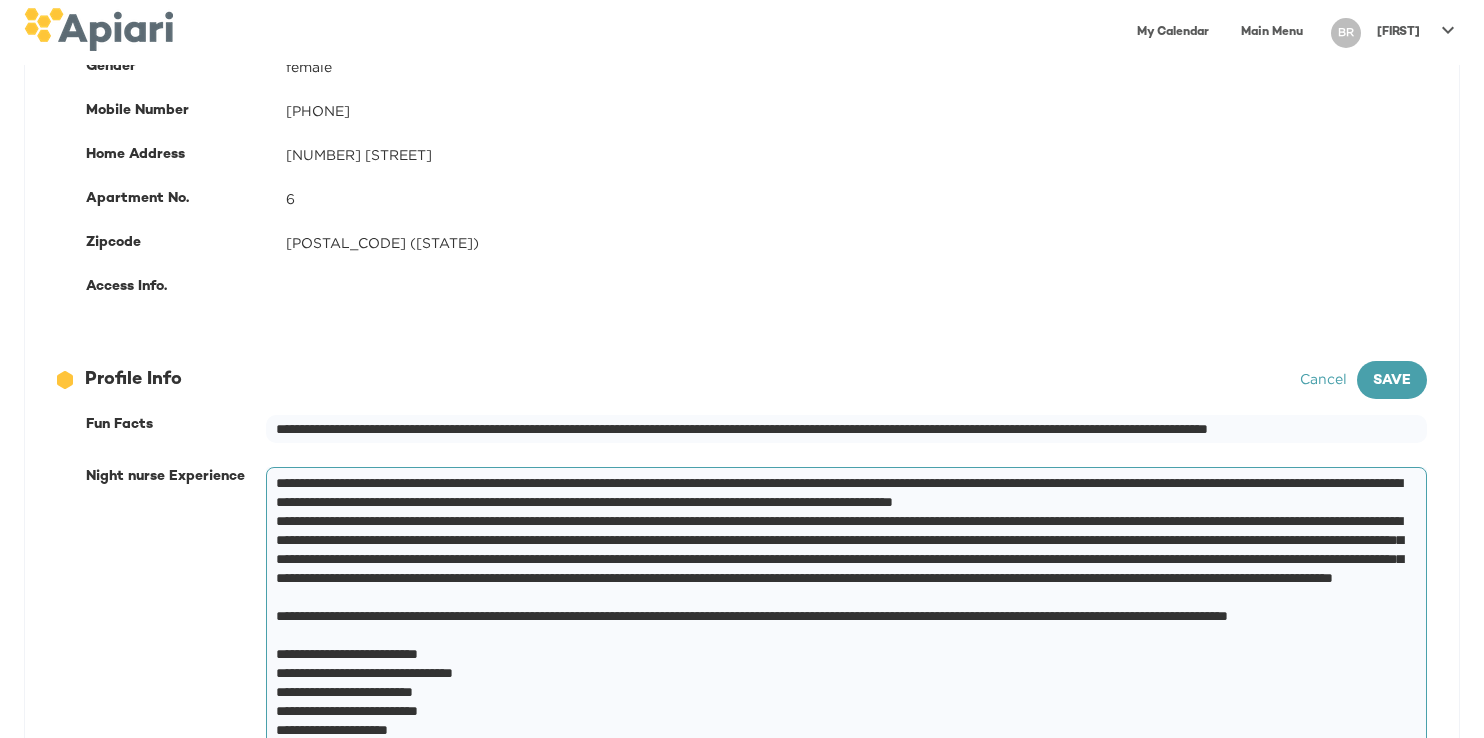 click at bounding box center (842, 721) 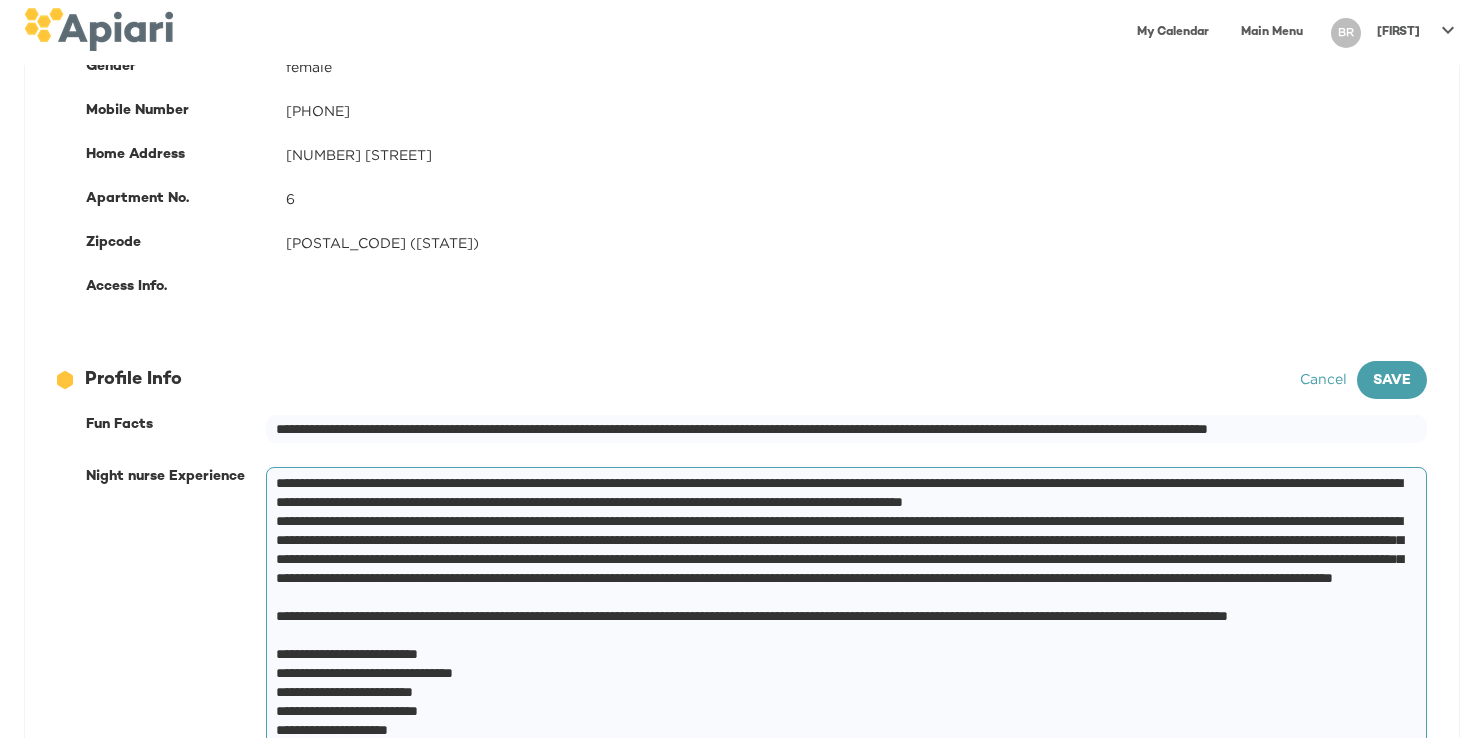 click at bounding box center (842, 721) 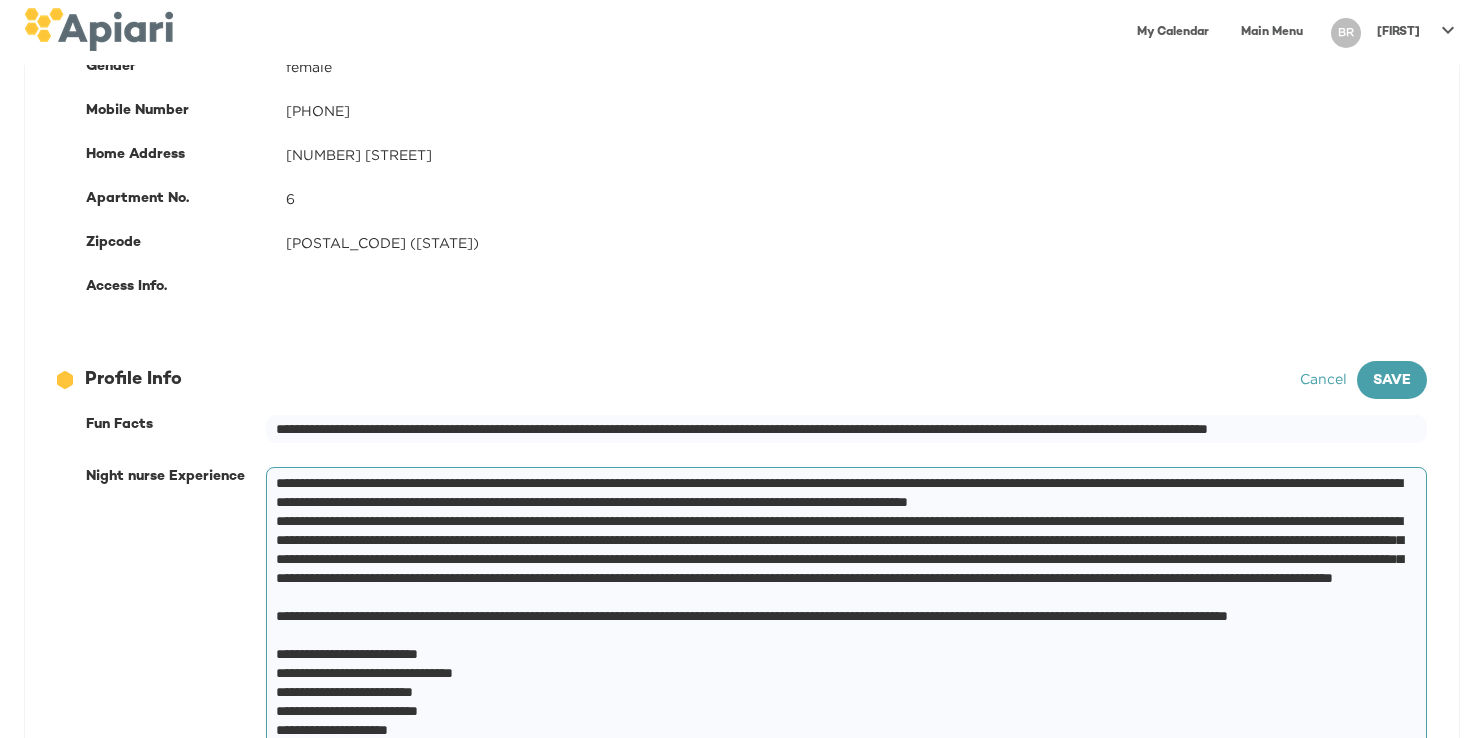 click at bounding box center [842, 721] 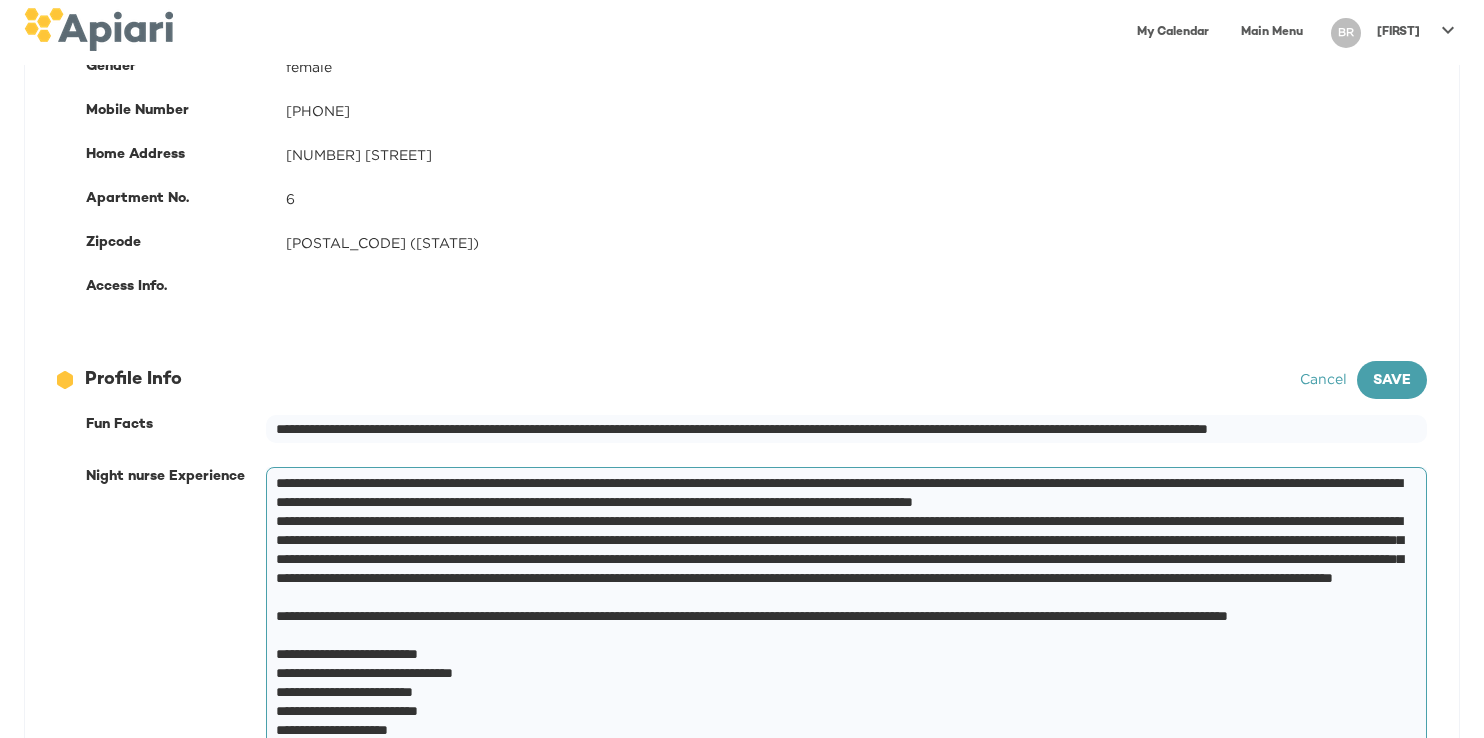 click at bounding box center (842, 721) 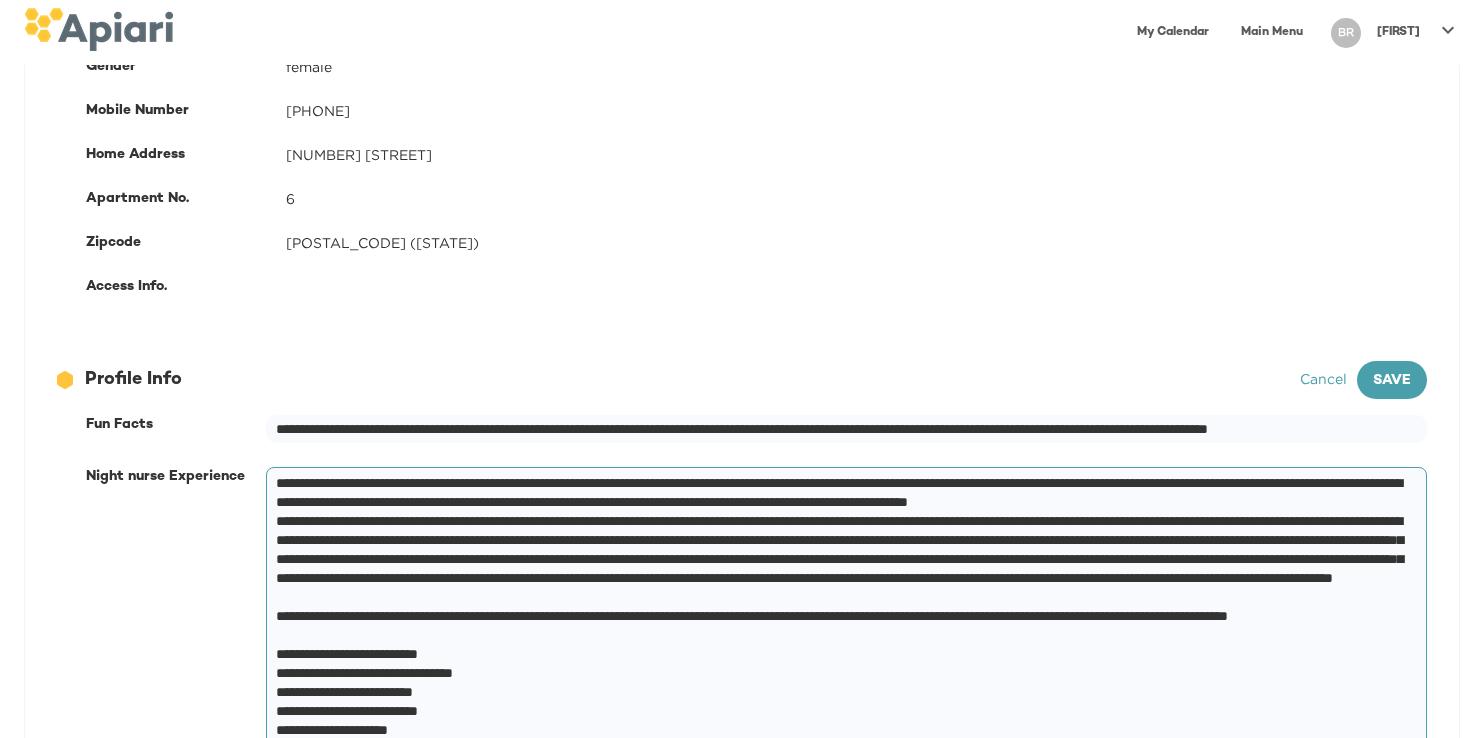 click at bounding box center (842, 721) 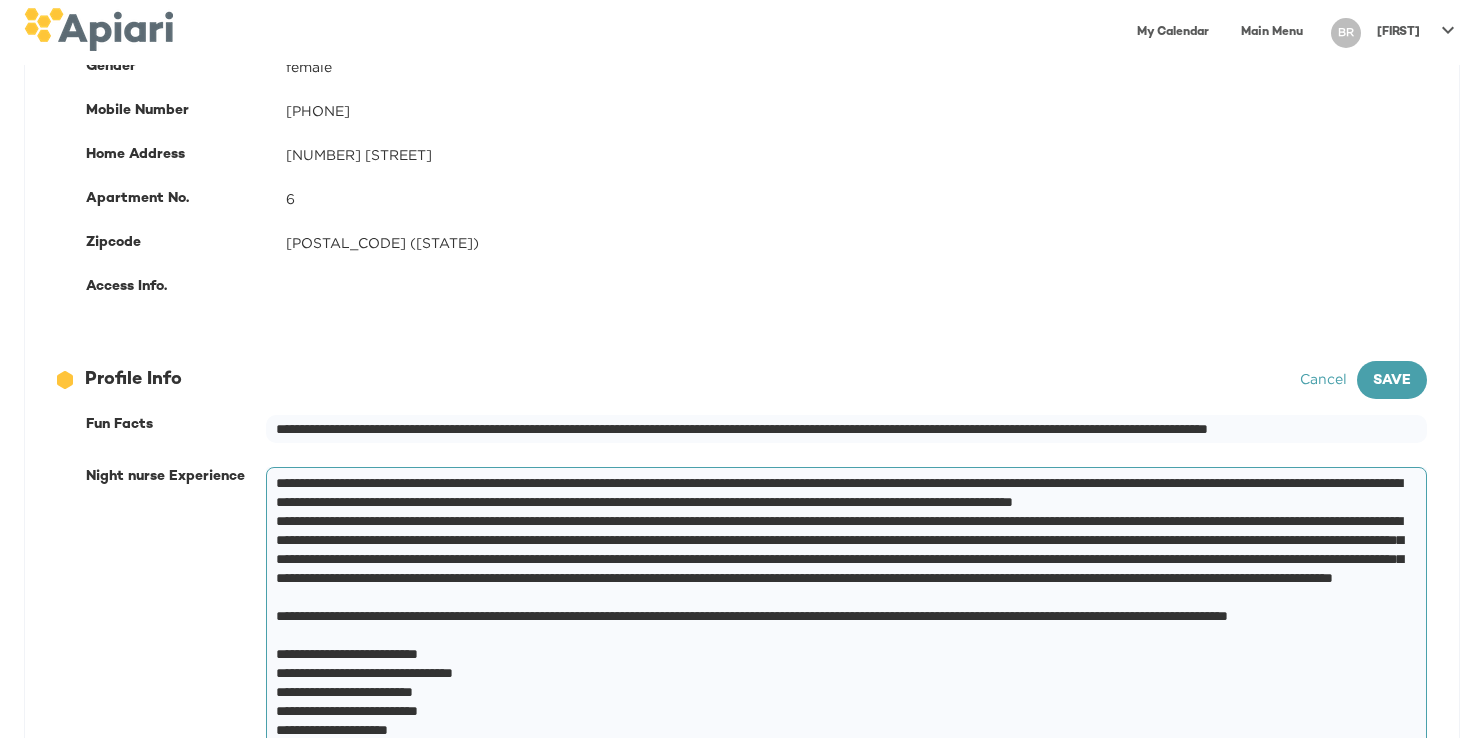 click at bounding box center (842, 721) 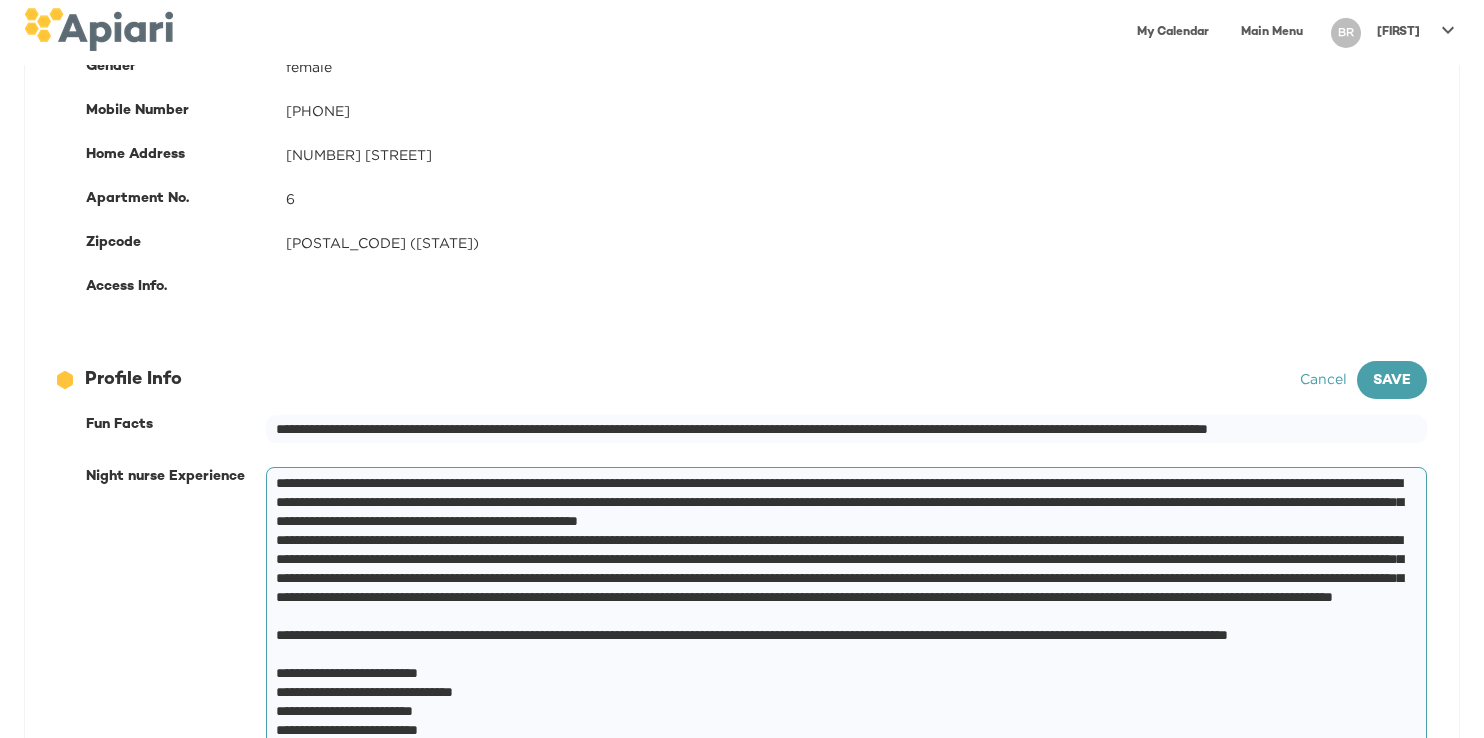 click at bounding box center [842, 730] 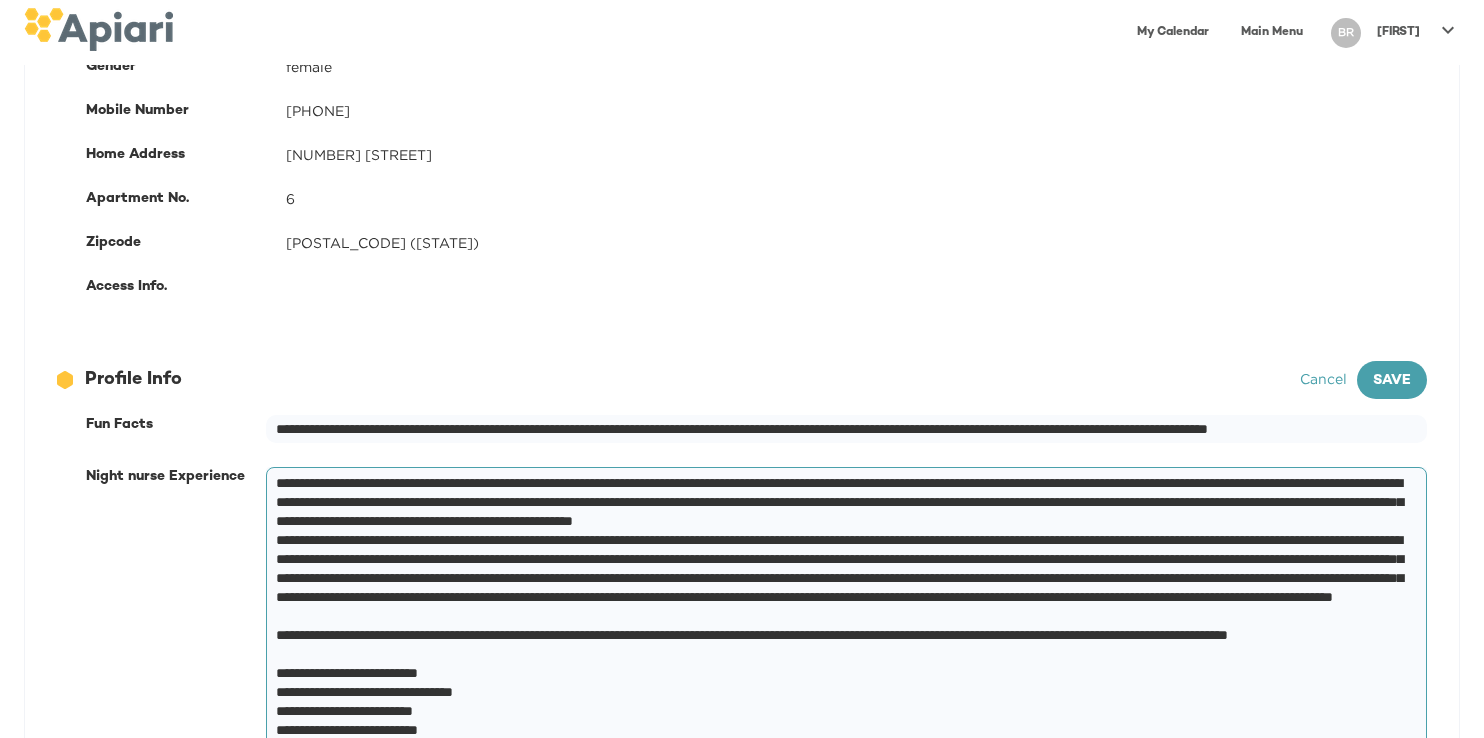 click at bounding box center (842, 730) 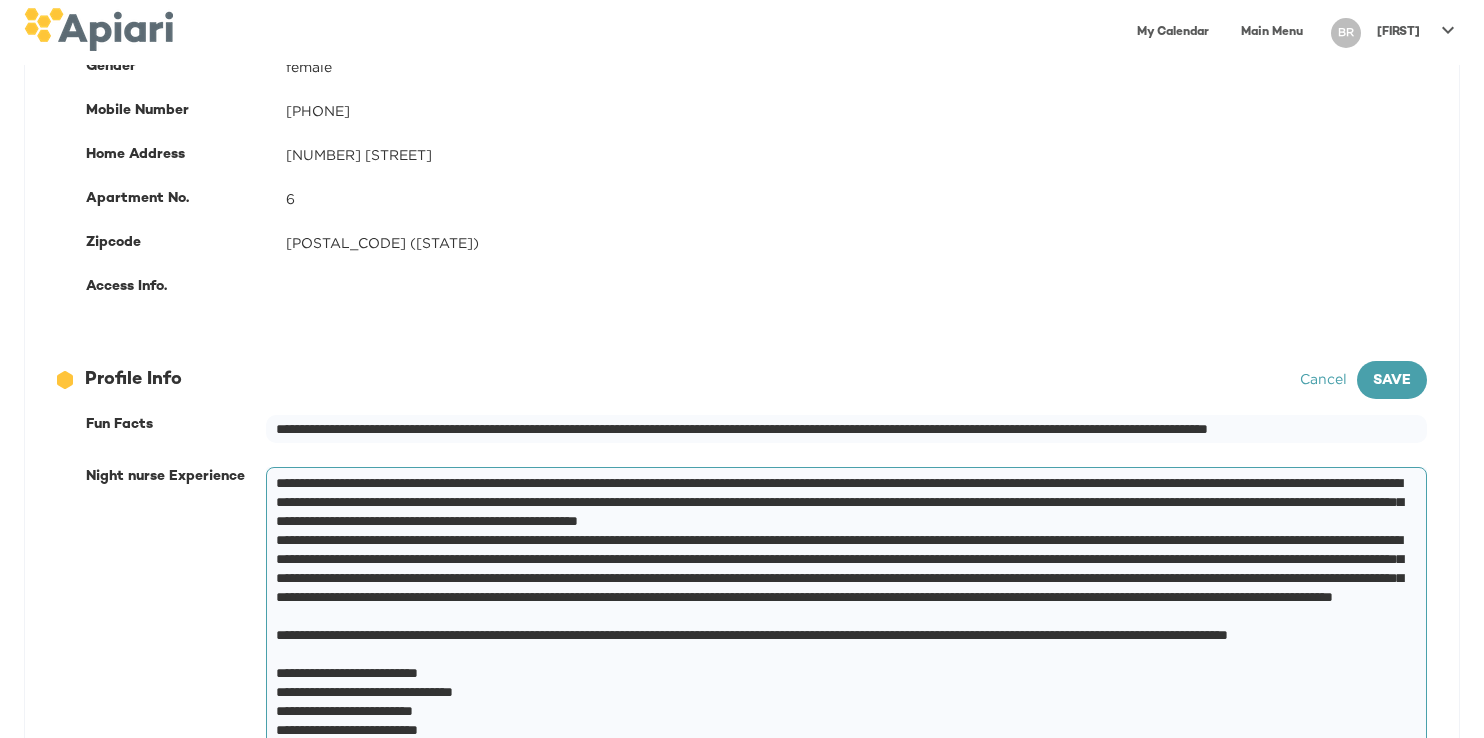 click at bounding box center (842, 730) 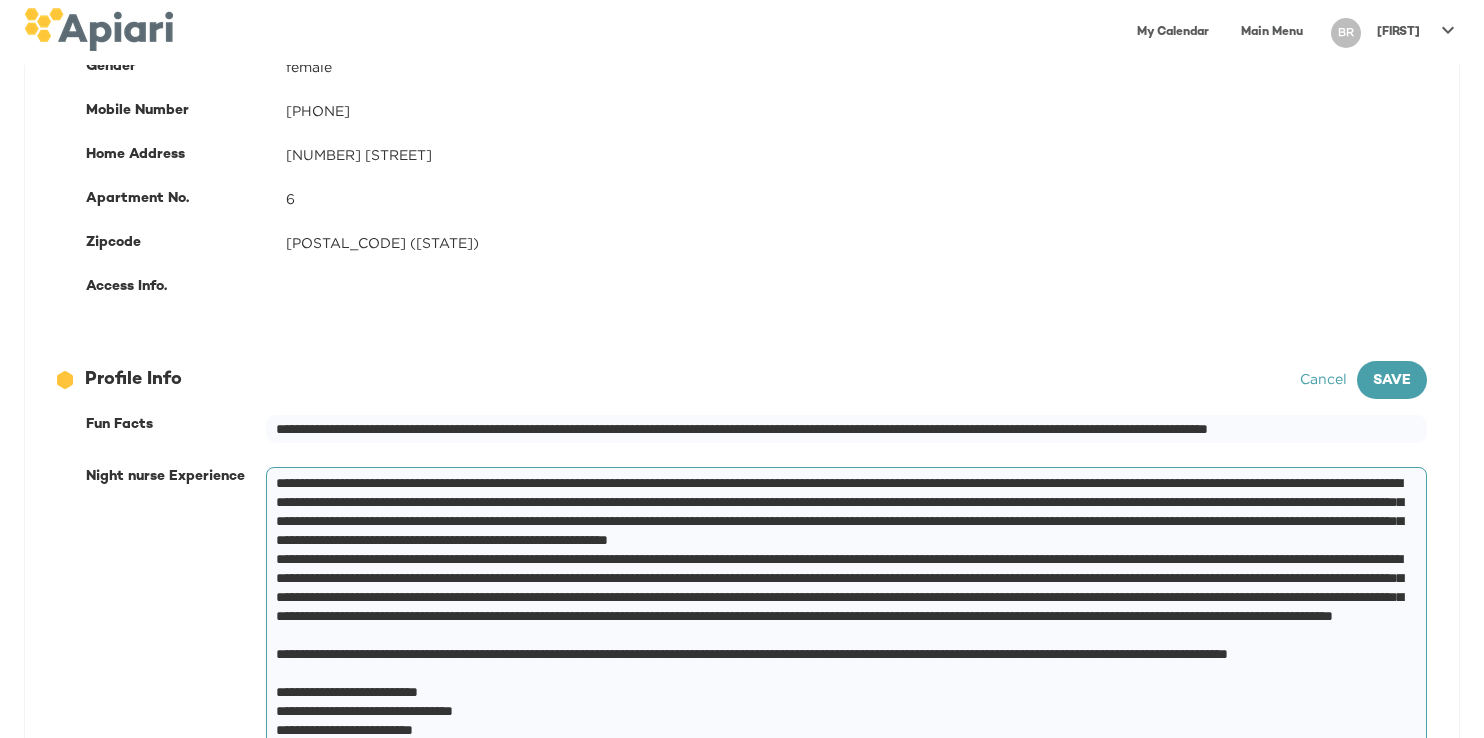 click at bounding box center [842, 740] 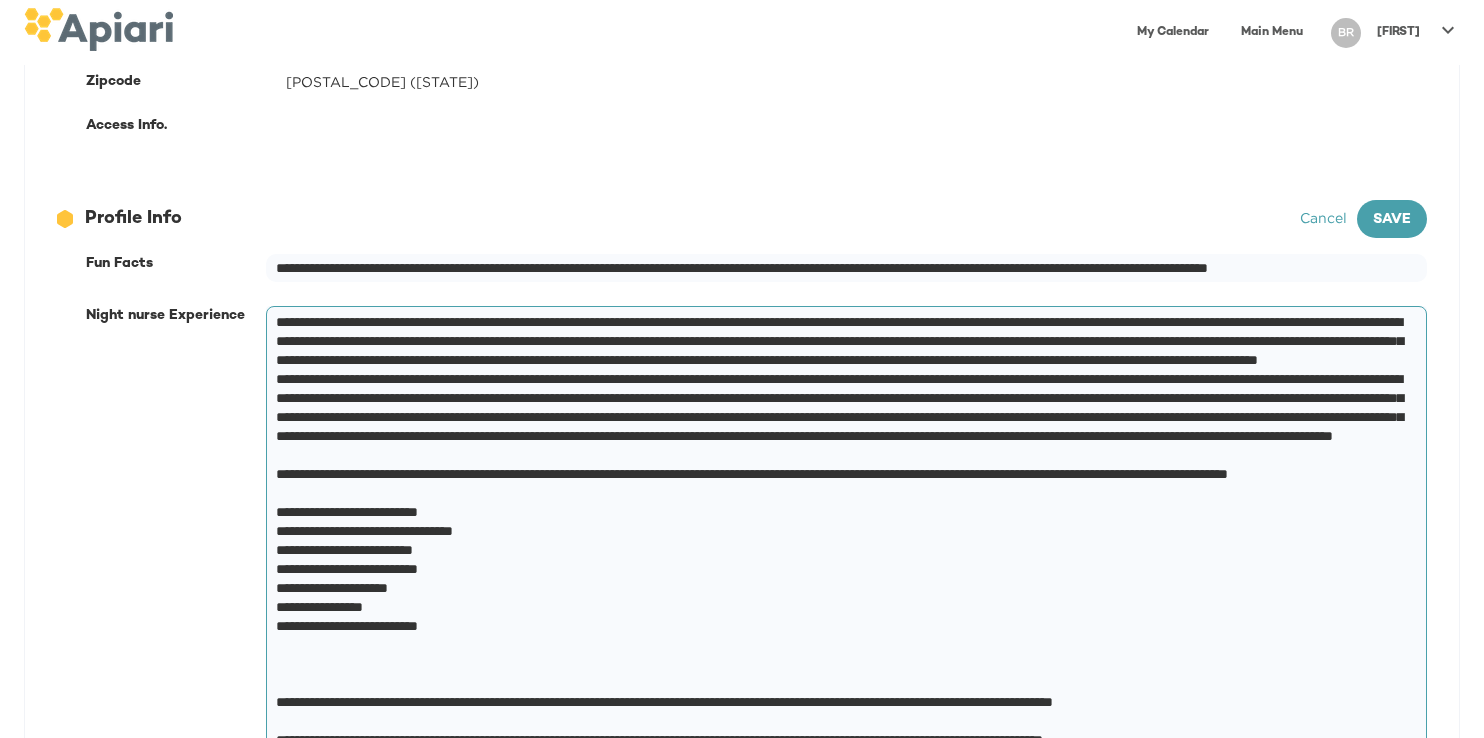 scroll, scrollTop: 659, scrollLeft: 0, axis: vertical 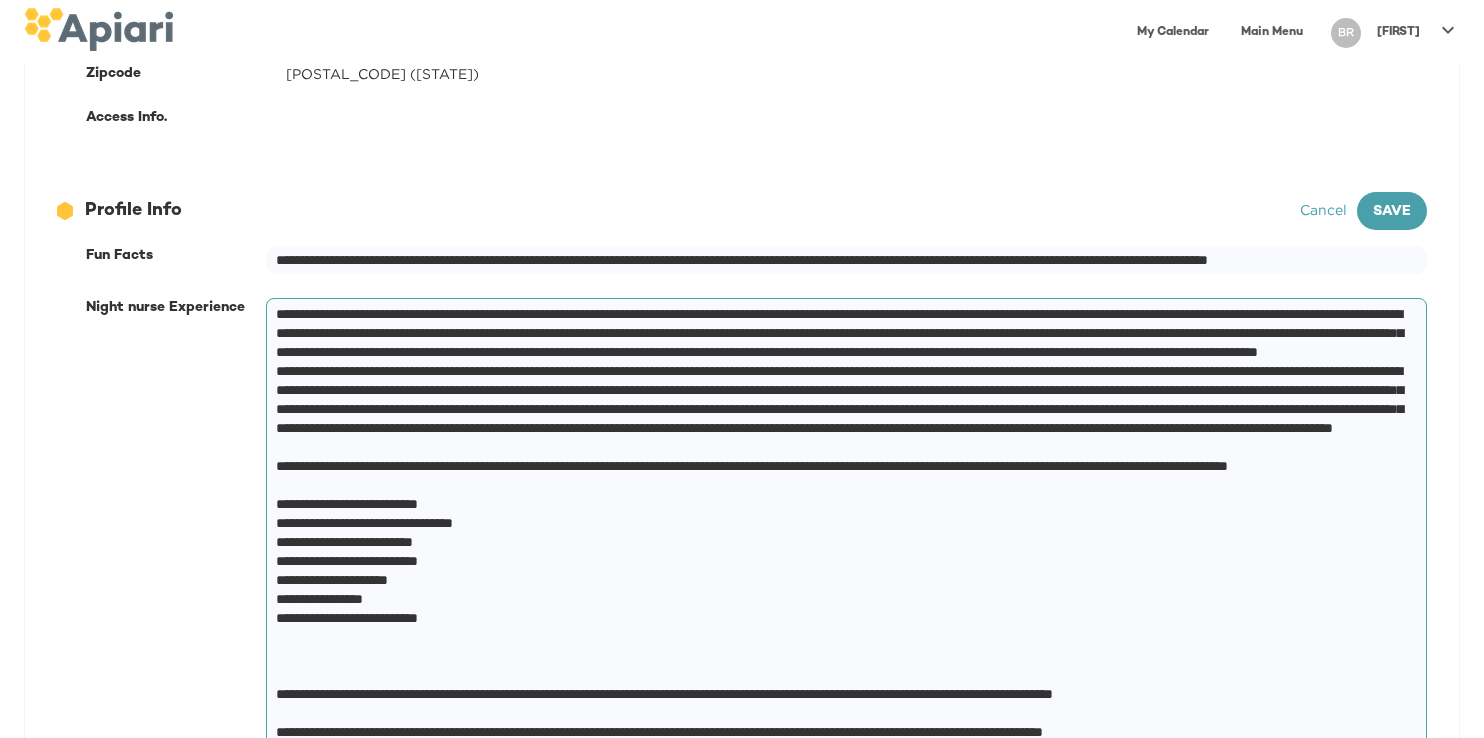 click at bounding box center [842, 571] 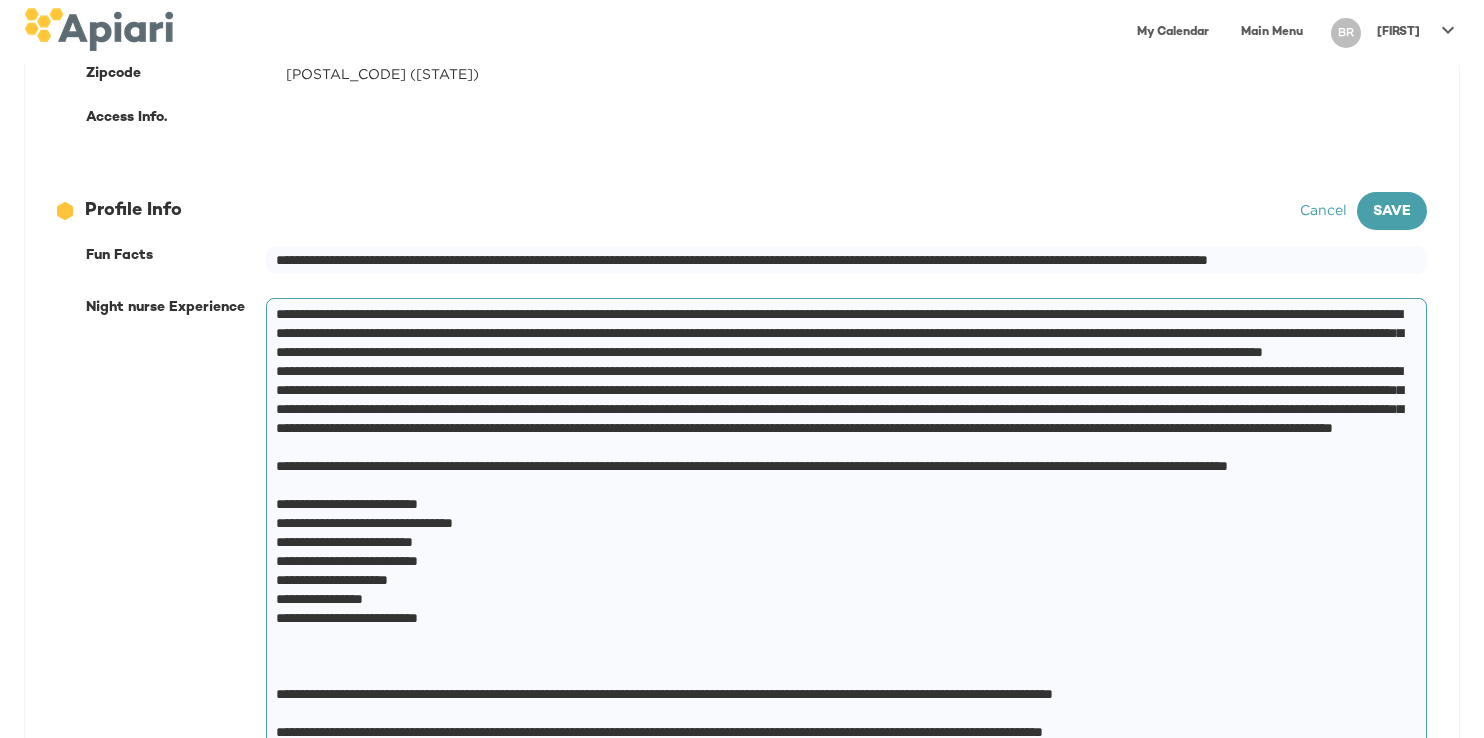 click at bounding box center (842, 571) 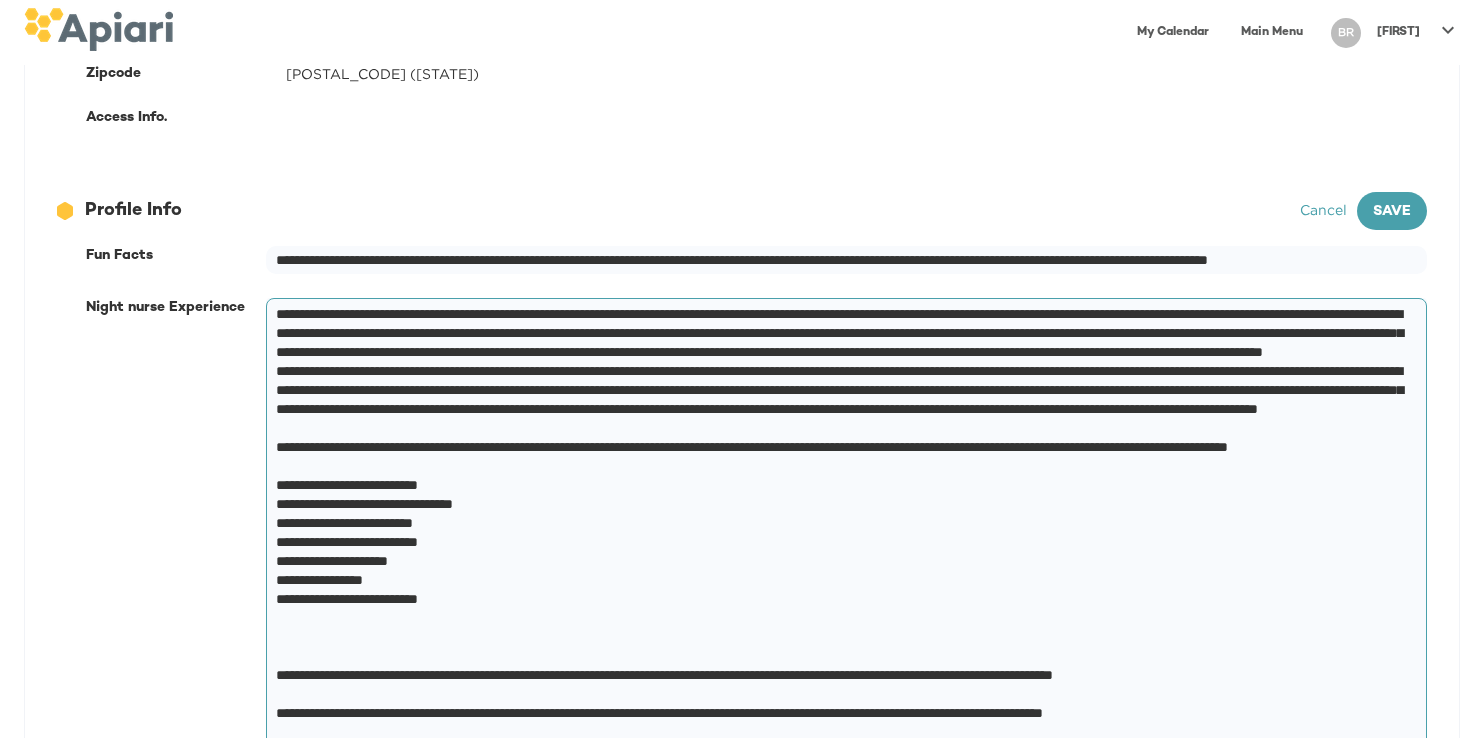 click at bounding box center [842, 561] 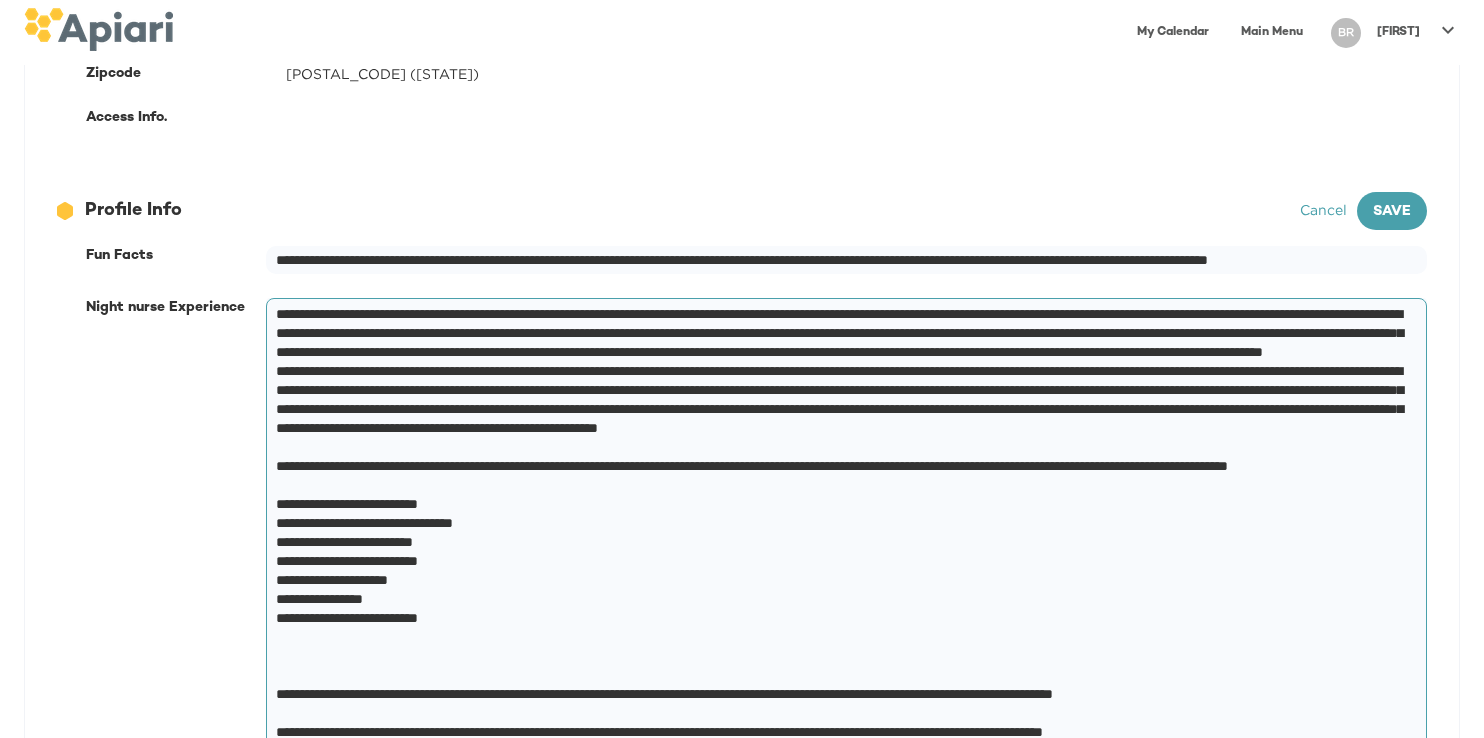 click at bounding box center (842, 561) 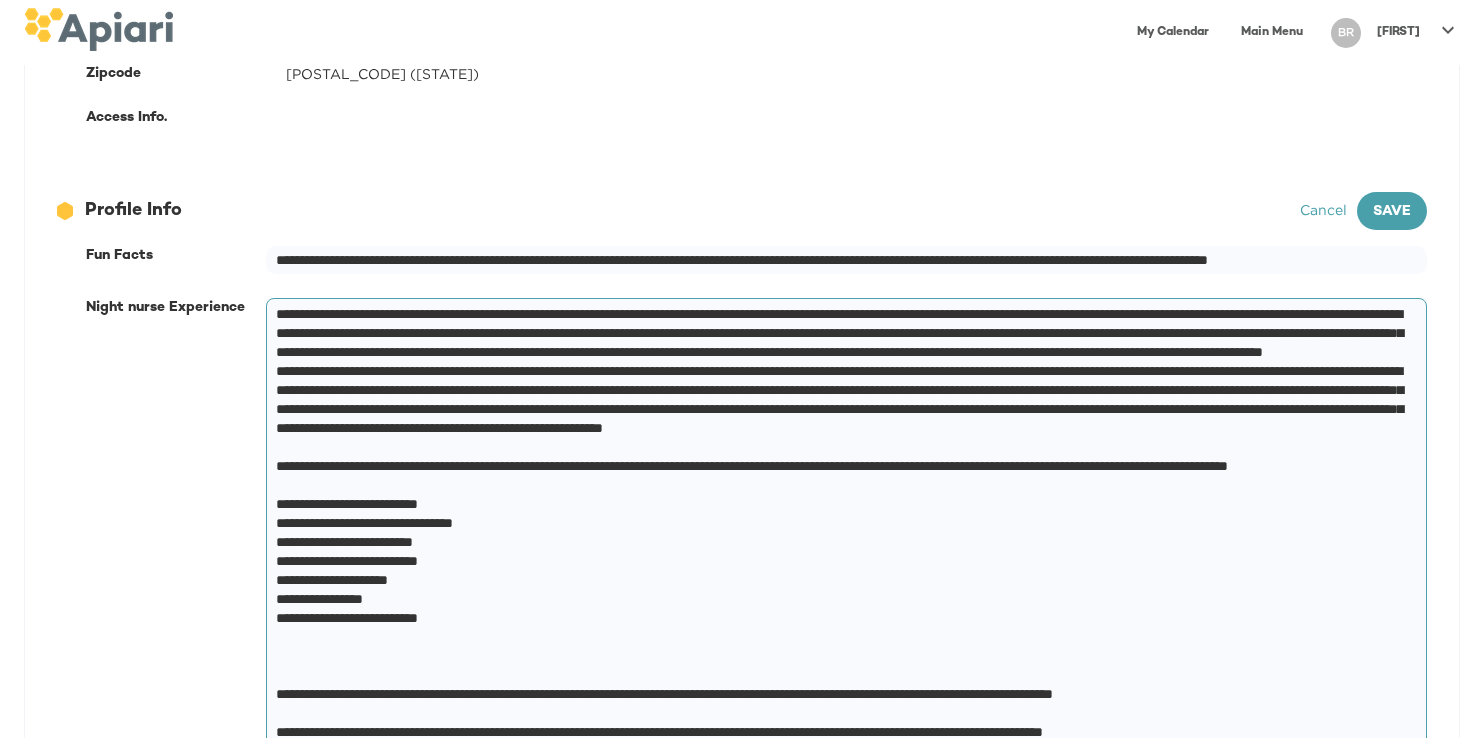click at bounding box center (842, 561) 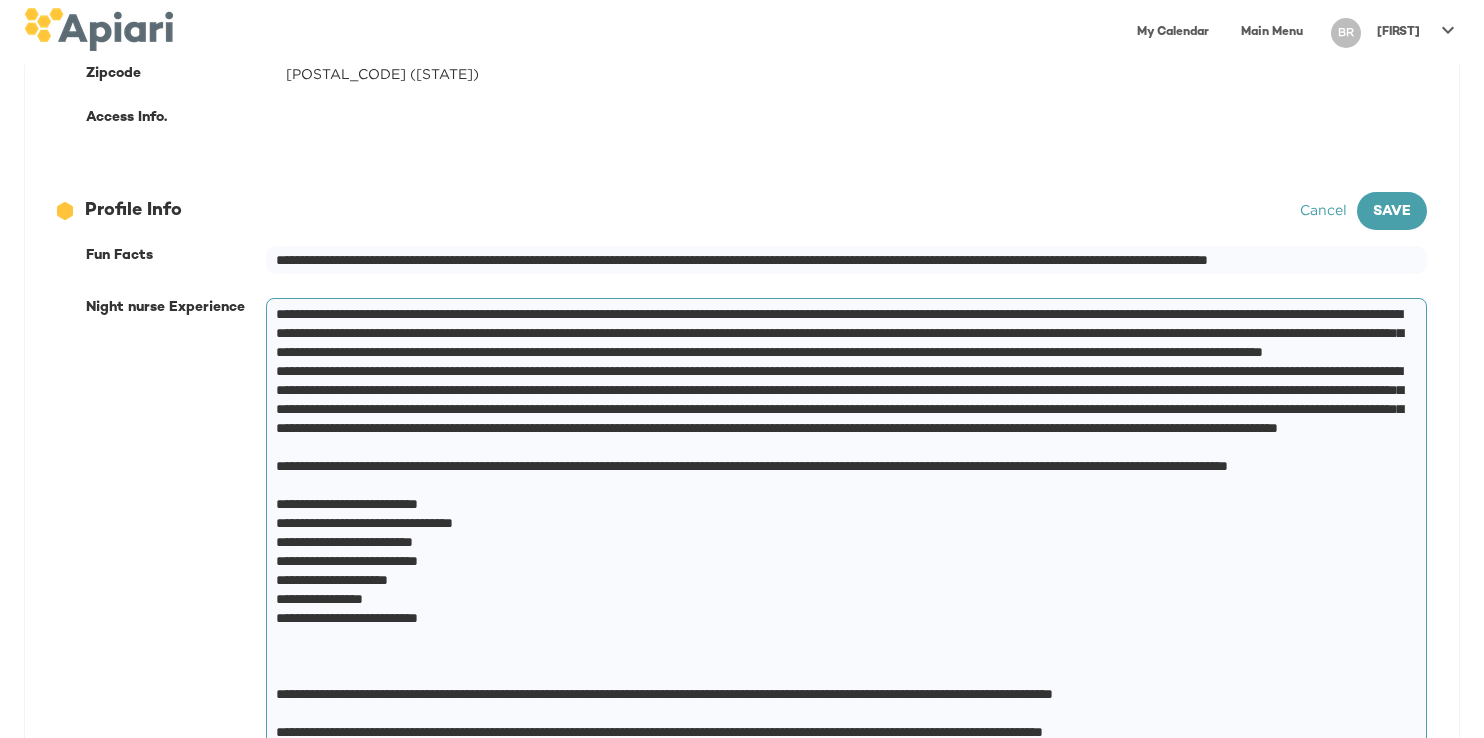 click at bounding box center [842, 571] 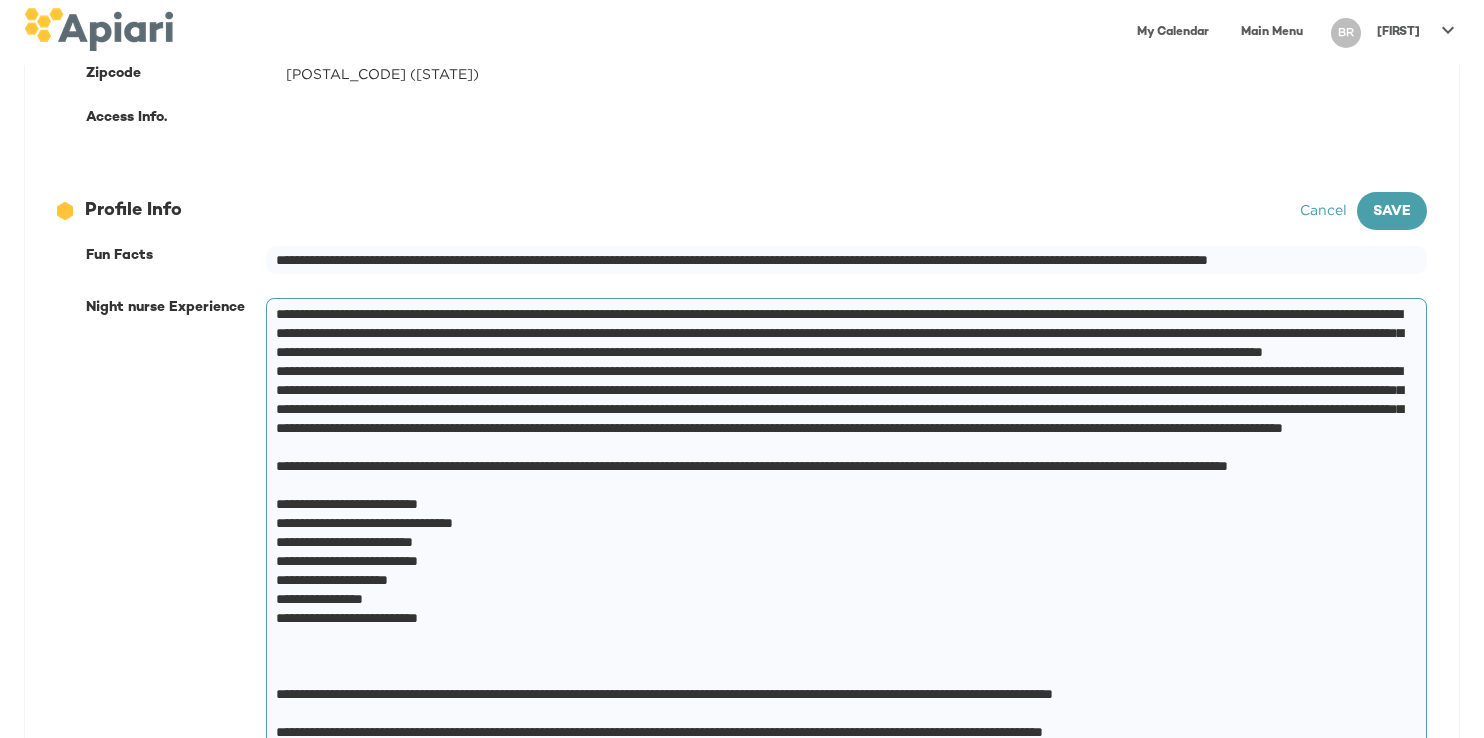 click at bounding box center [842, 571] 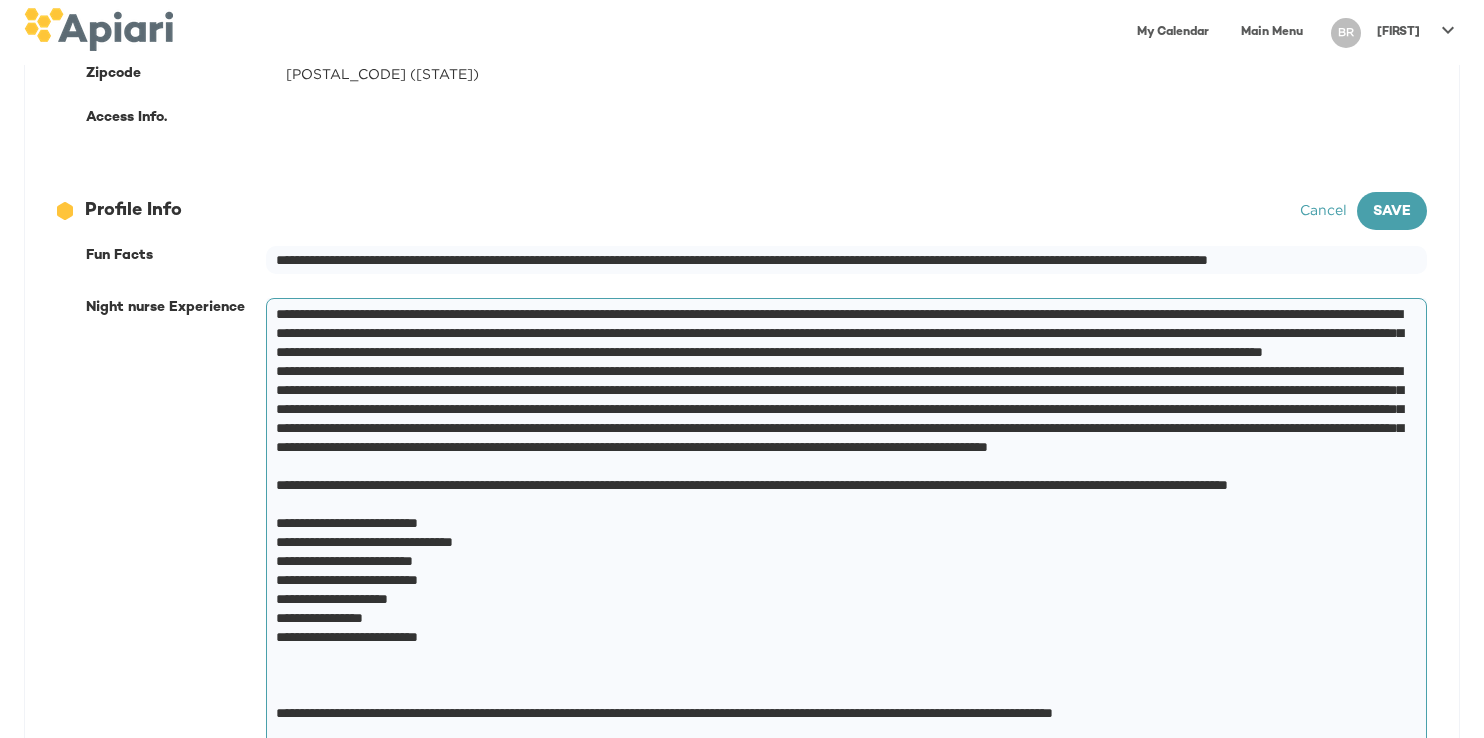 click at bounding box center [842, 580] 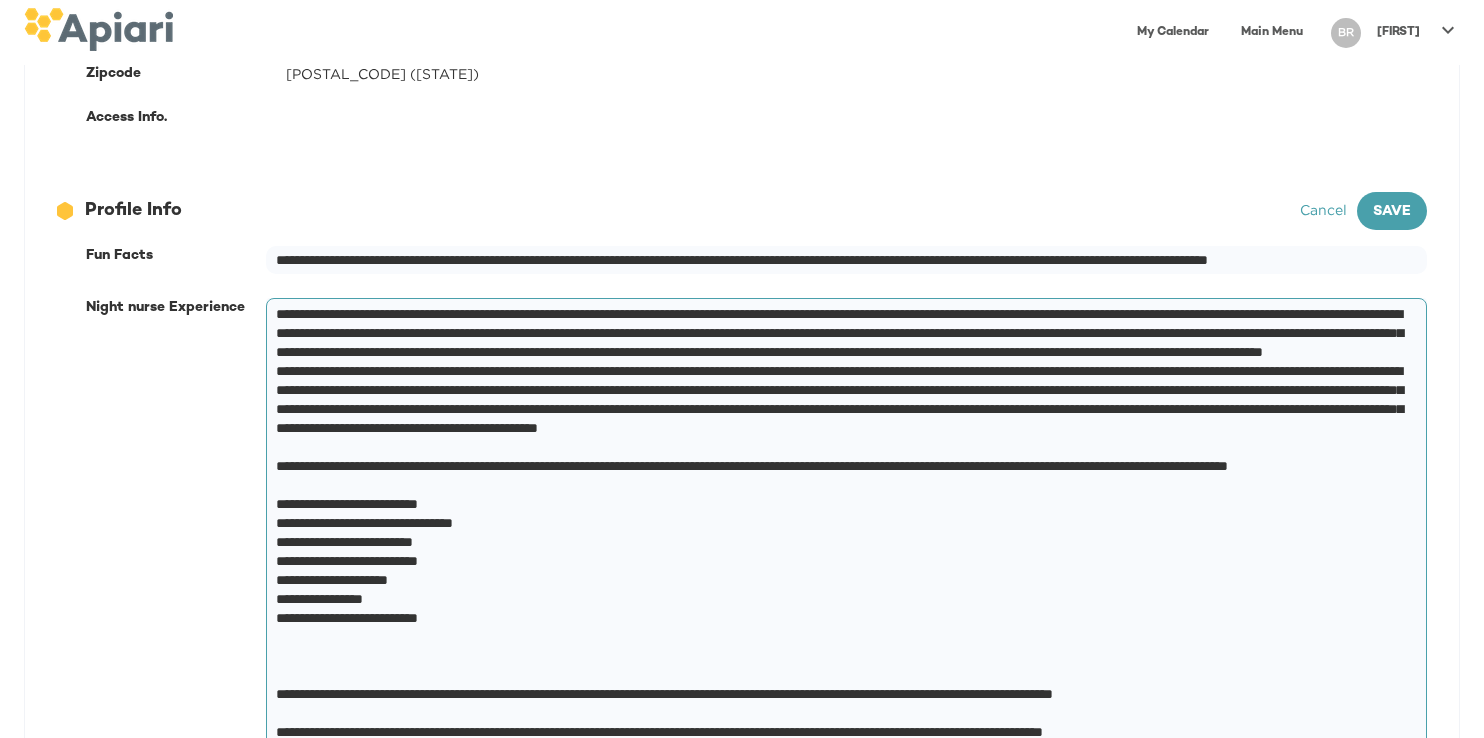 click at bounding box center (842, 561) 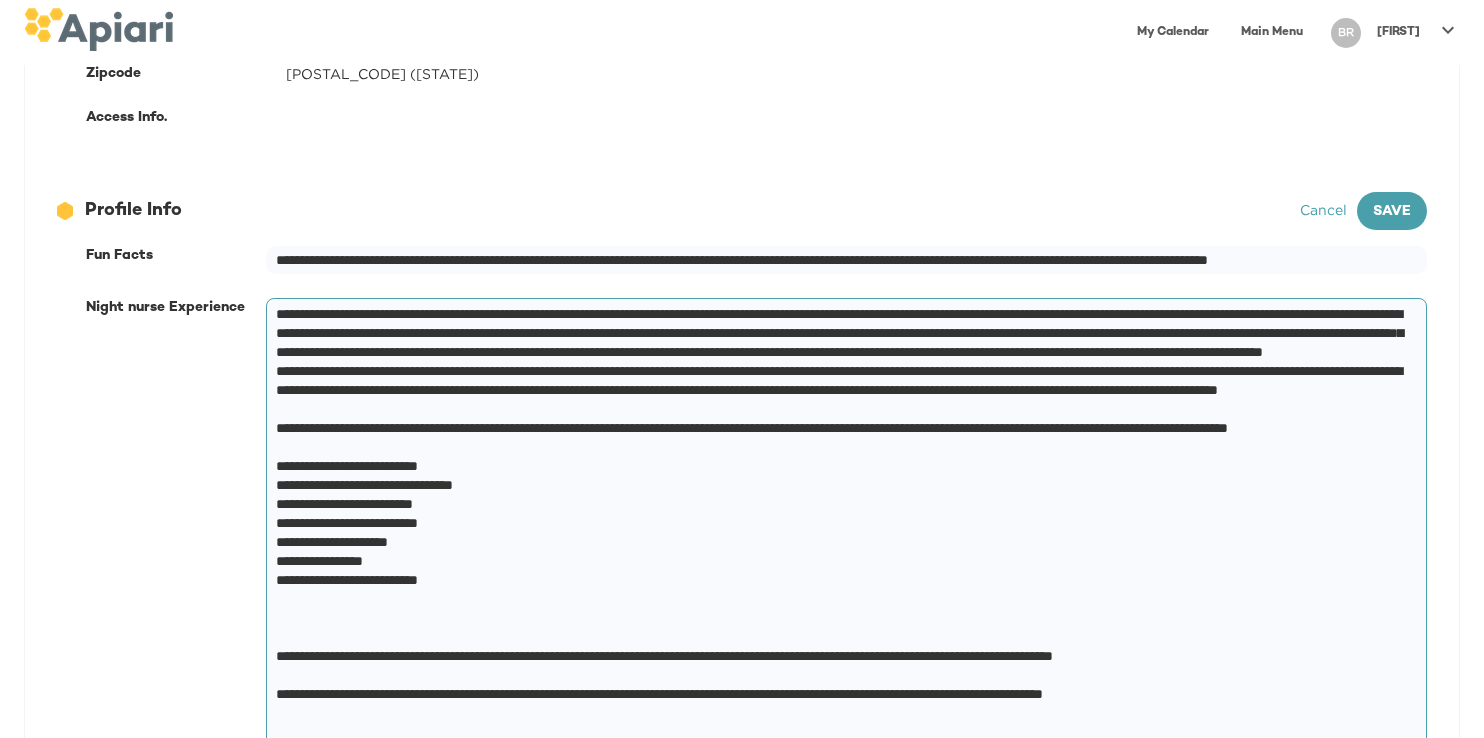 click at bounding box center (842, 542) 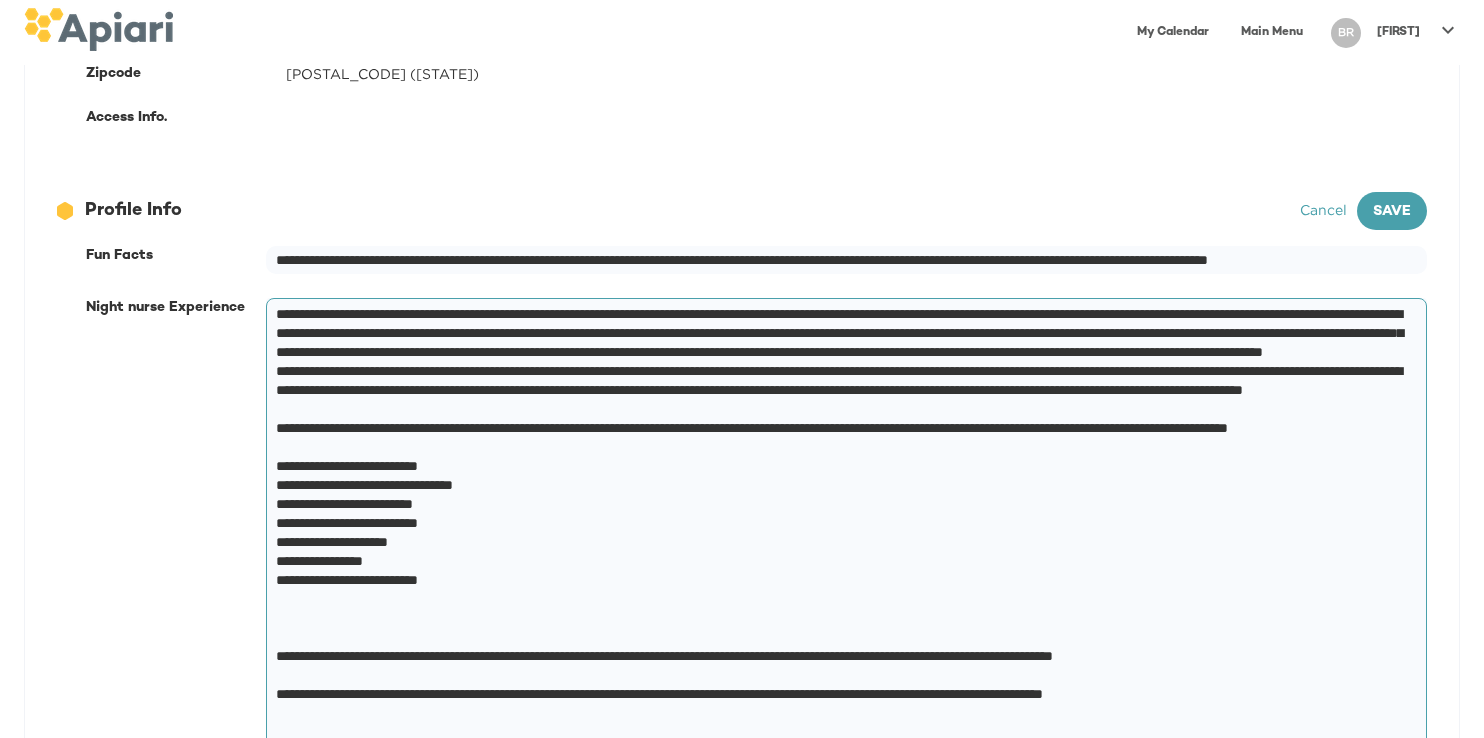 click at bounding box center (842, 542) 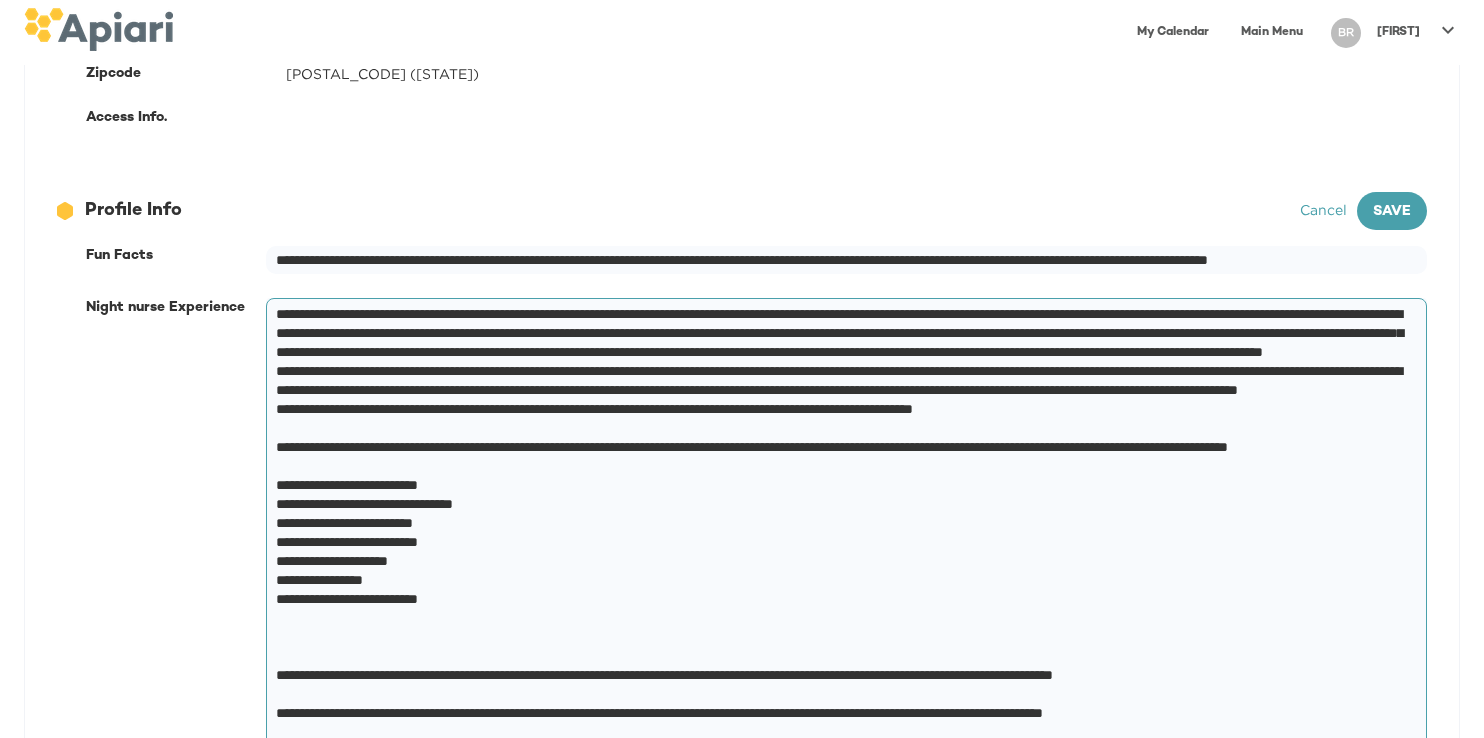 click at bounding box center [842, 552] 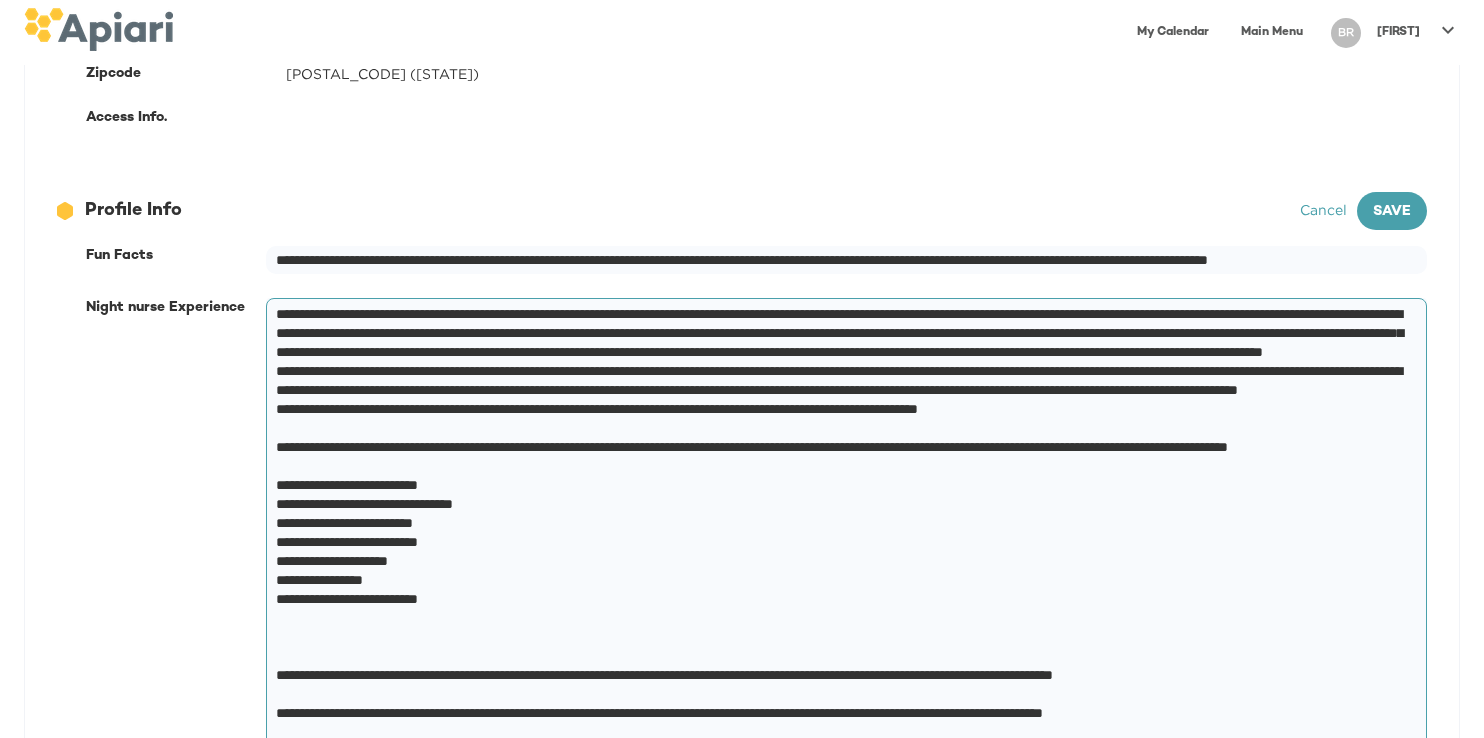 click at bounding box center (842, 552) 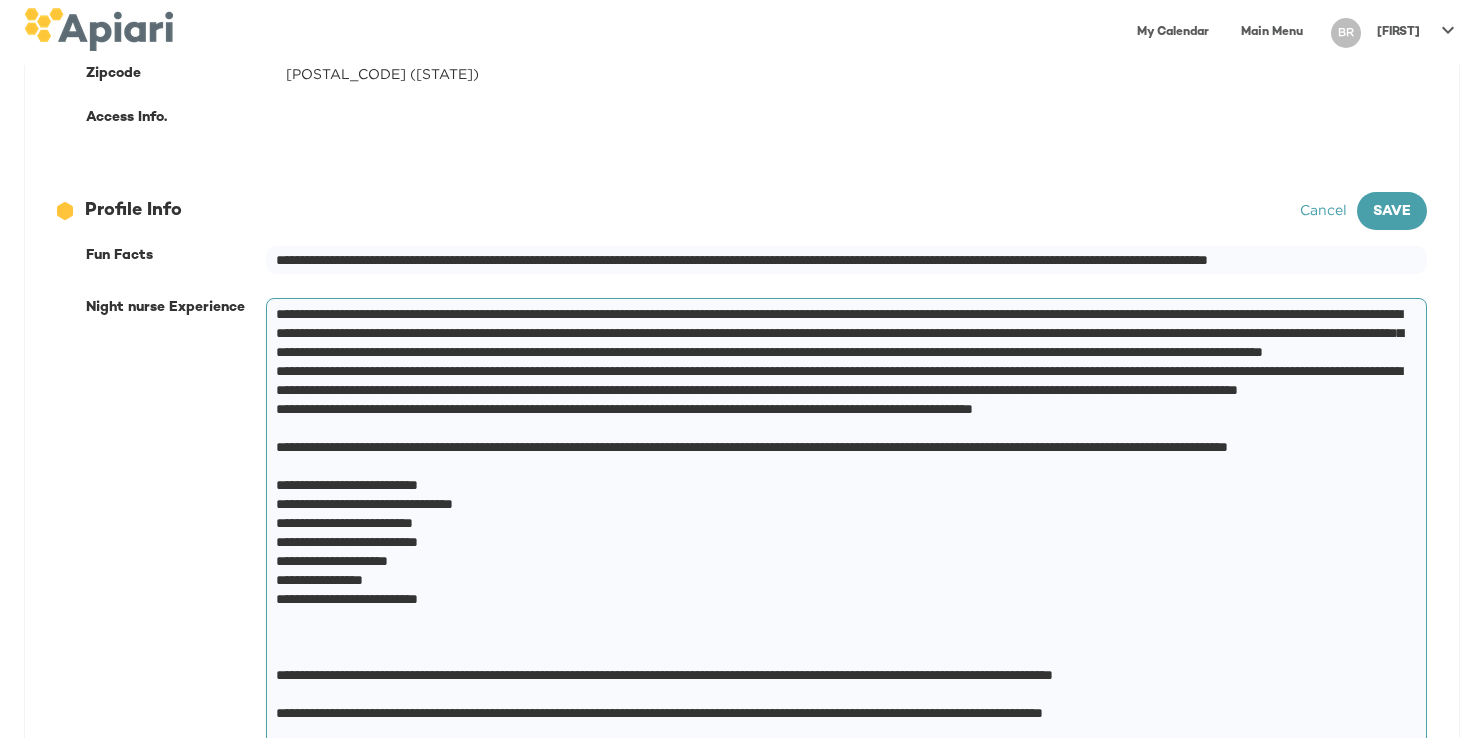 click at bounding box center [842, 552] 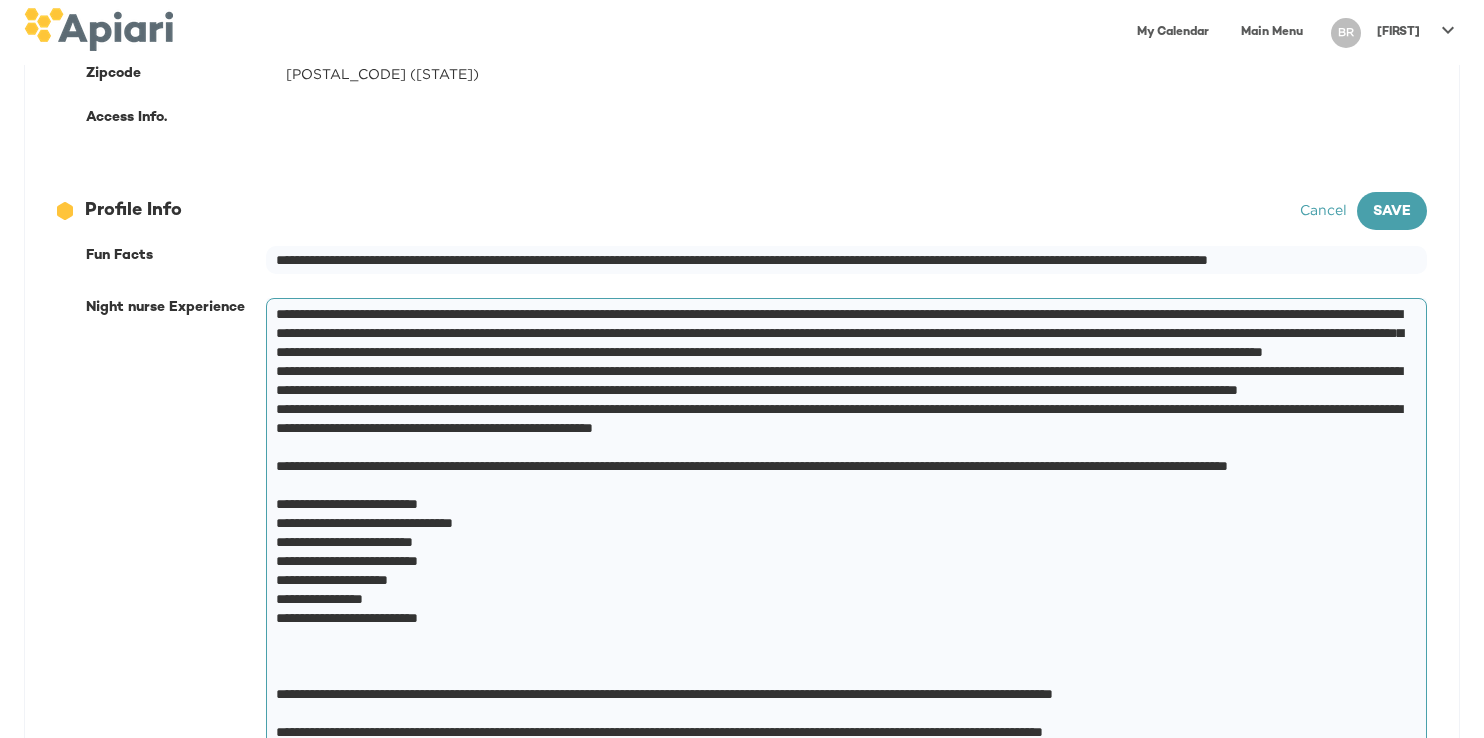 click at bounding box center [842, 561] 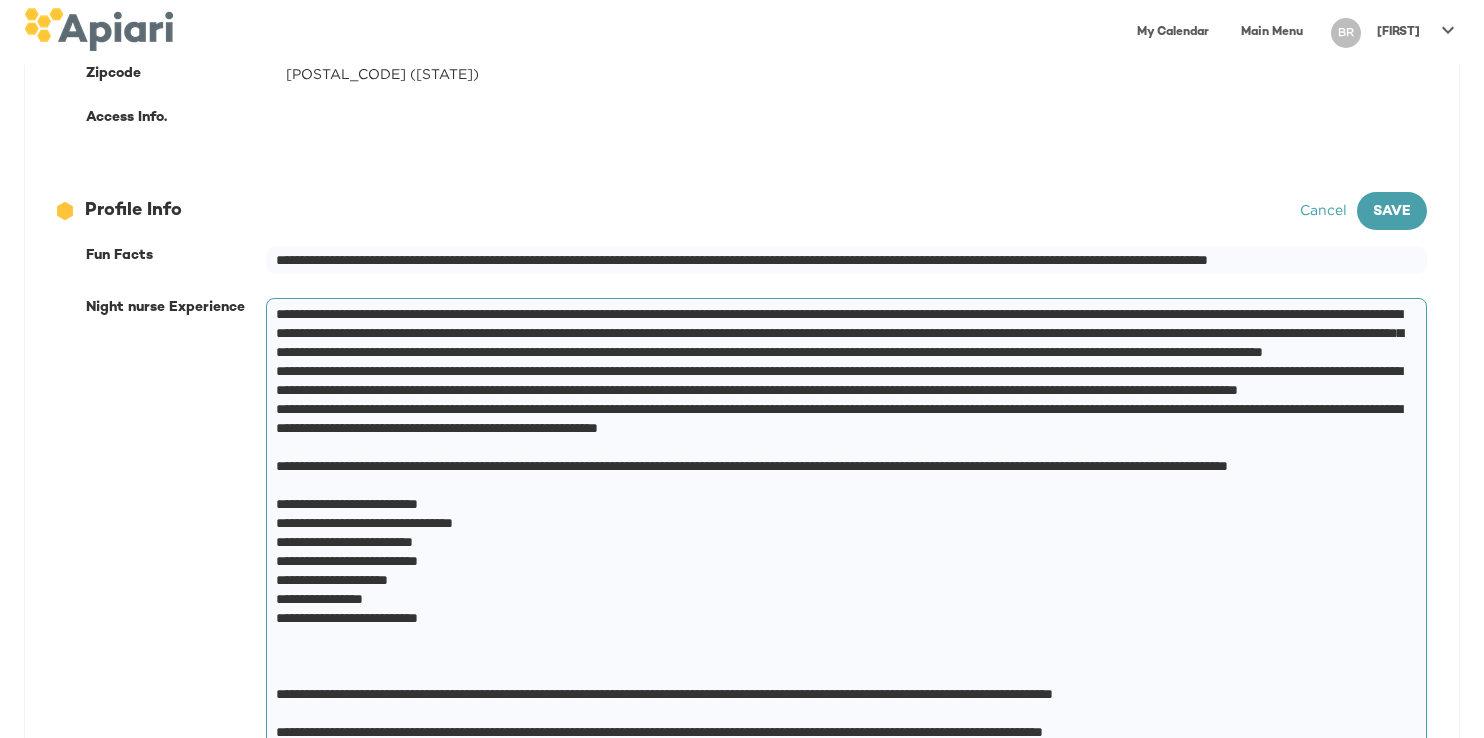 click at bounding box center (842, 561) 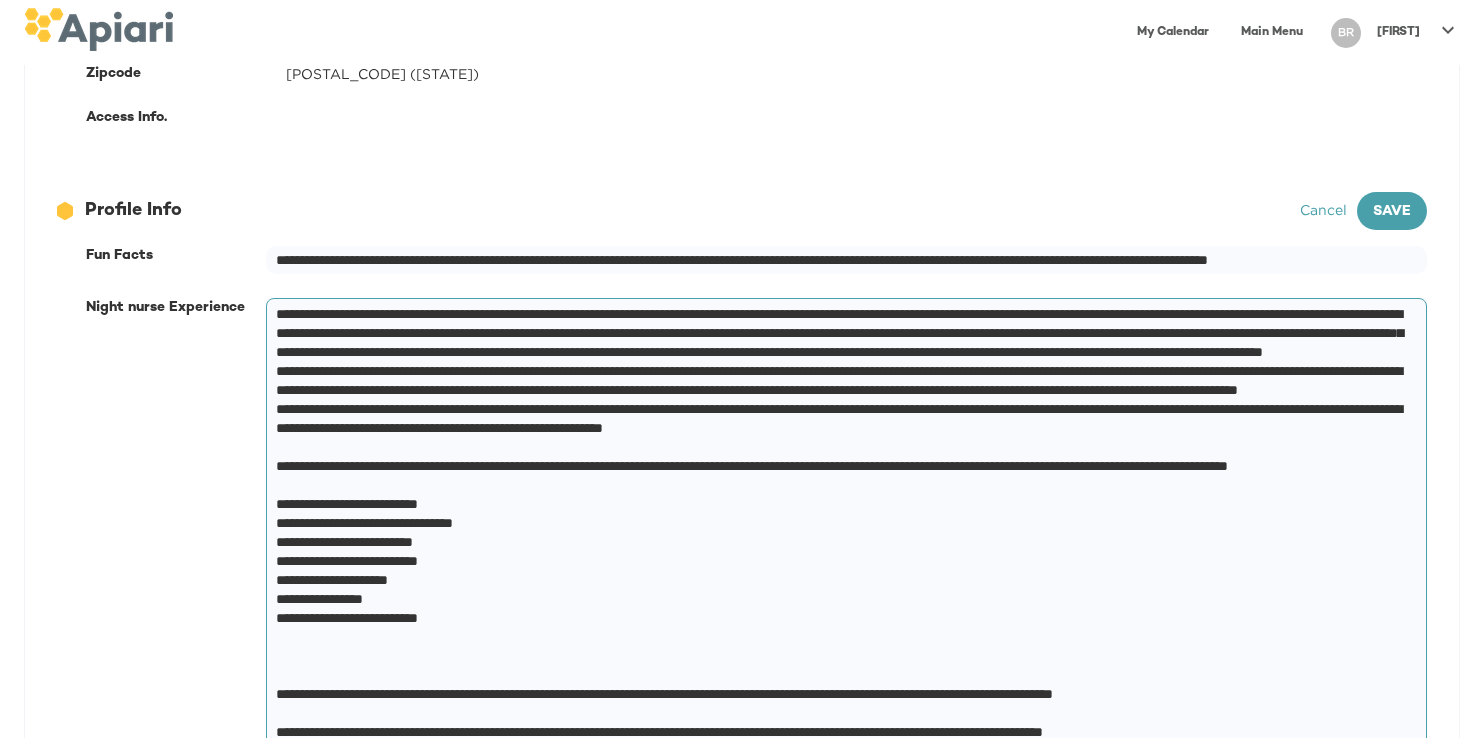 click at bounding box center [842, 561] 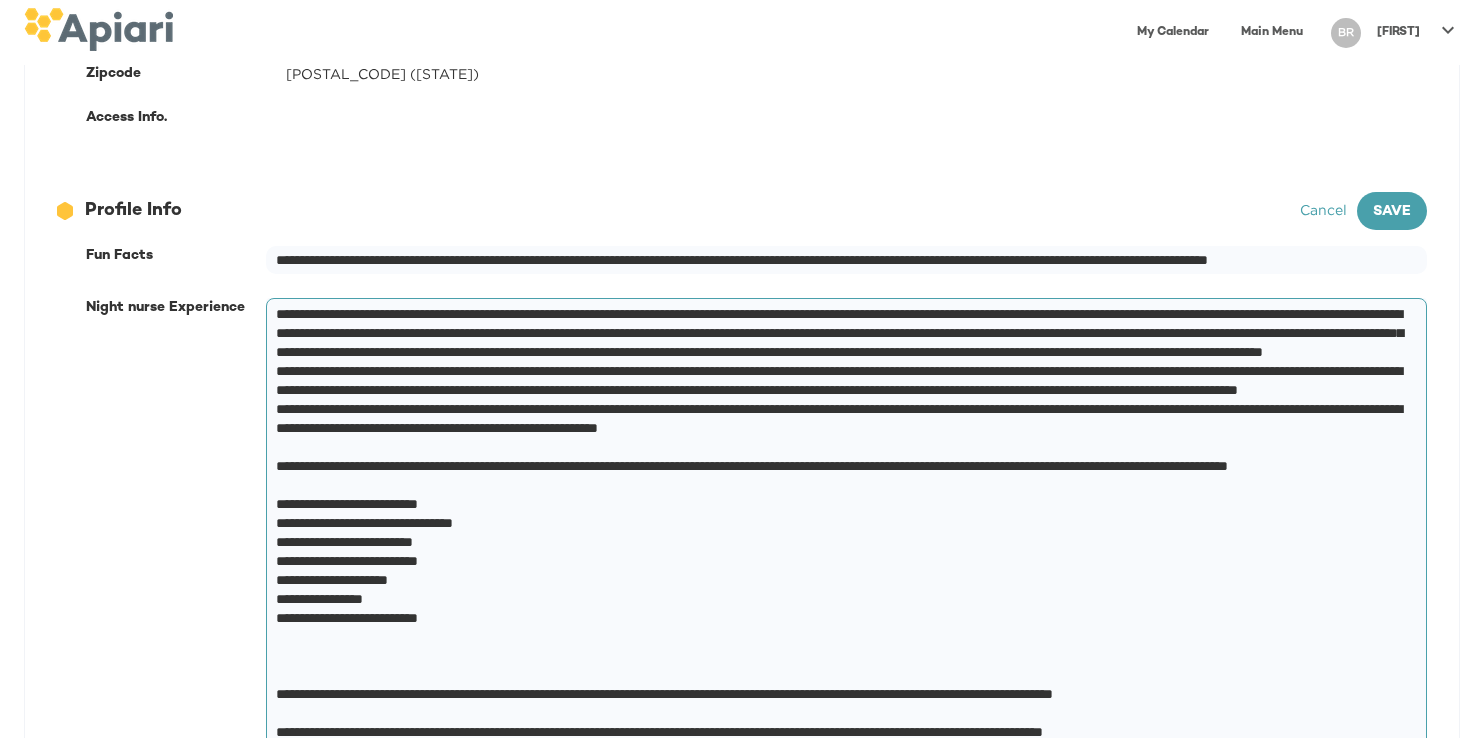 click at bounding box center (842, 561) 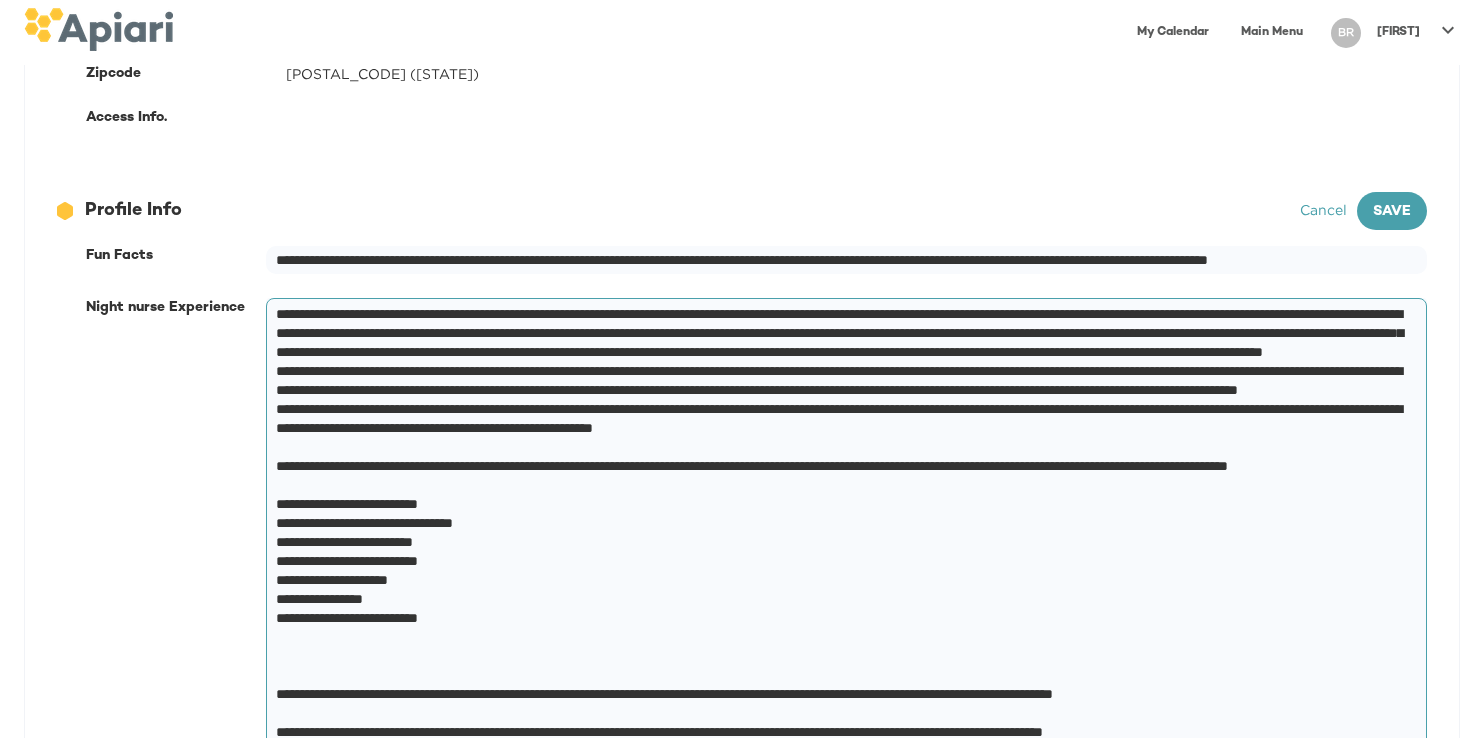click at bounding box center (842, 561) 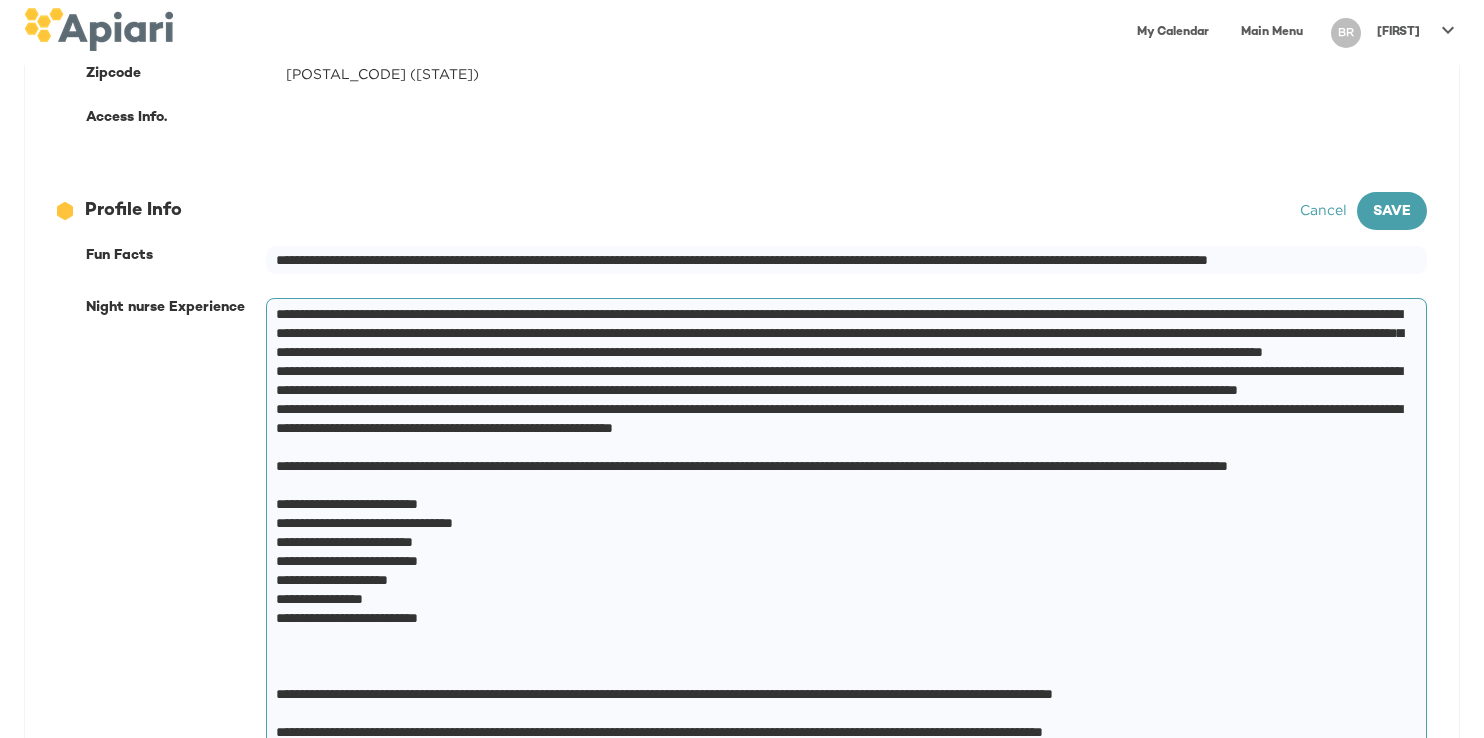click at bounding box center (842, 561) 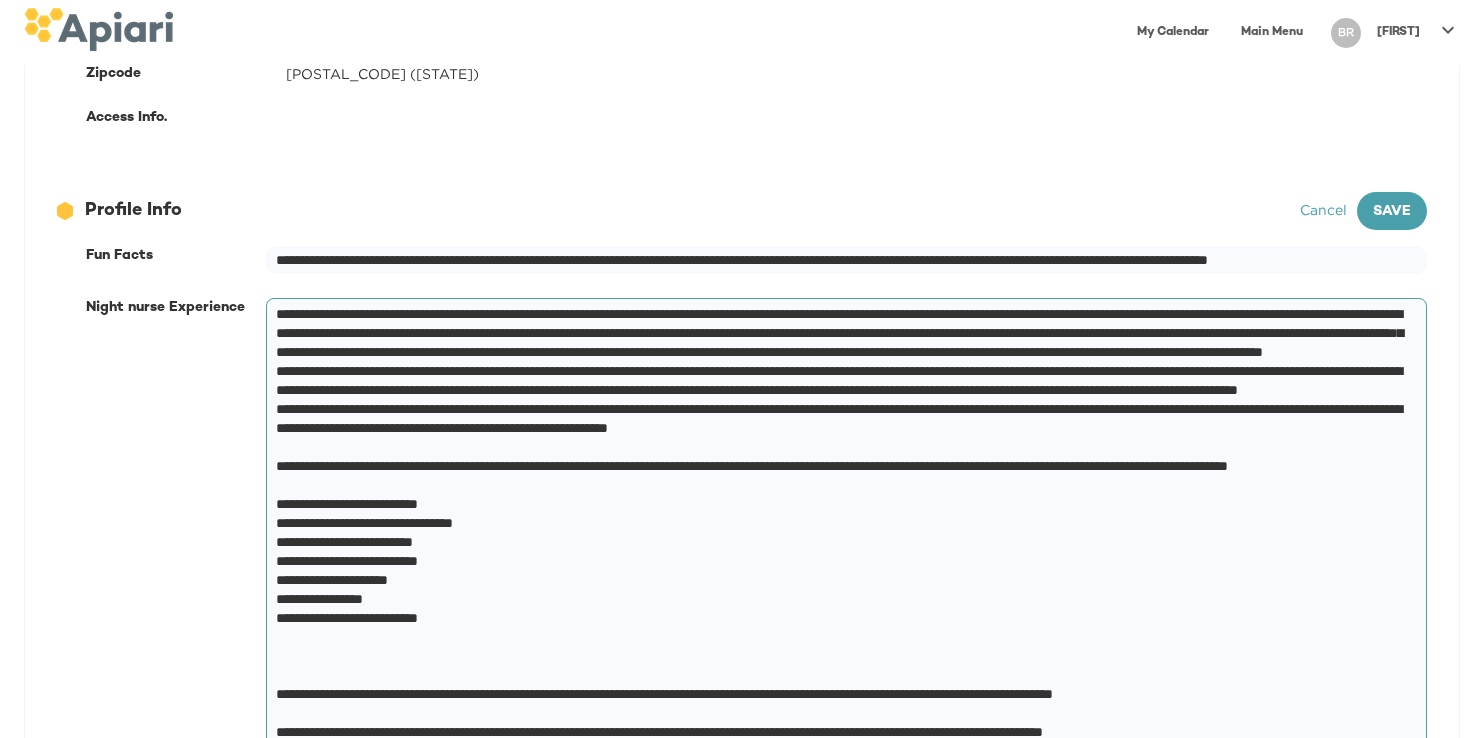 click at bounding box center [842, 561] 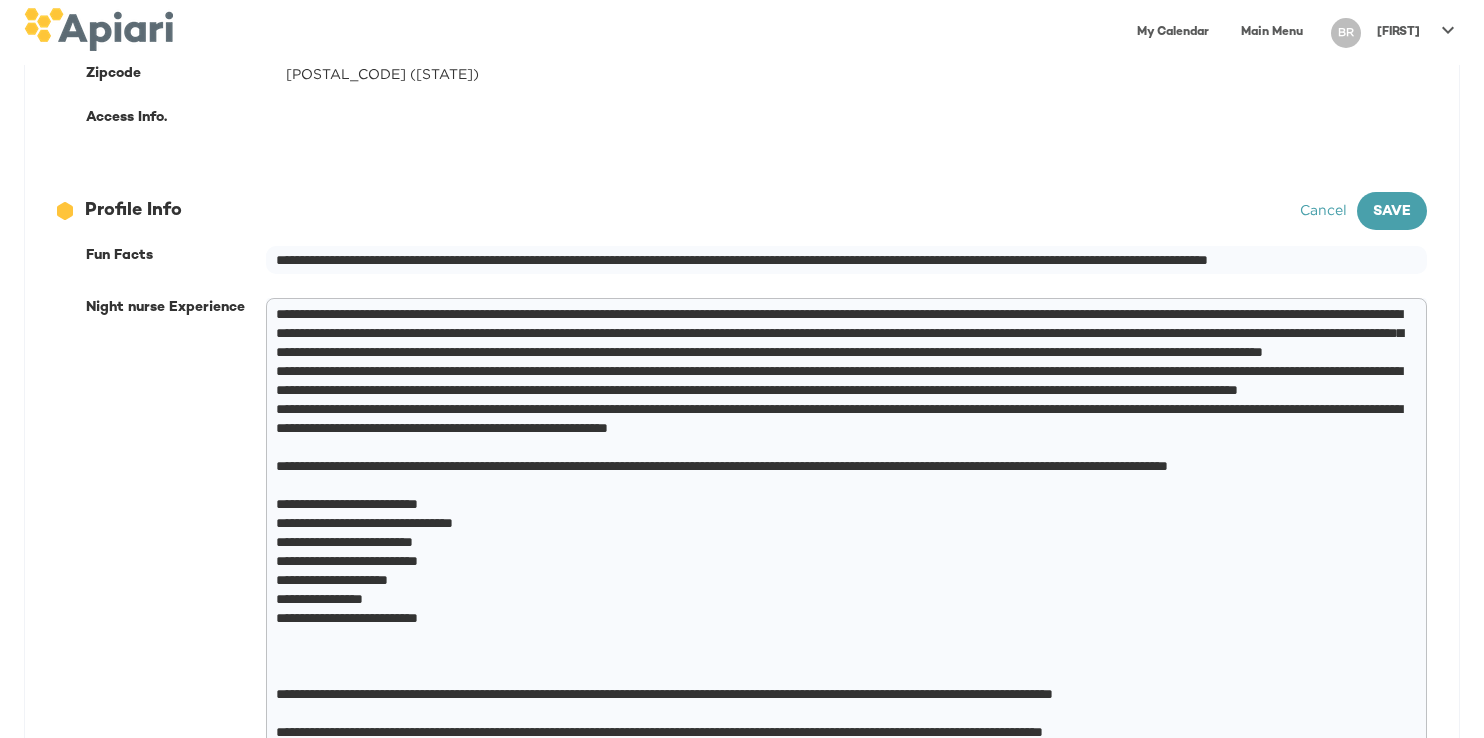 click on "* ​" at bounding box center [846, 561] 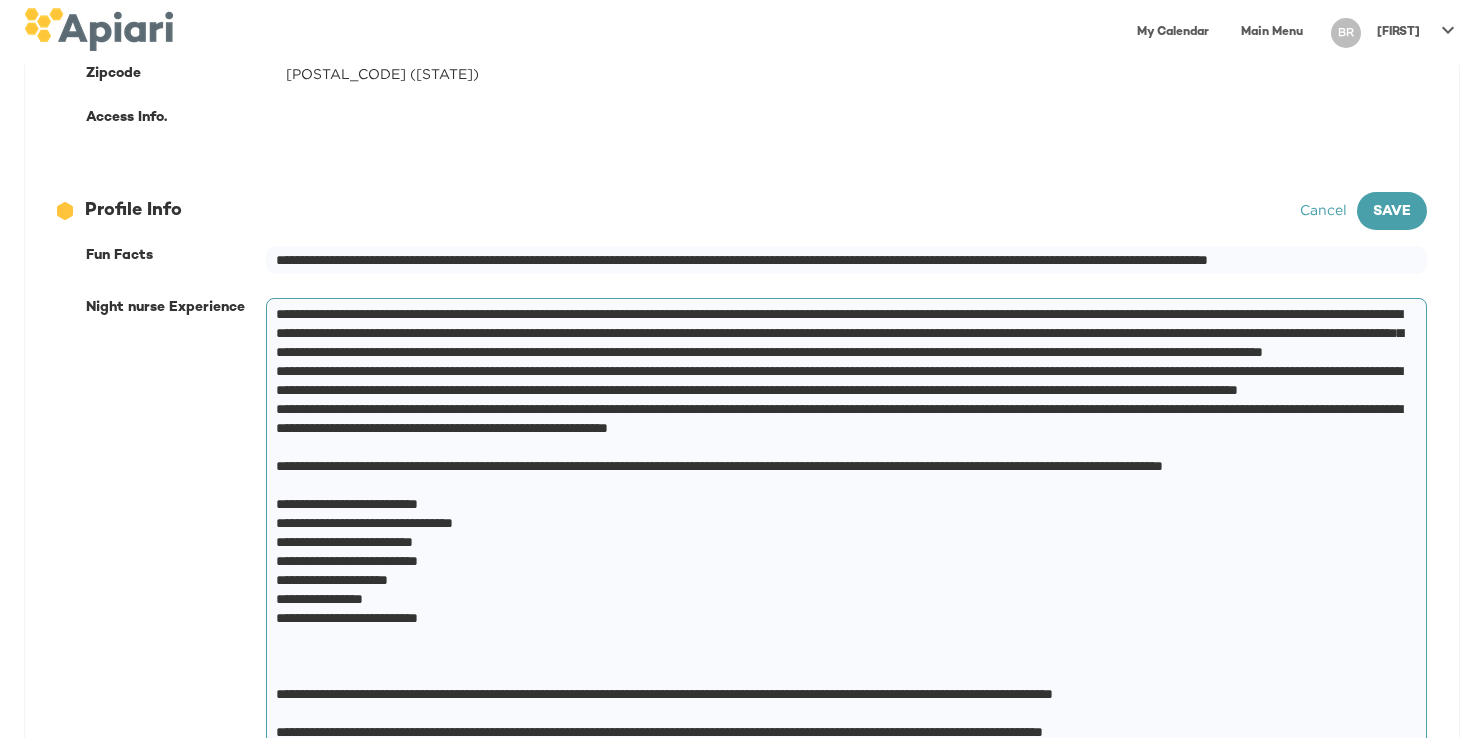 click on "* ​" at bounding box center [846, 561] 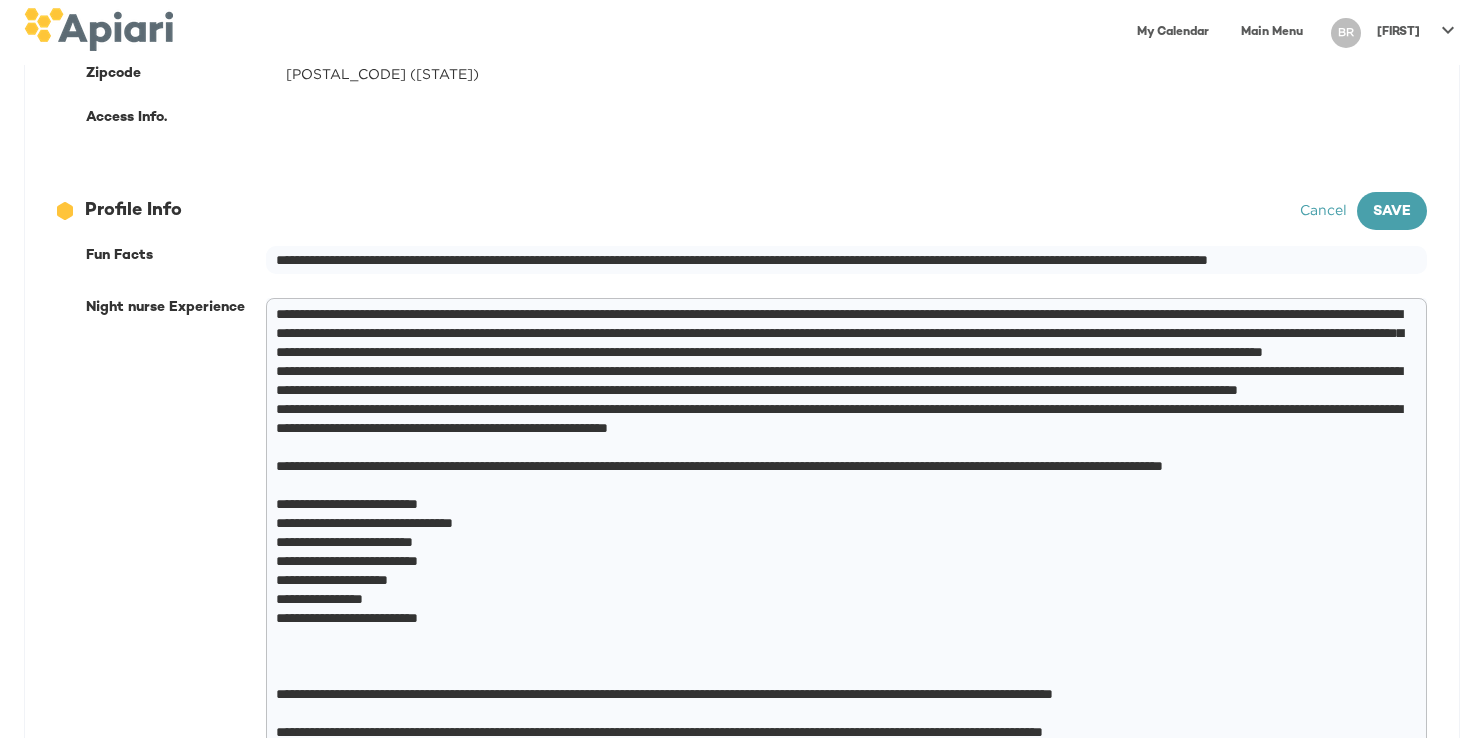 click on "* ​" at bounding box center (846, 561) 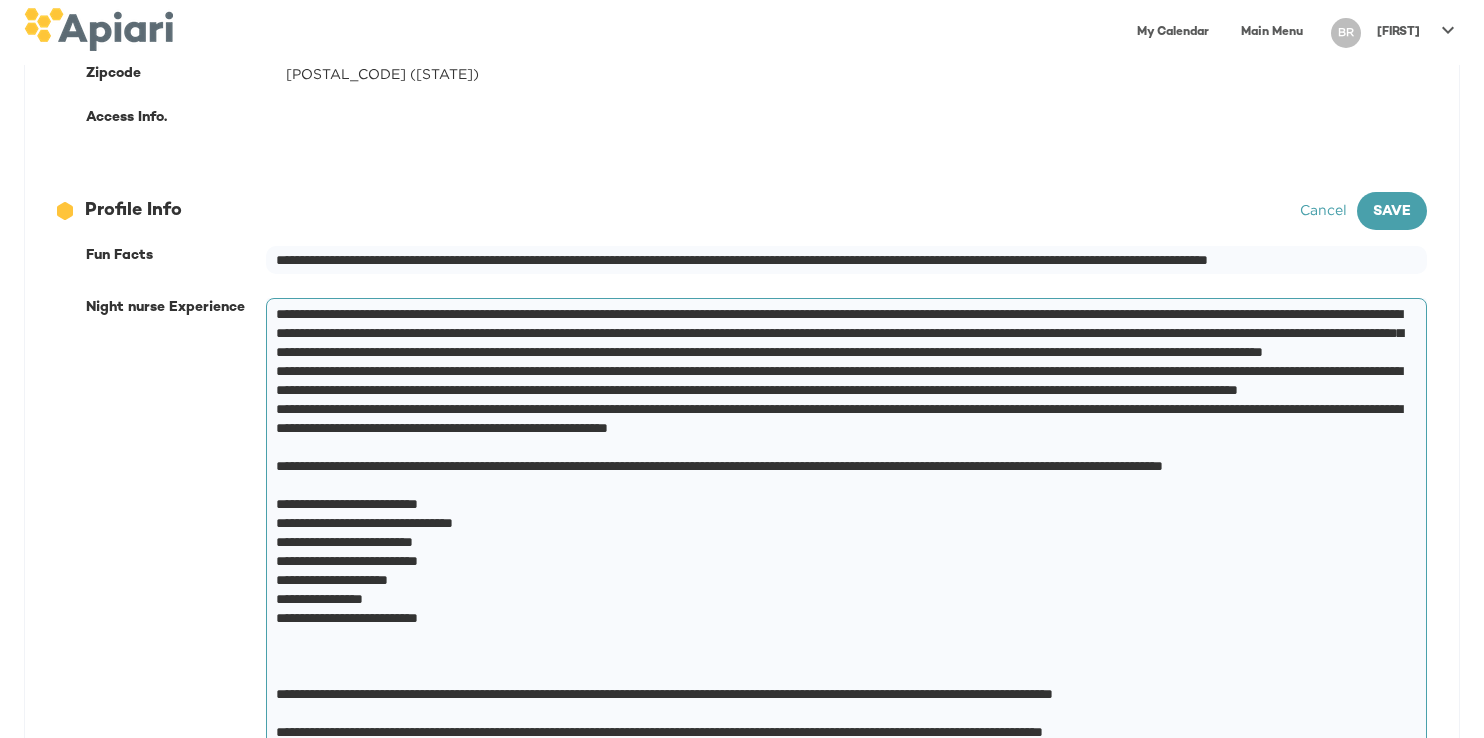 click at bounding box center [842, 561] 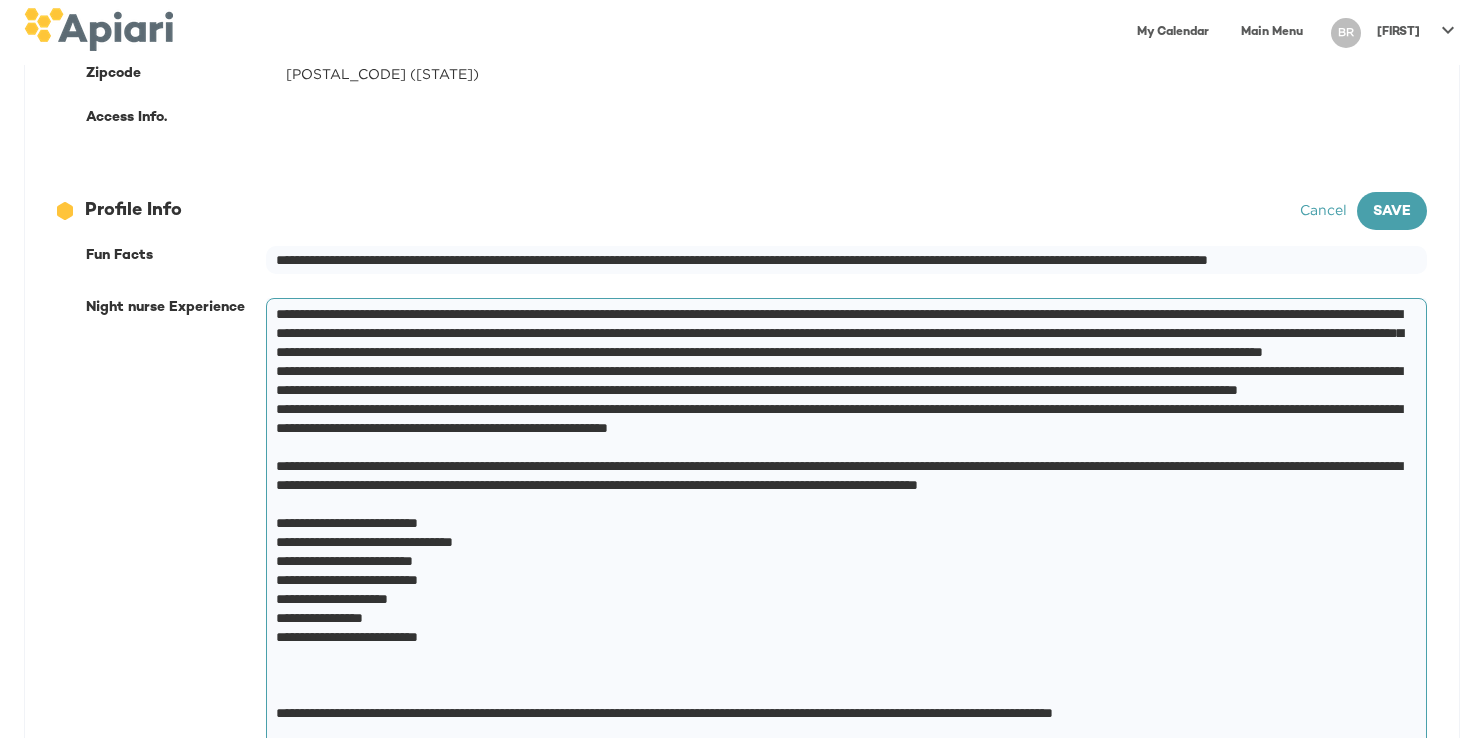 click at bounding box center [842, 571] 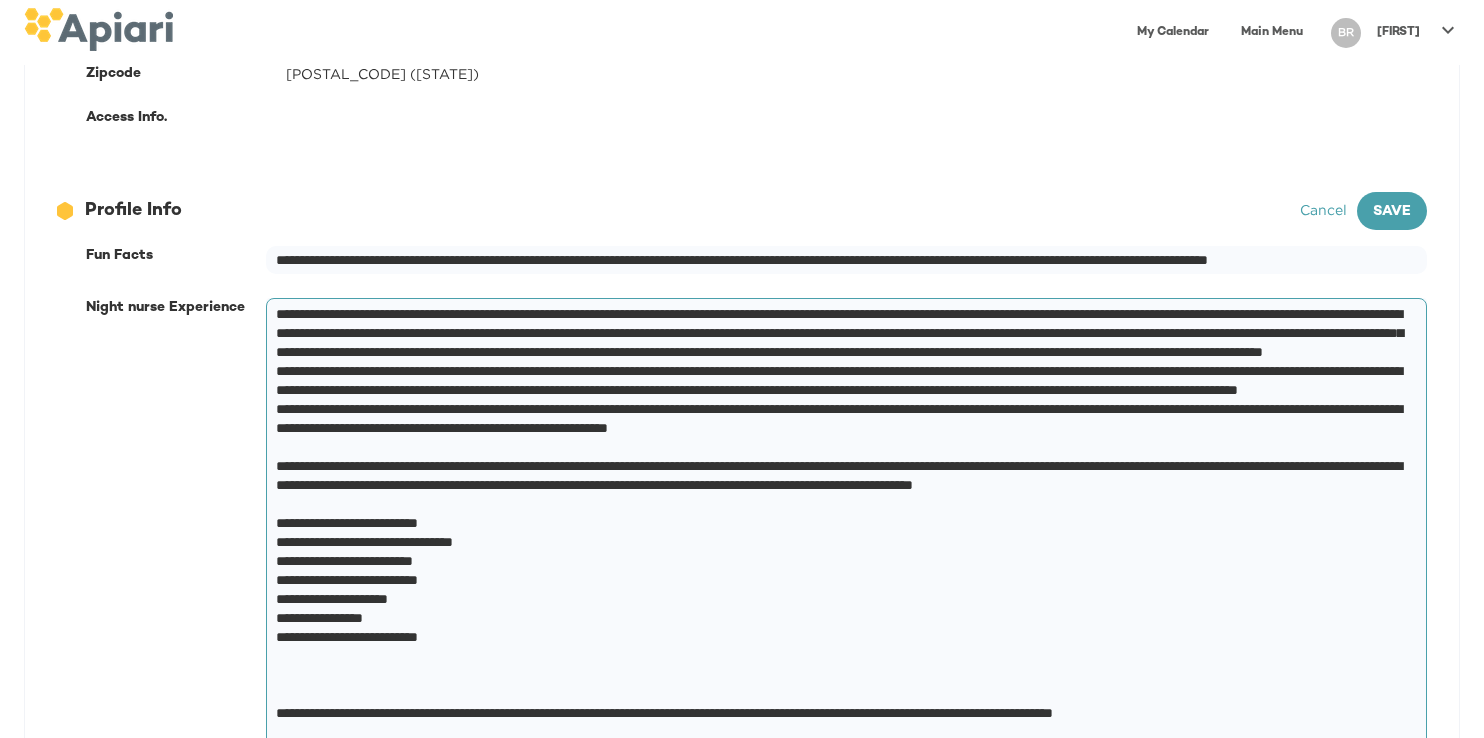 click at bounding box center [842, 571] 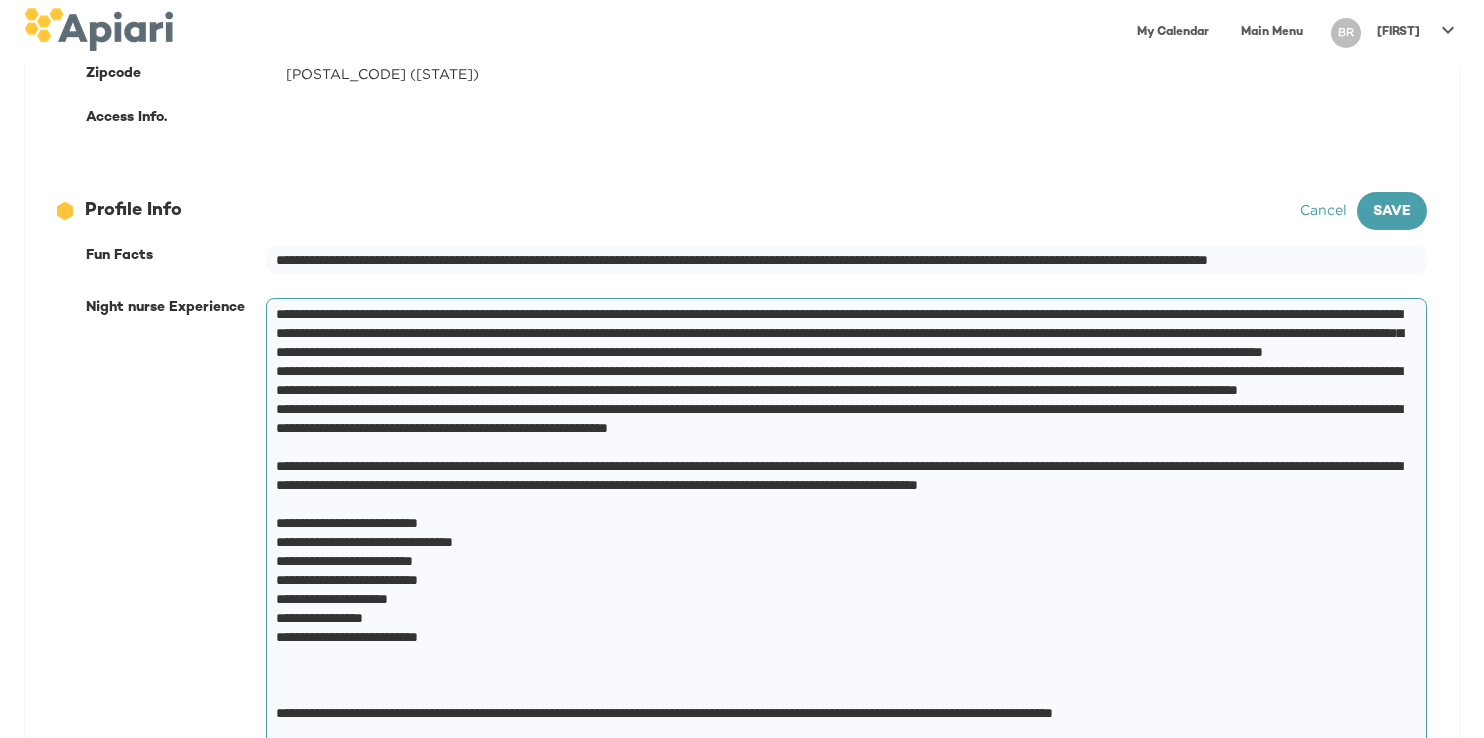 click at bounding box center (842, 571) 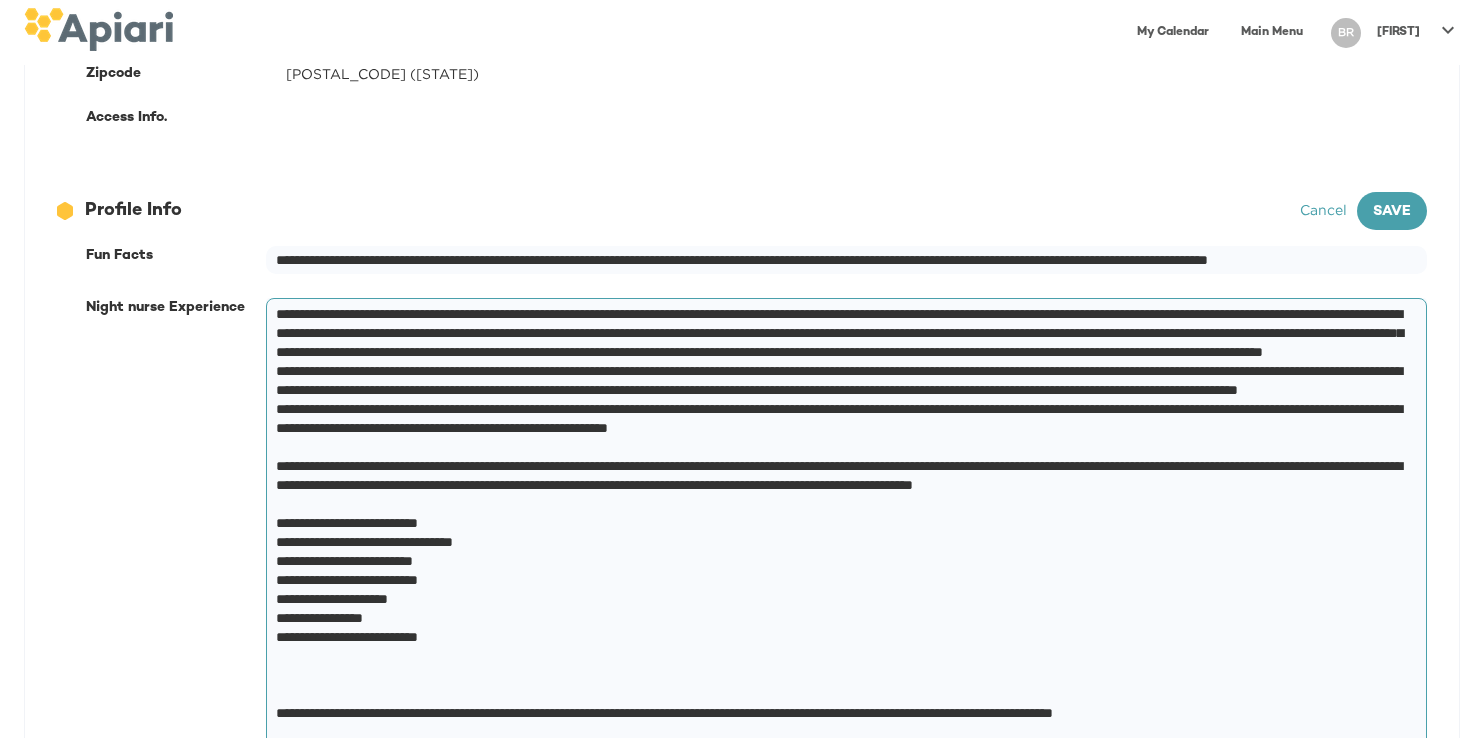 click at bounding box center [842, 571] 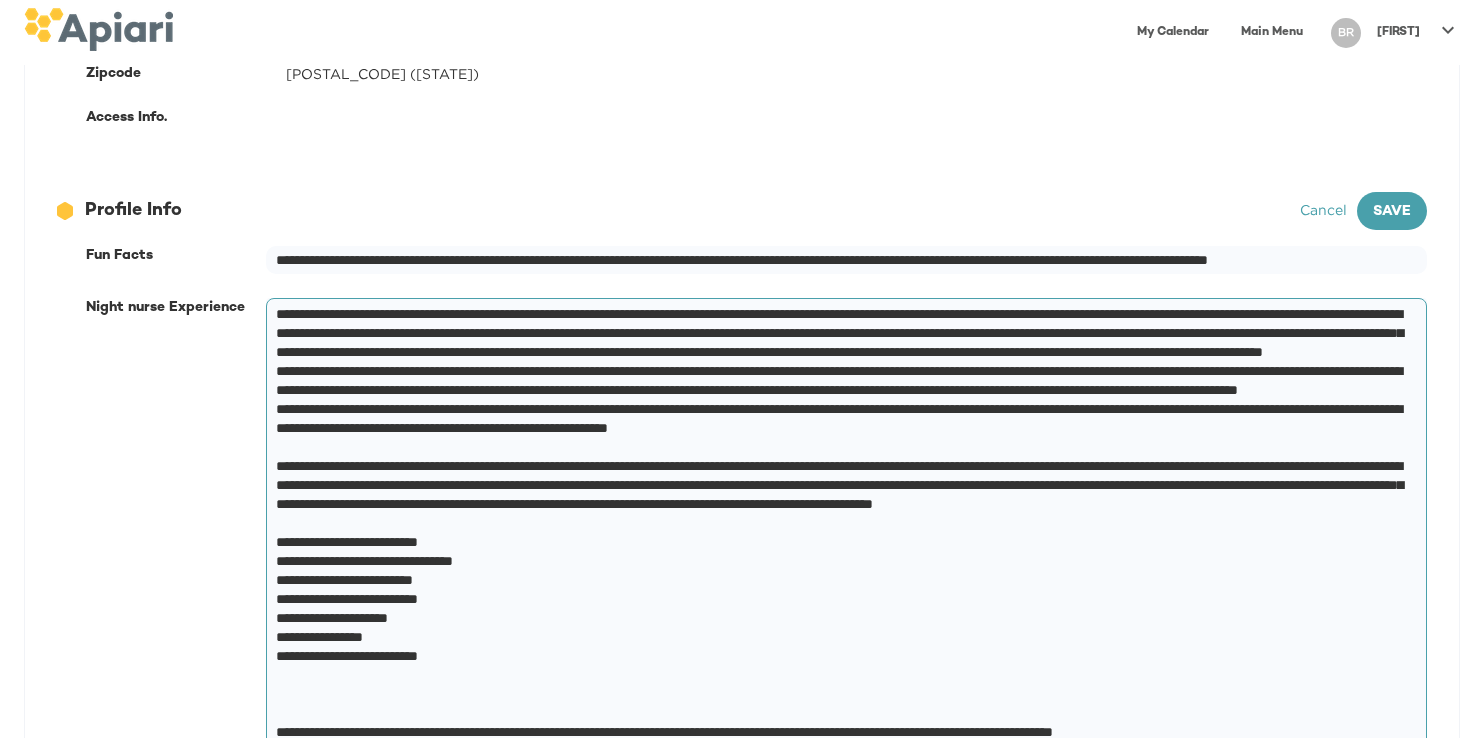 click at bounding box center [842, 580] 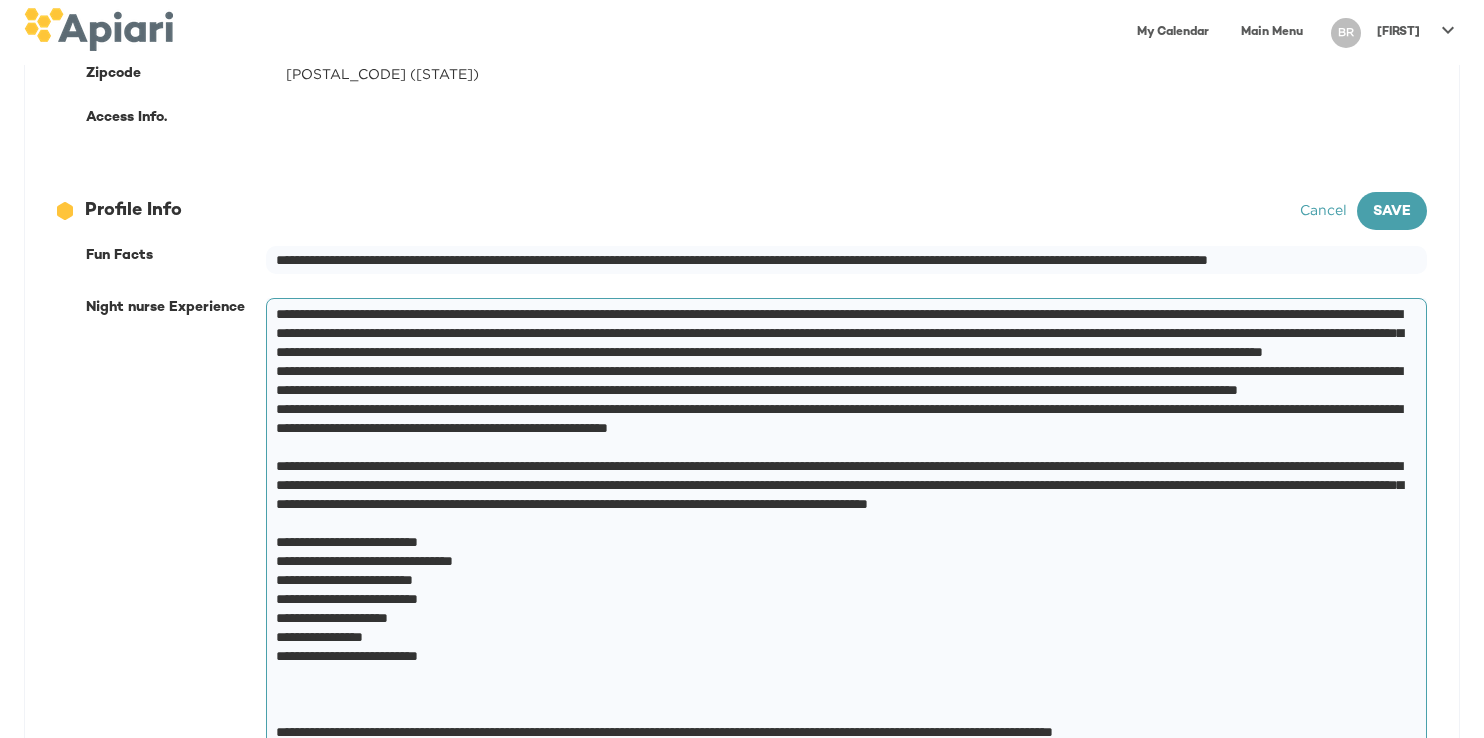 click at bounding box center (842, 580) 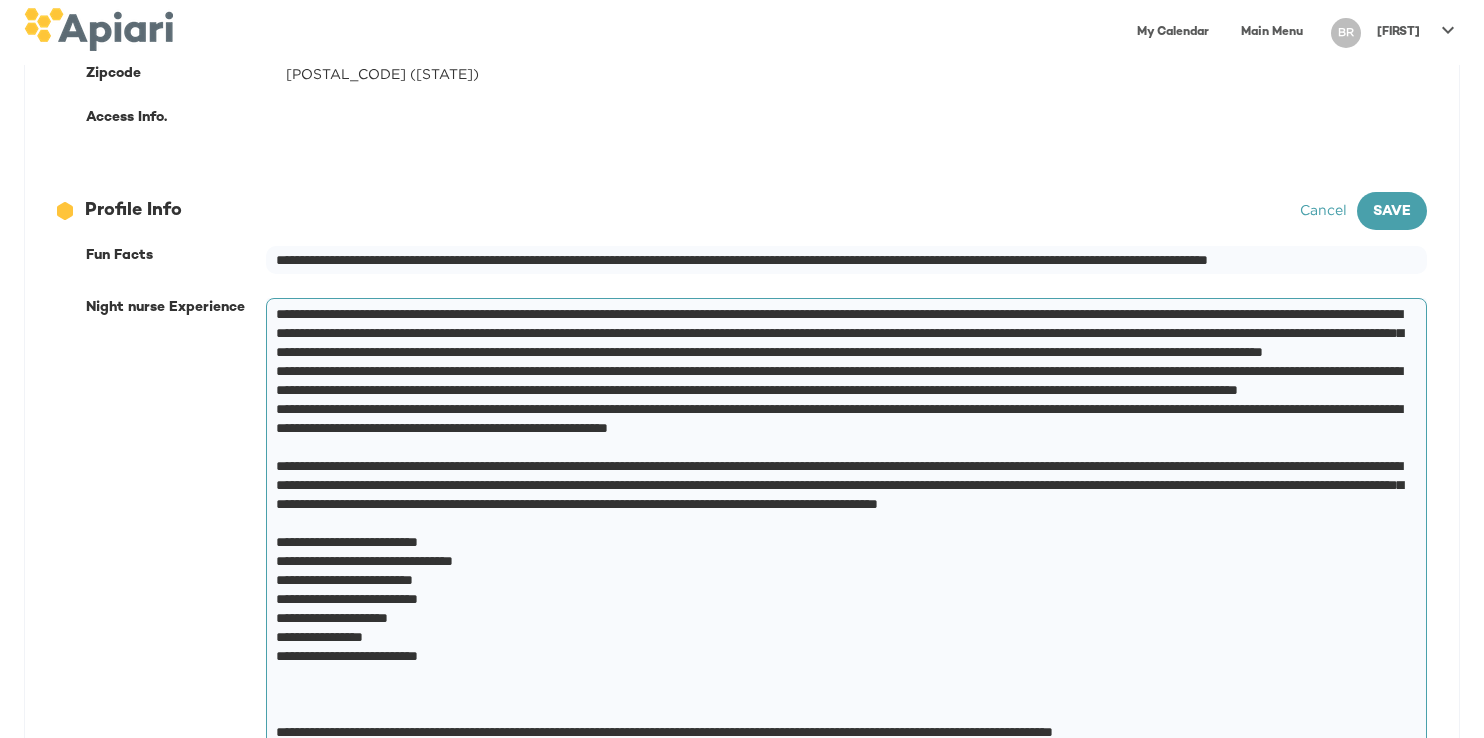 click at bounding box center (842, 580) 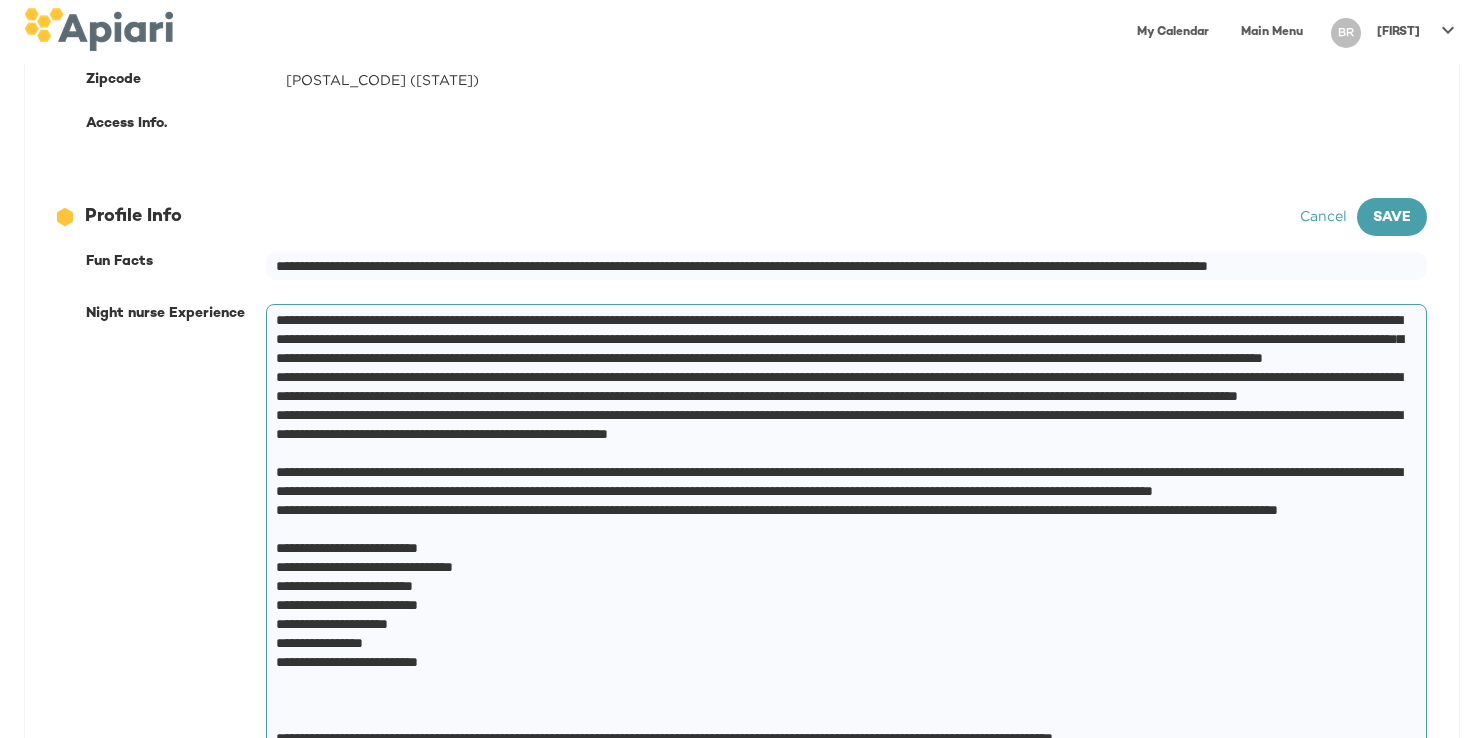 scroll, scrollTop: 649, scrollLeft: 0, axis: vertical 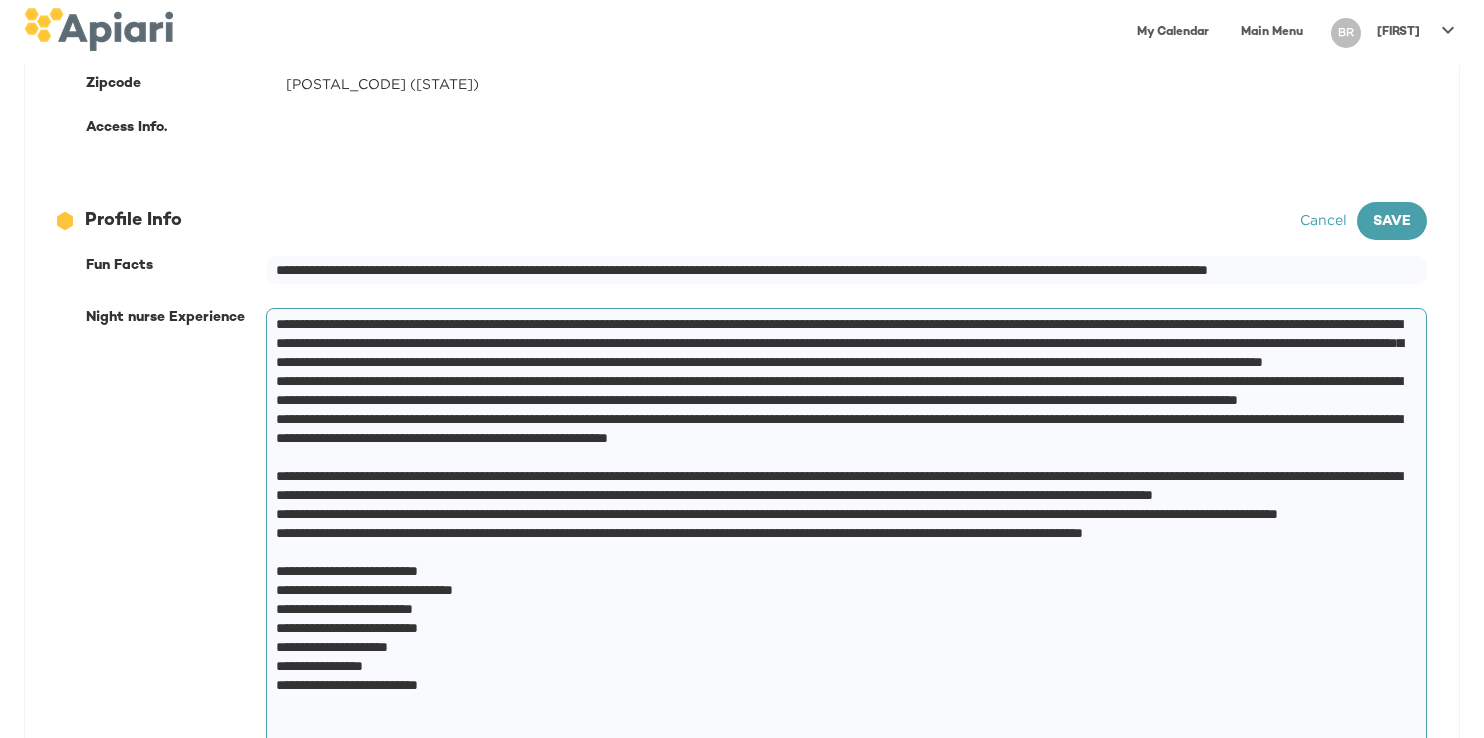 click at bounding box center [842, 609] 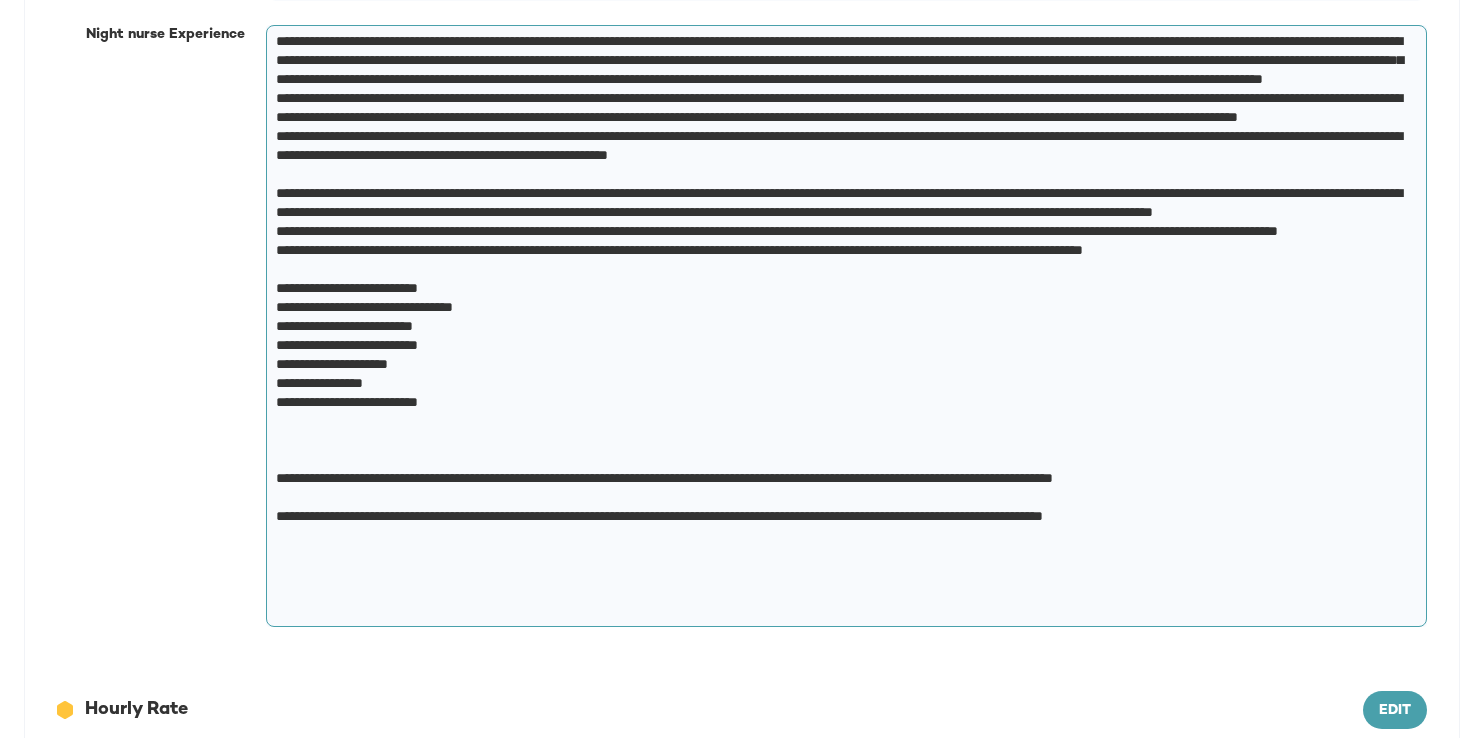 scroll, scrollTop: 920, scrollLeft: 0, axis: vertical 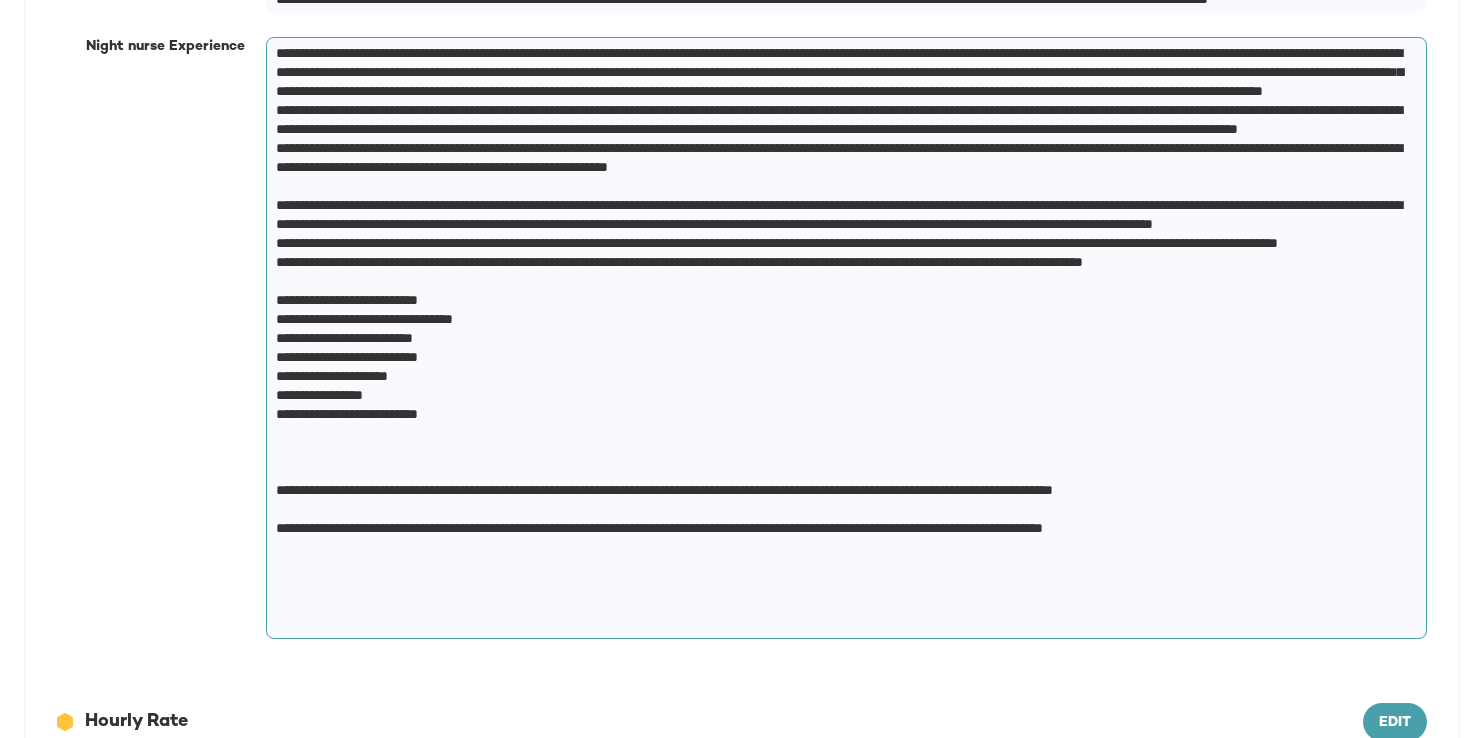click at bounding box center (842, 338) 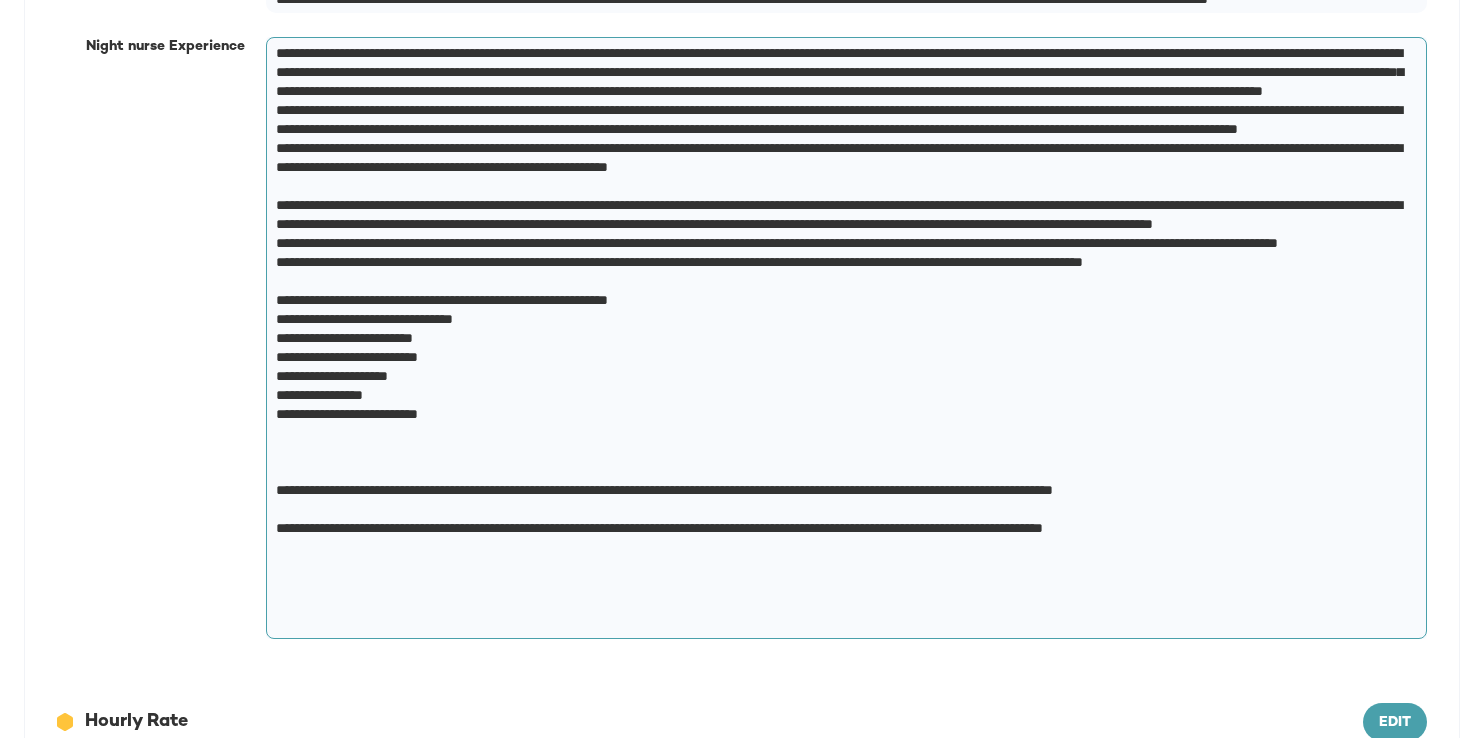 click at bounding box center (842, 338) 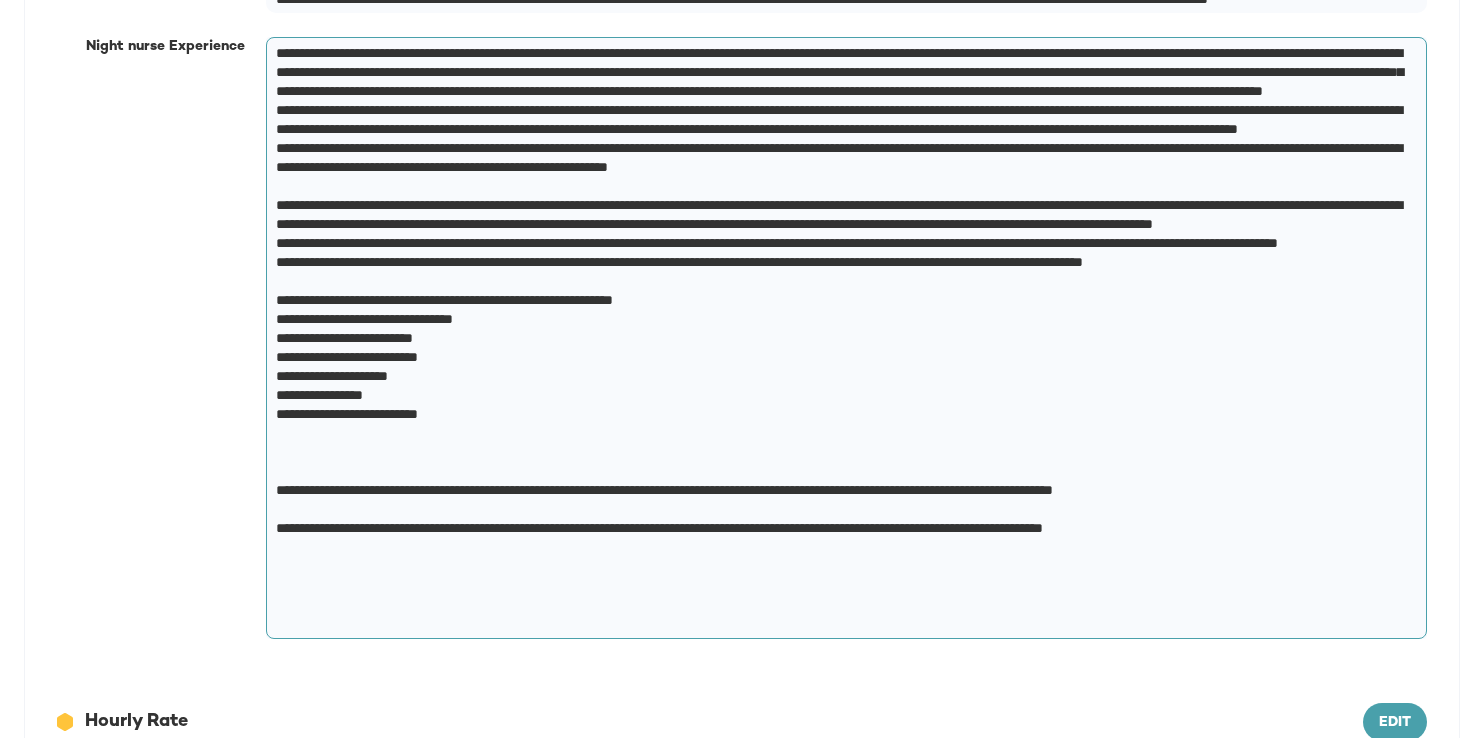 click at bounding box center [842, 338] 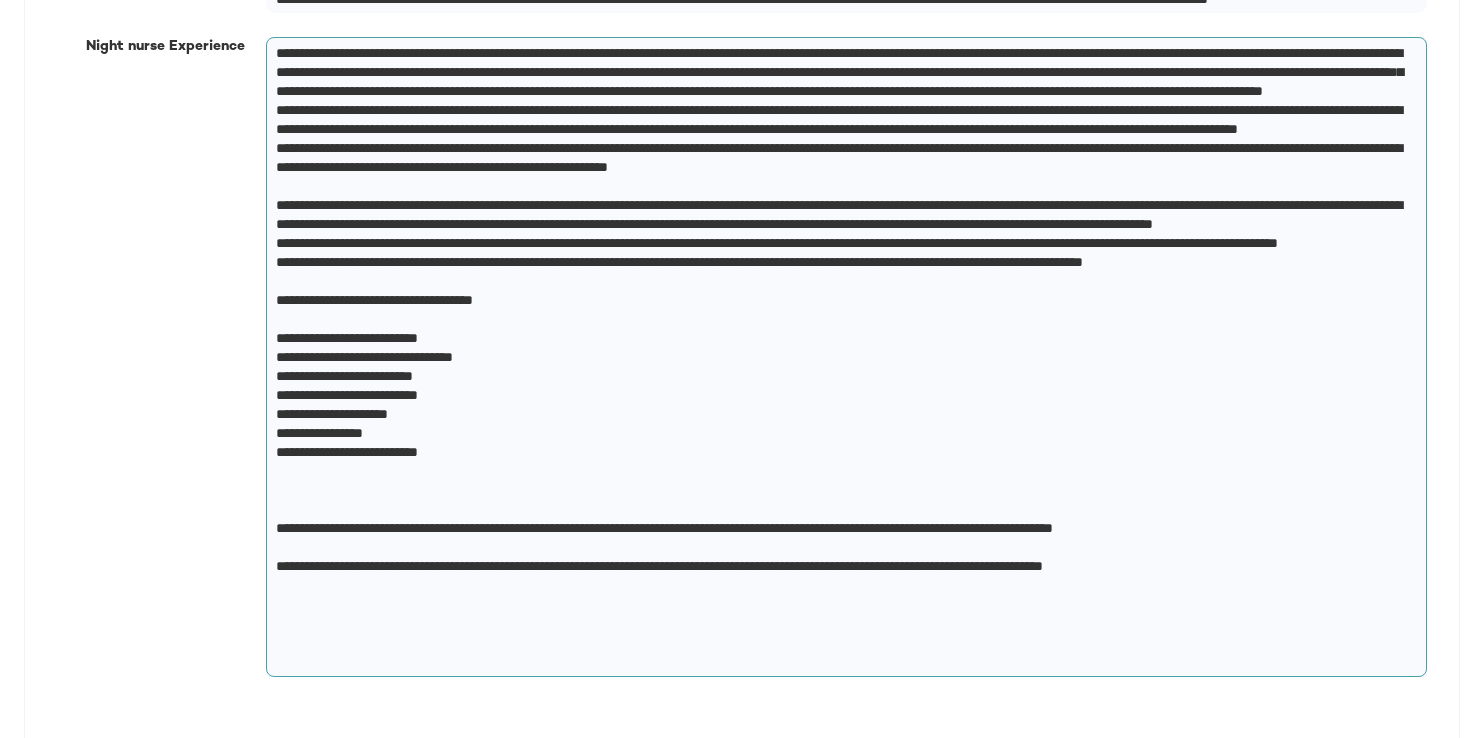 click at bounding box center [842, 357] 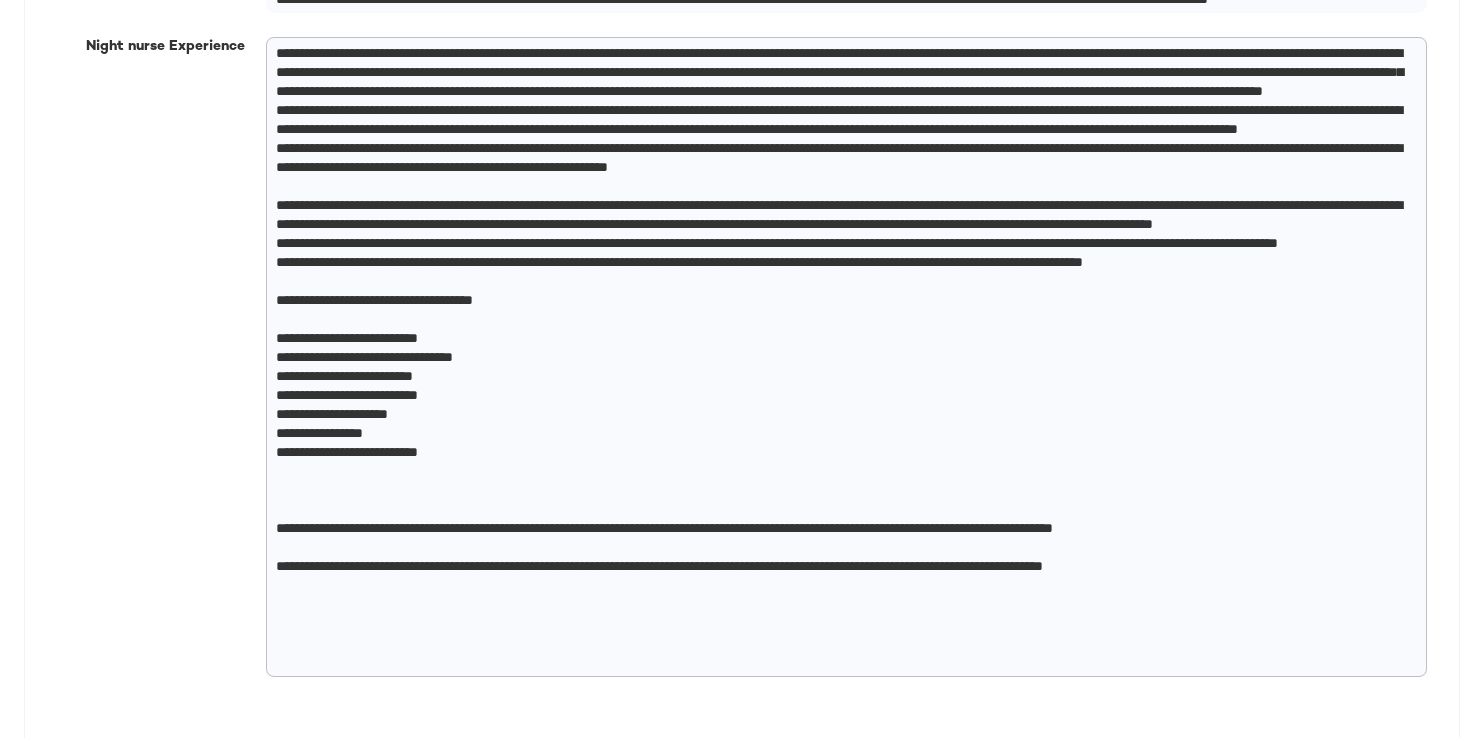 click on "* ​" at bounding box center (846, 357) 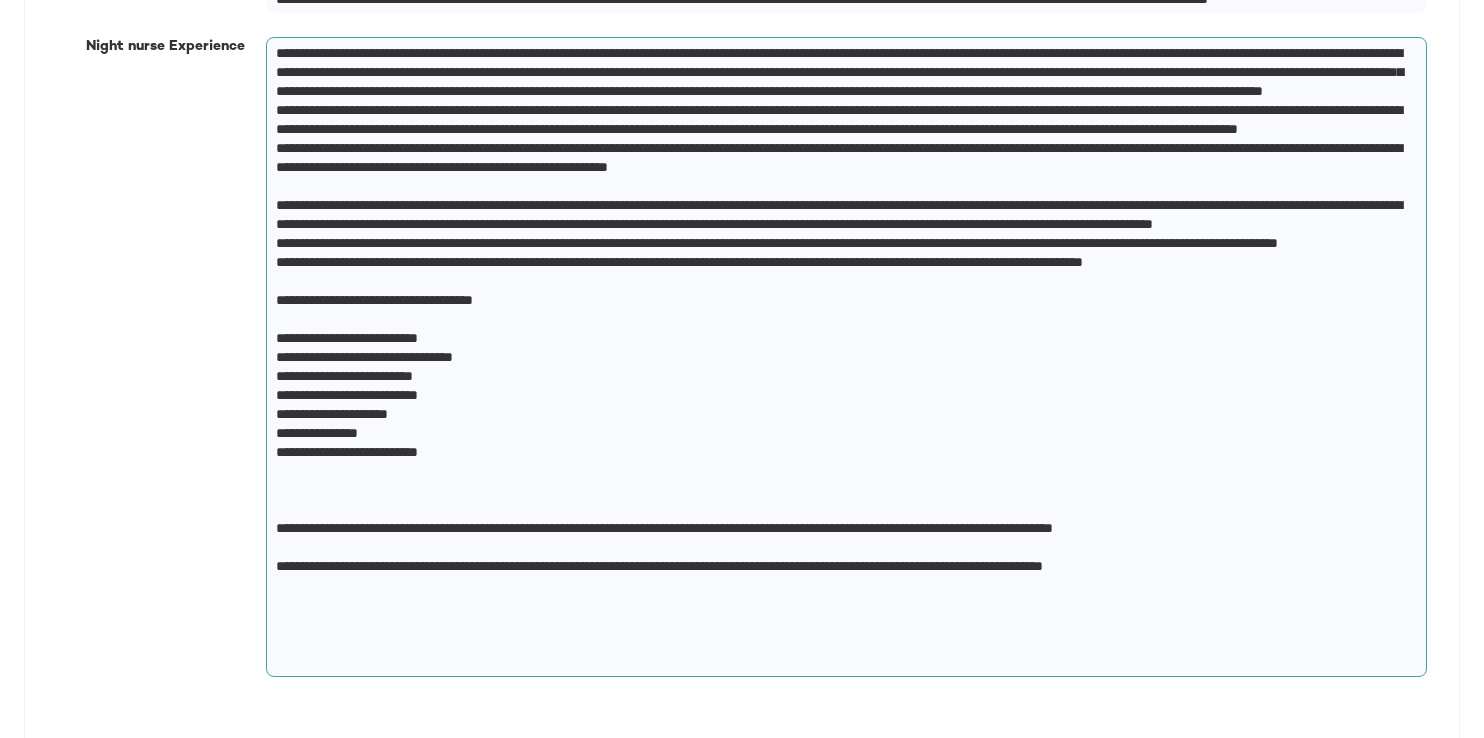 click at bounding box center (842, 357) 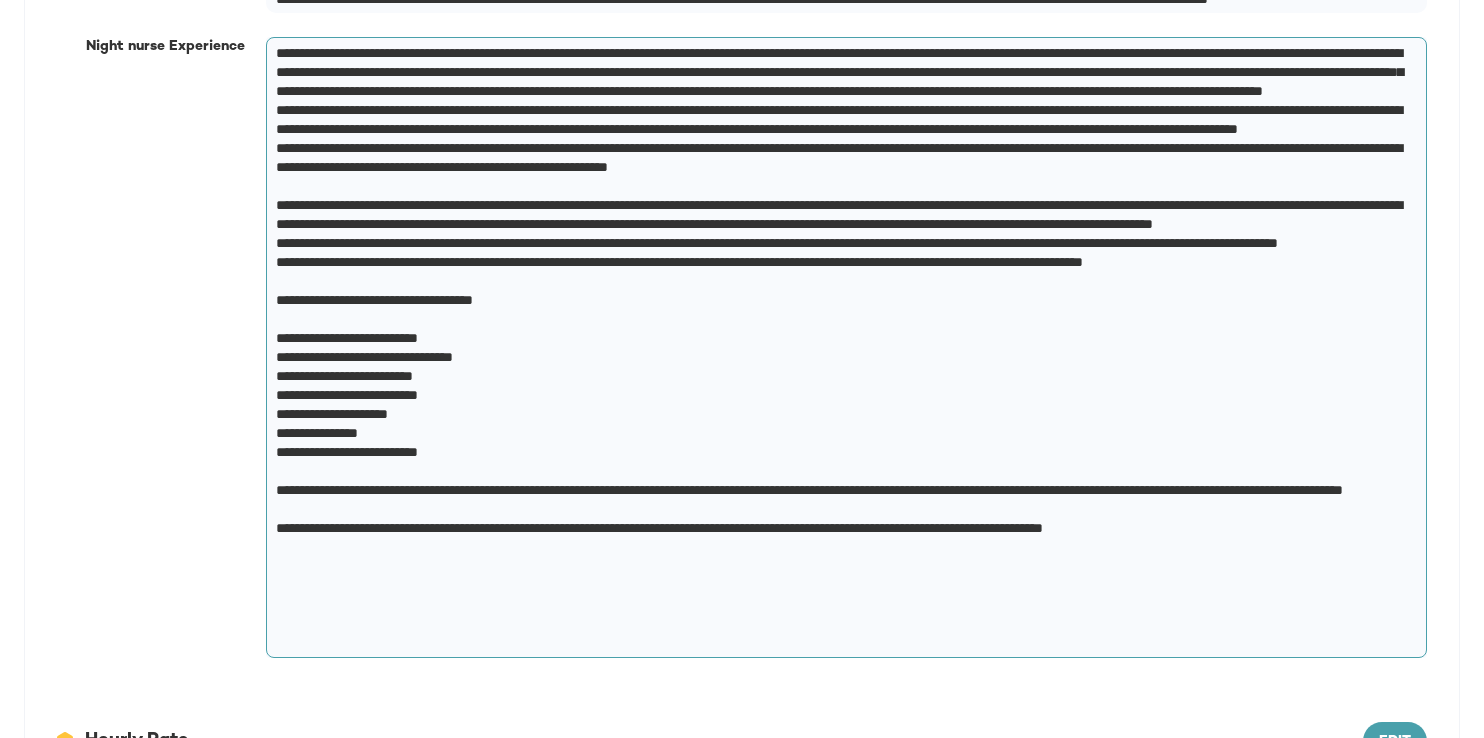 click at bounding box center (842, 348) 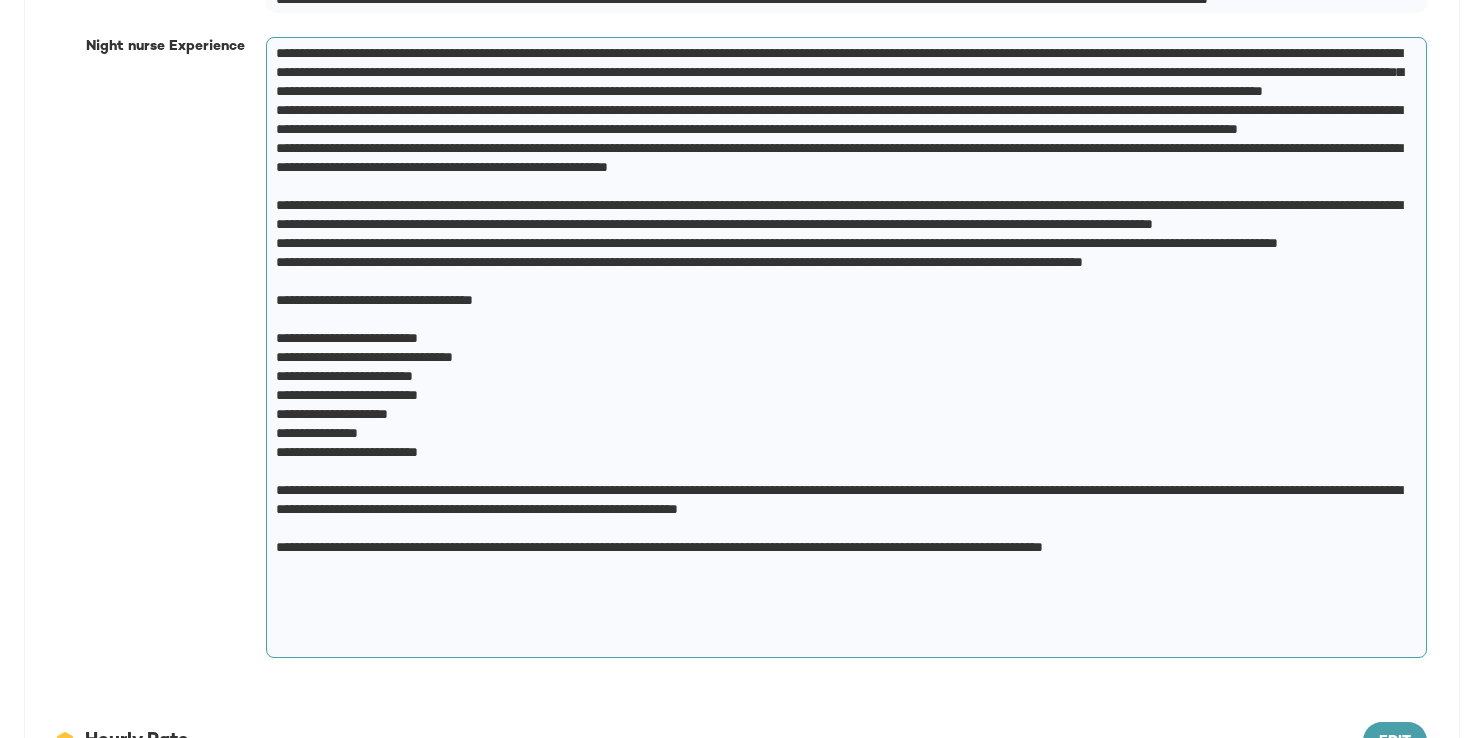 click at bounding box center (842, 348) 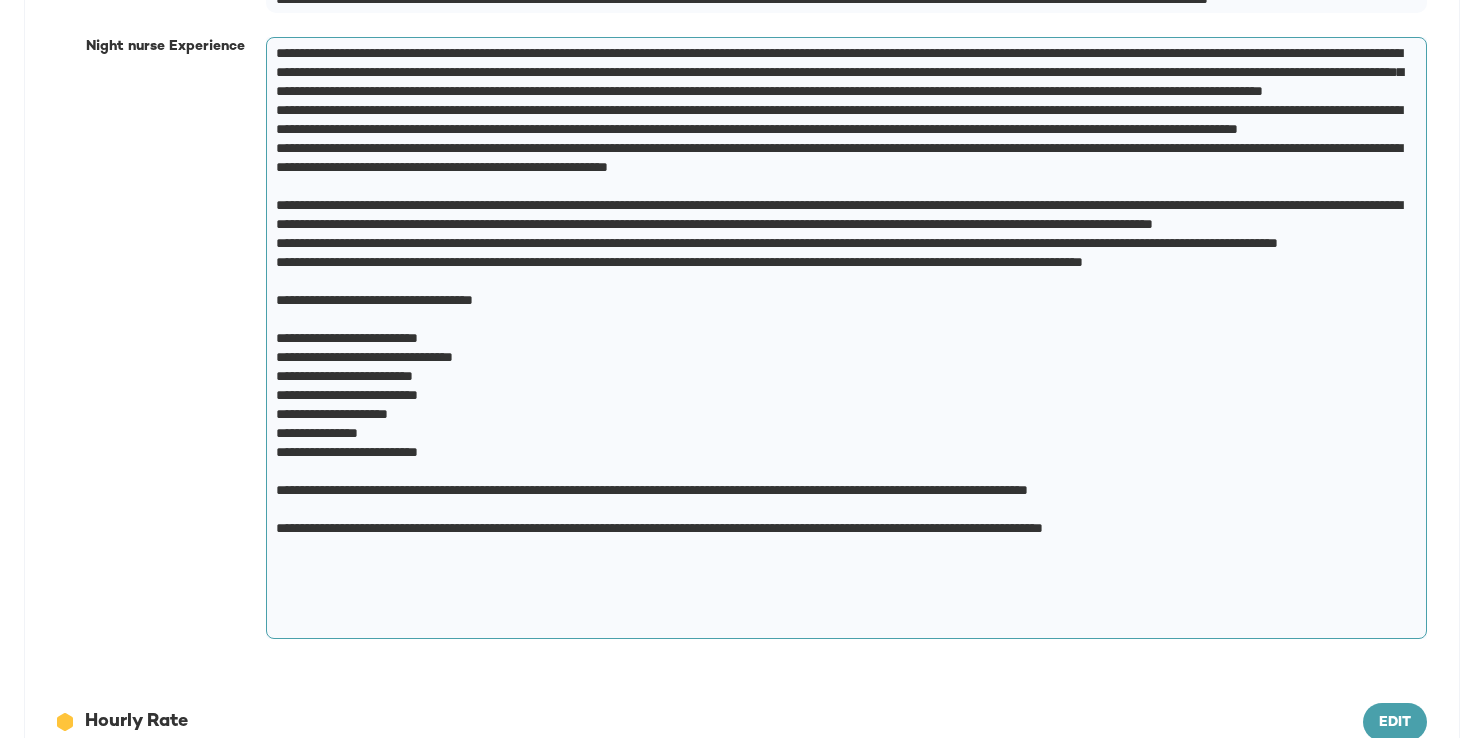 click at bounding box center (842, 338) 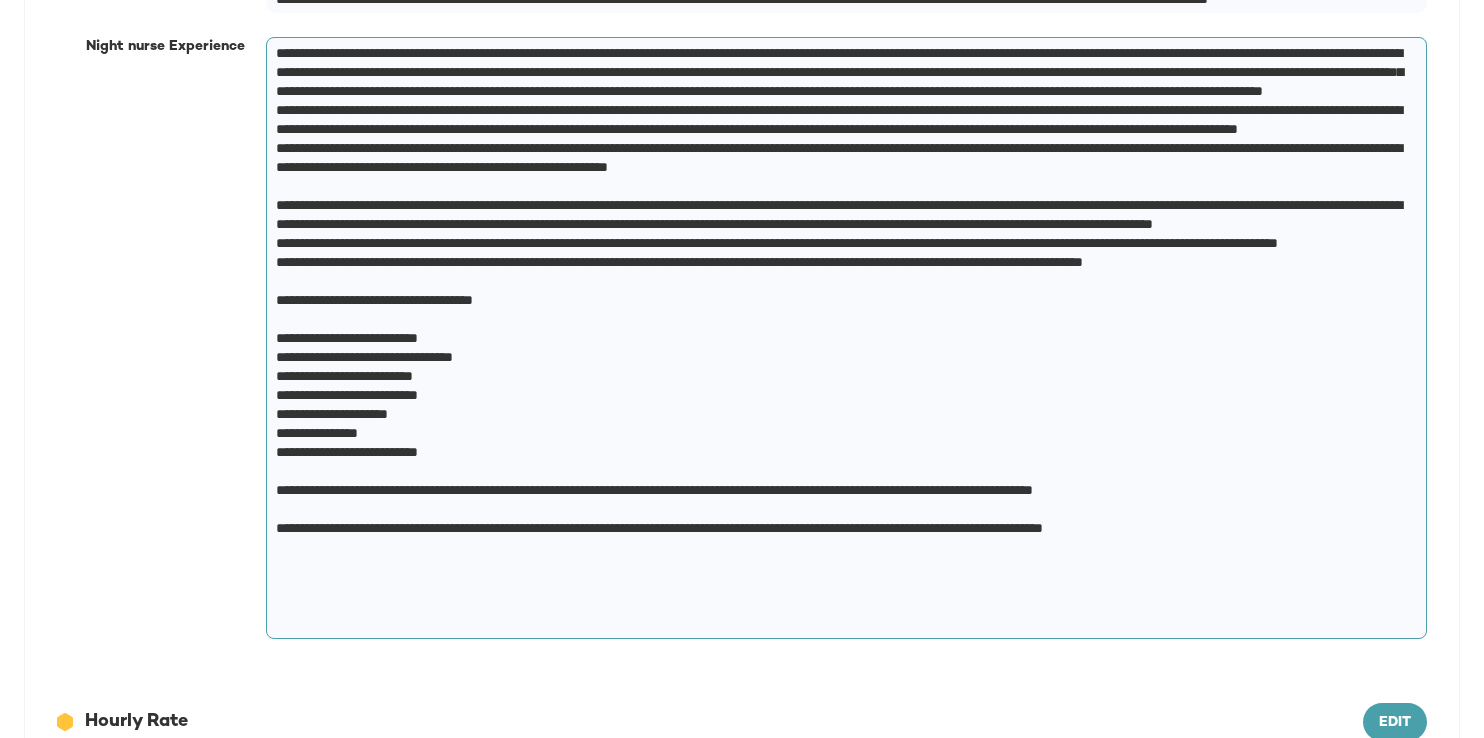 click at bounding box center [842, 338] 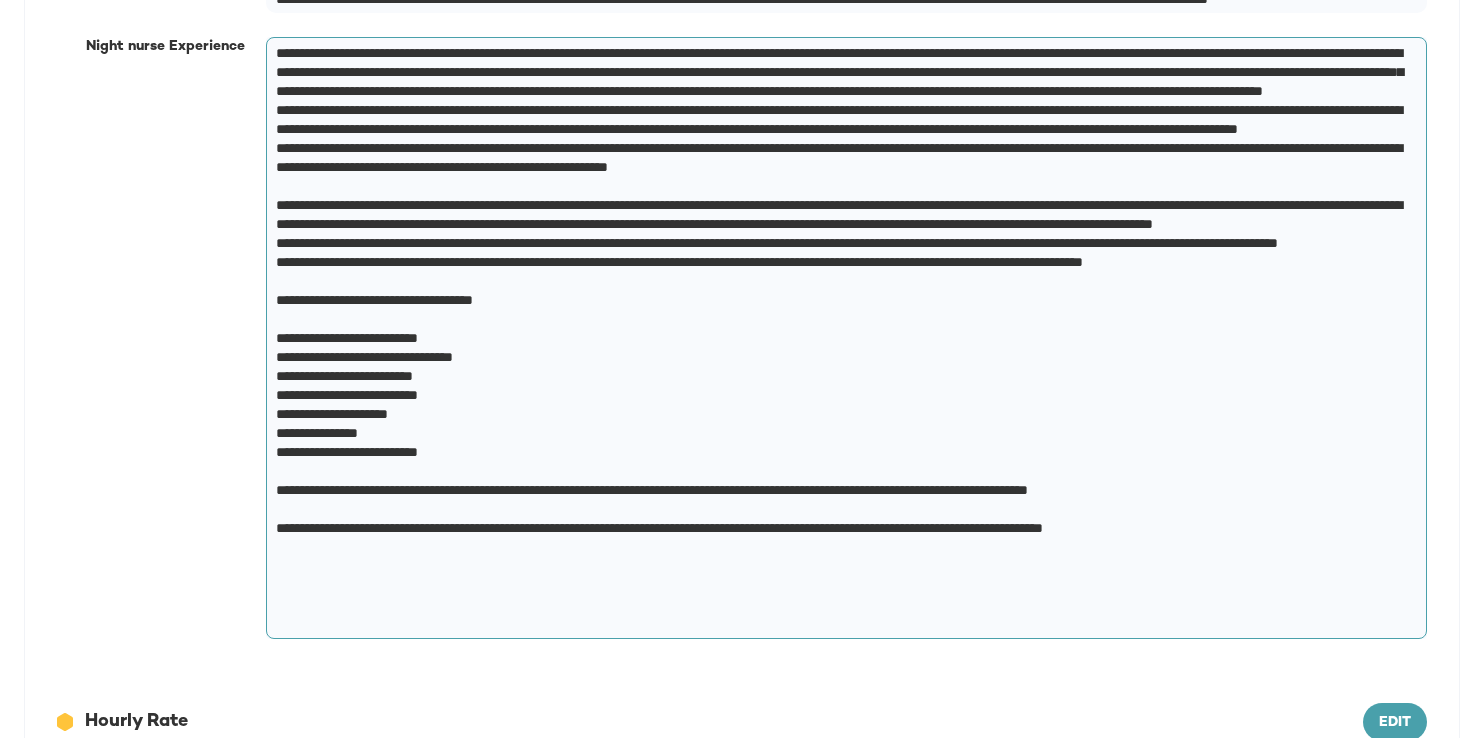 click at bounding box center [842, 338] 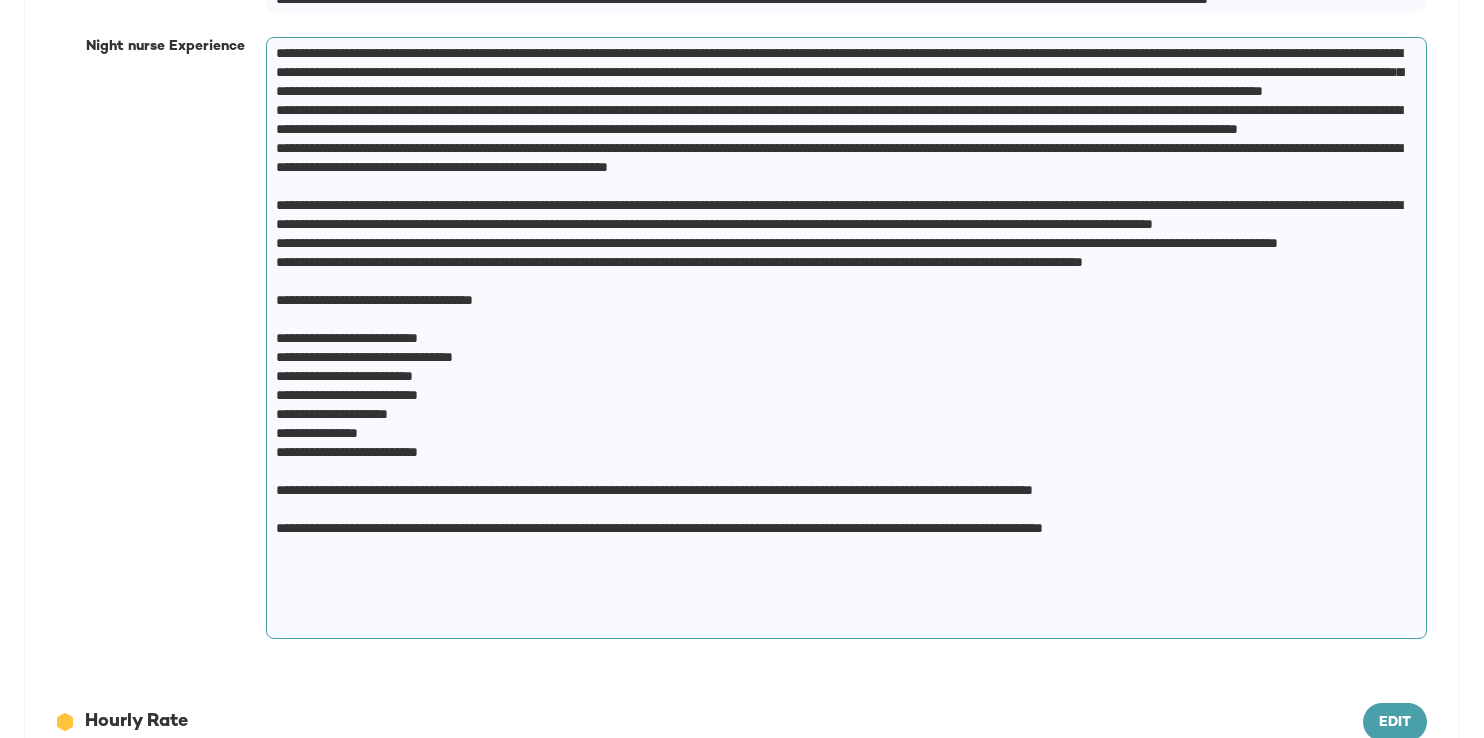 click at bounding box center [842, 338] 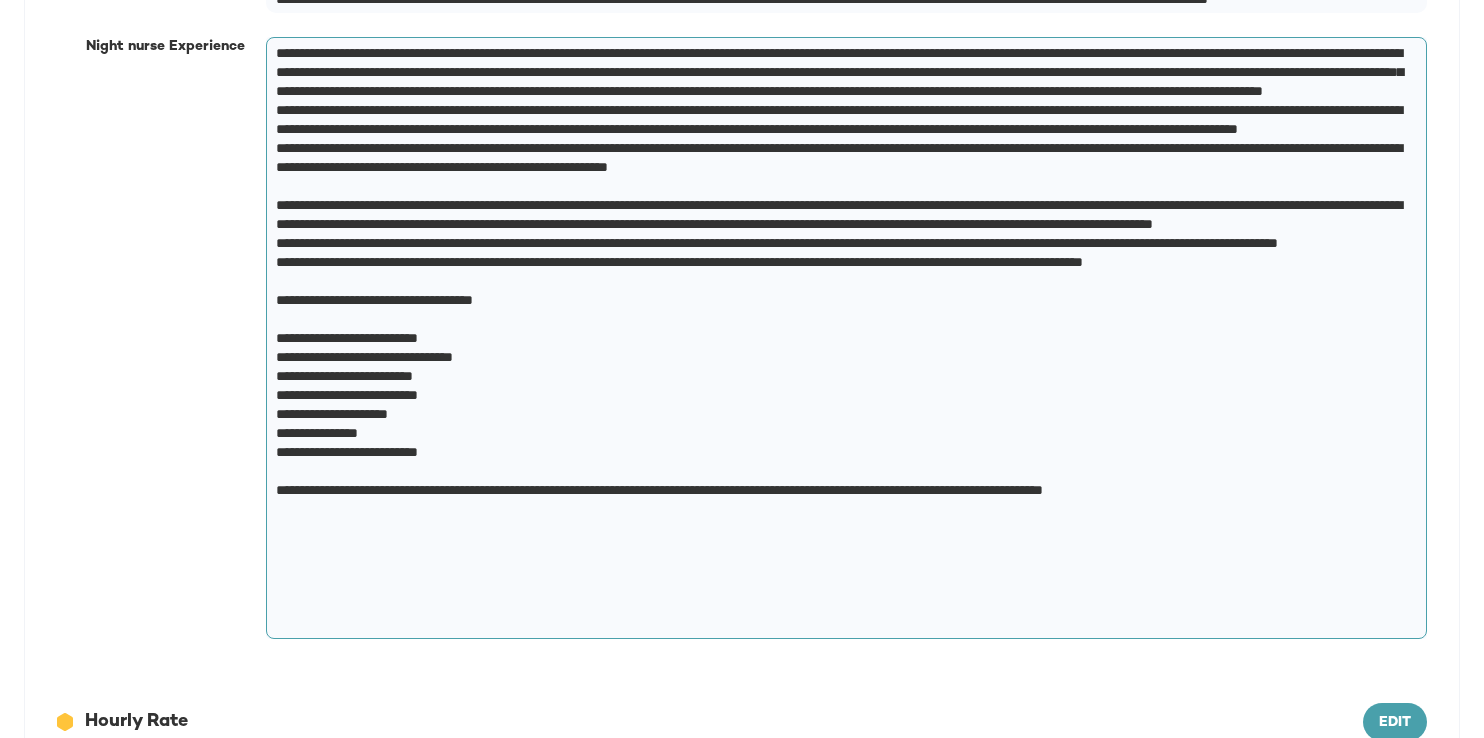 click at bounding box center (842, 338) 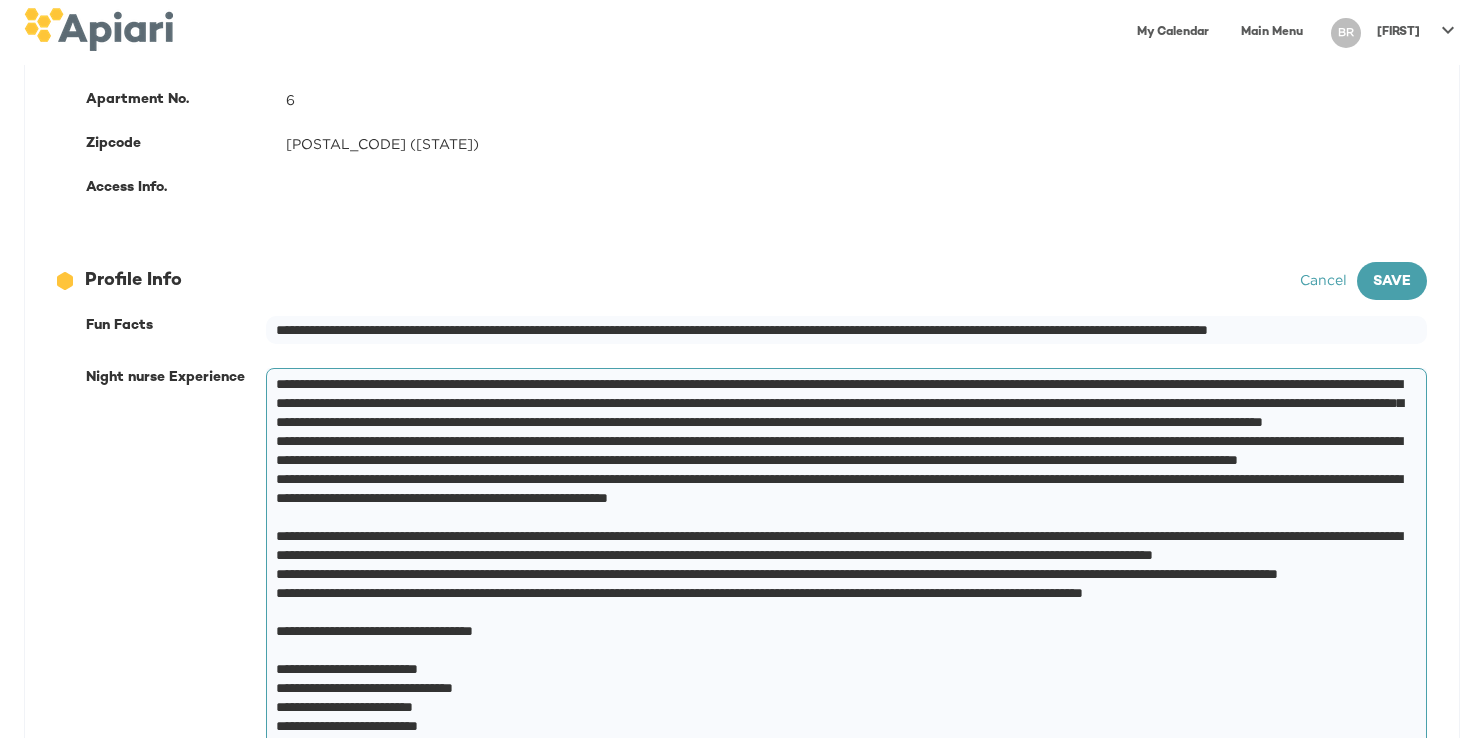 scroll, scrollTop: 588, scrollLeft: 0, axis: vertical 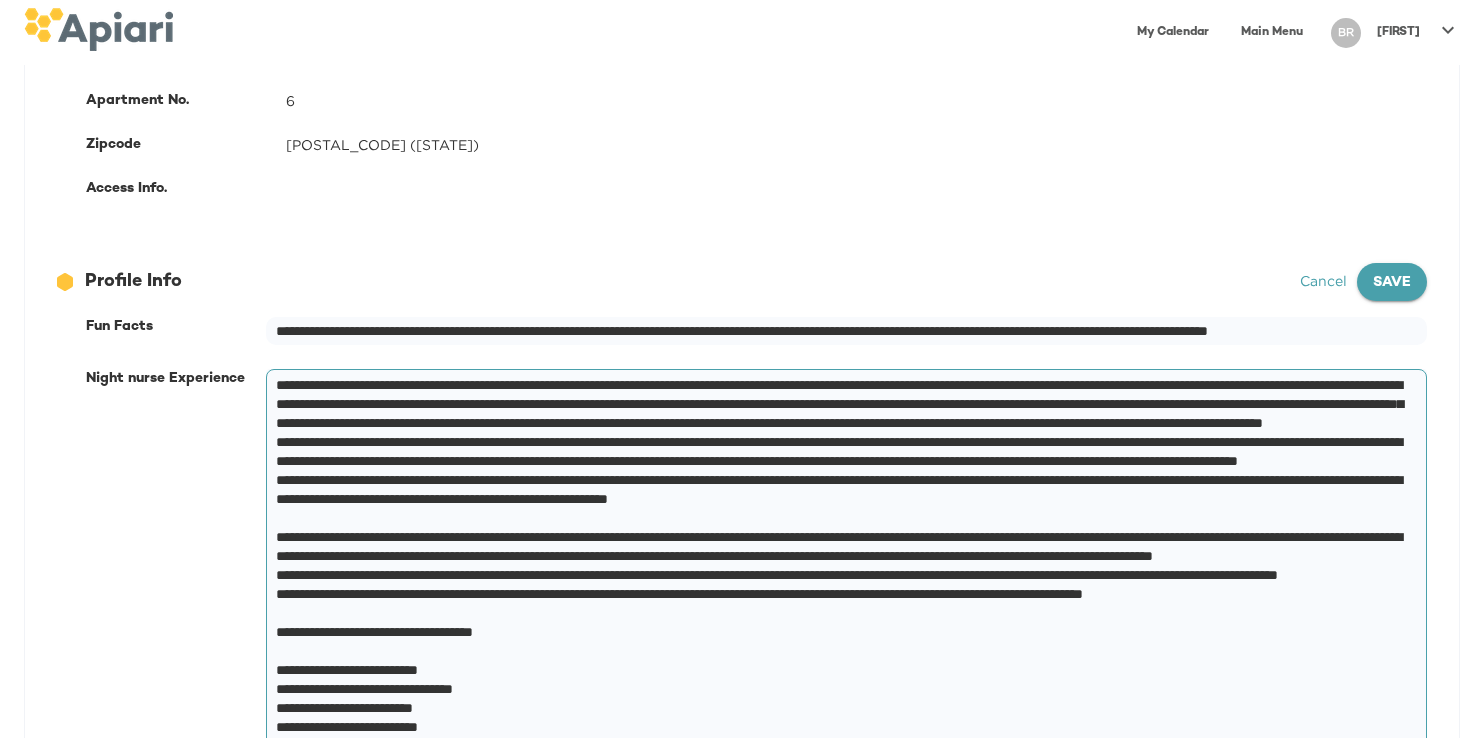 type on "**********" 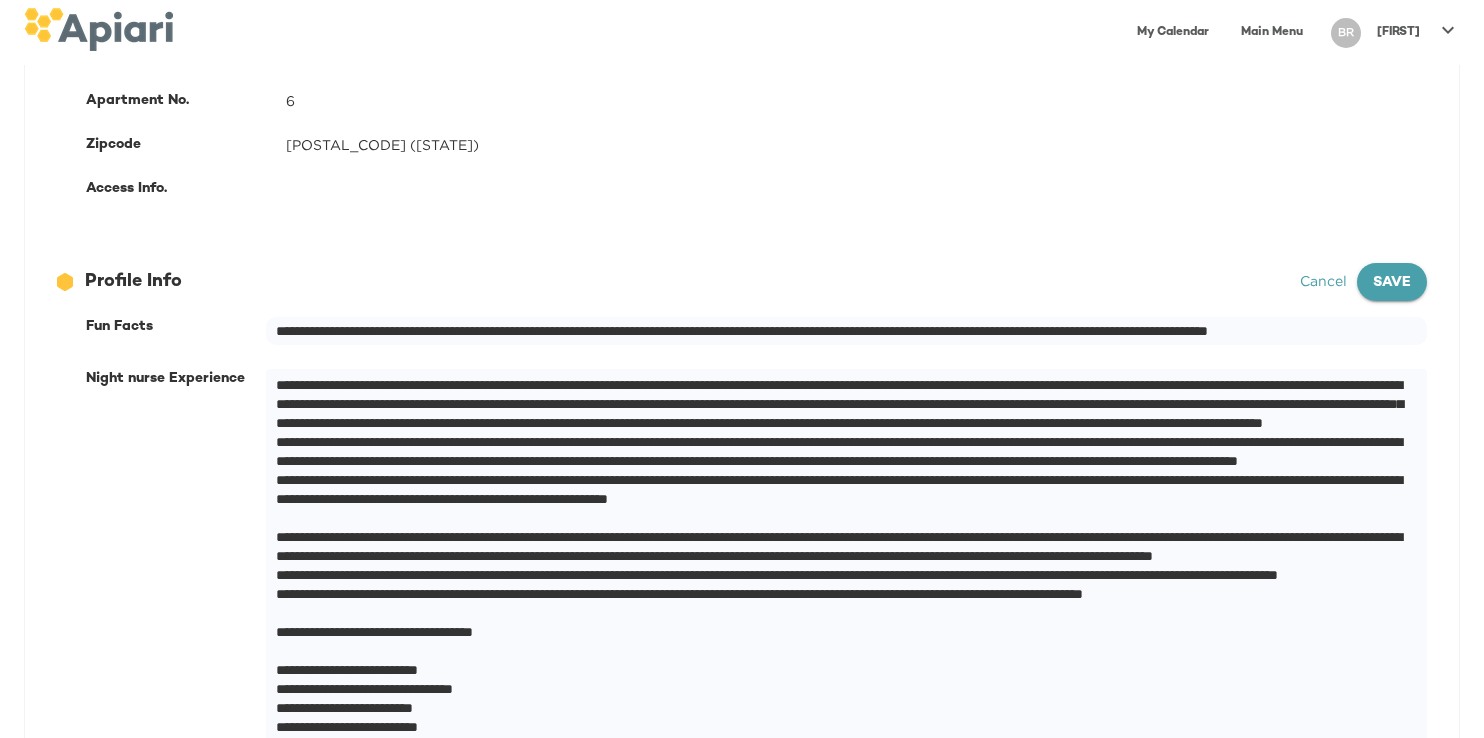 click on "Save" at bounding box center (1392, 282) 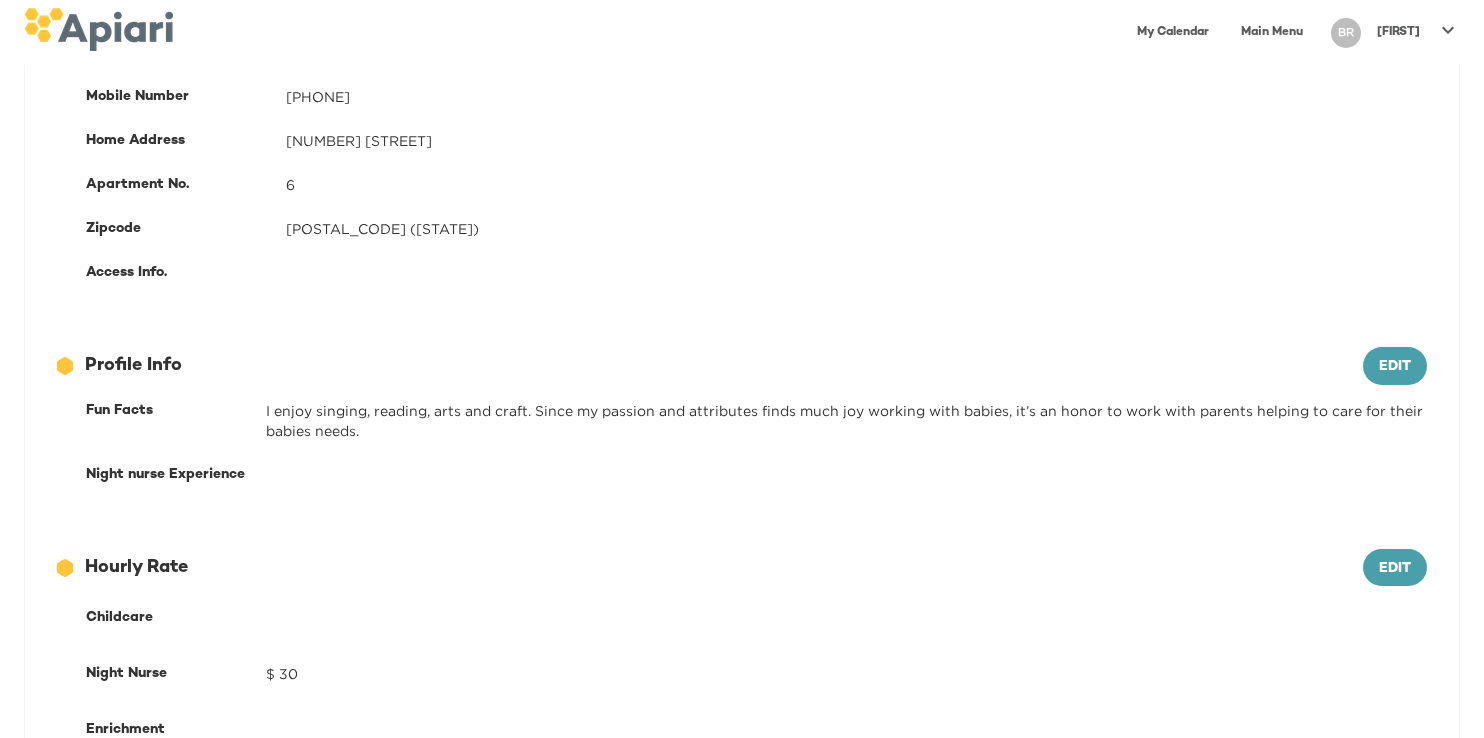 scroll, scrollTop: 500, scrollLeft: 0, axis: vertical 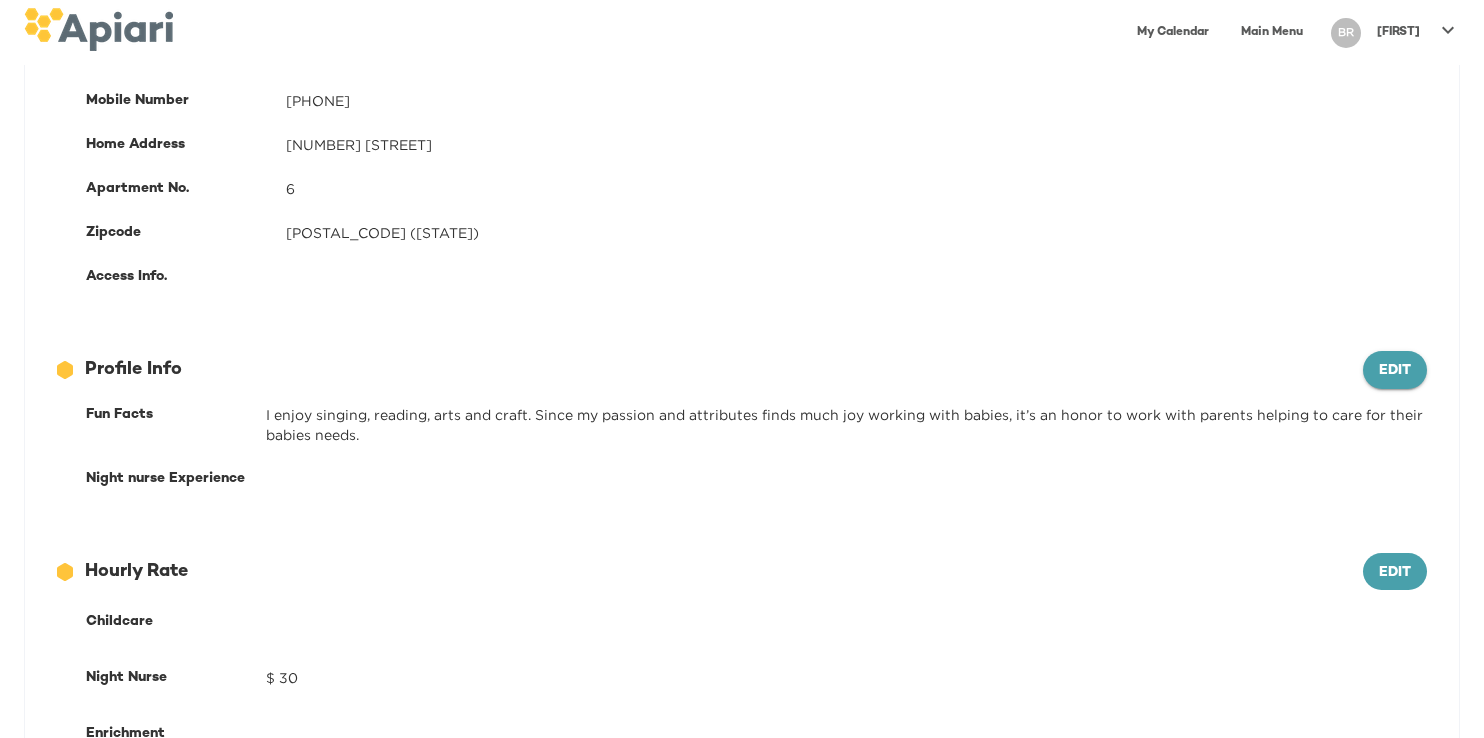 click on "Edit" at bounding box center [1395, 13] 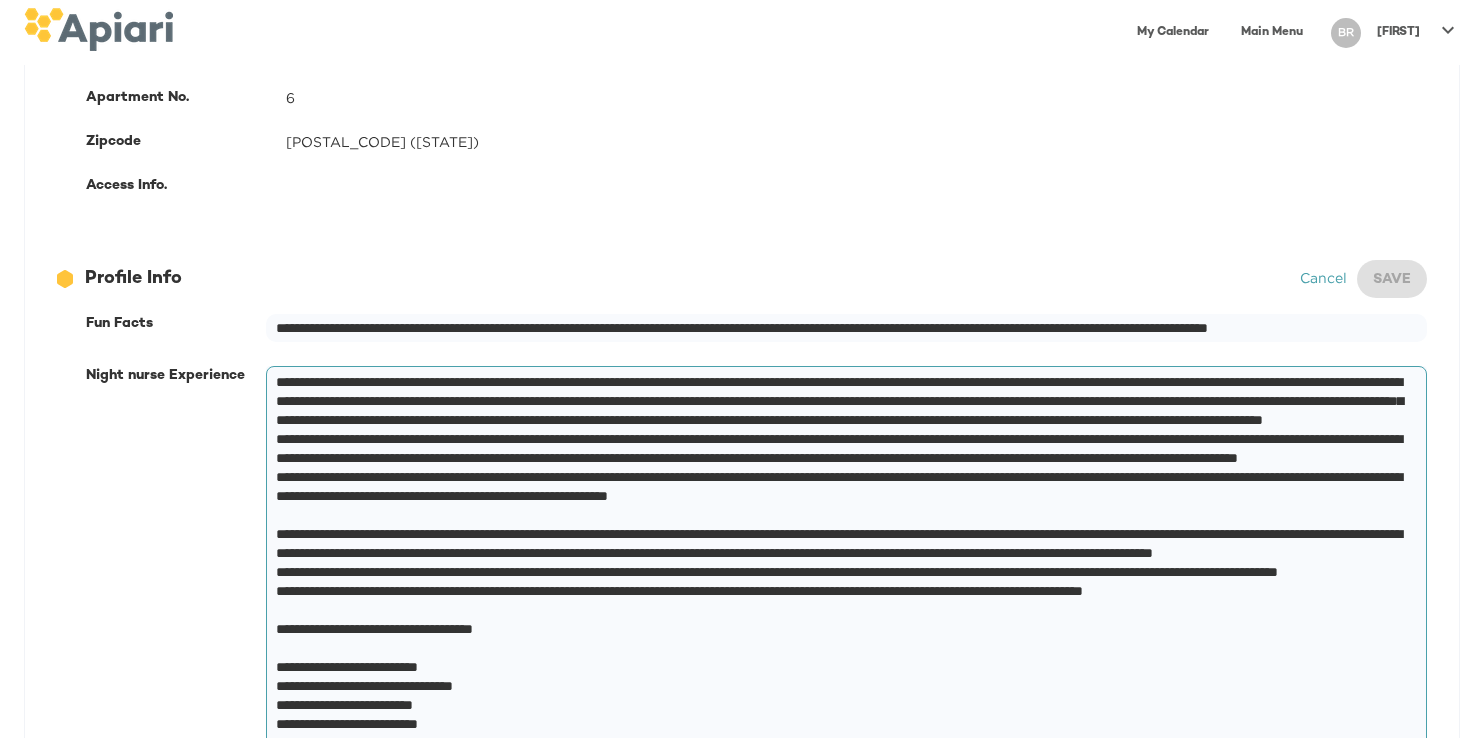 scroll, scrollTop: 581, scrollLeft: 0, axis: vertical 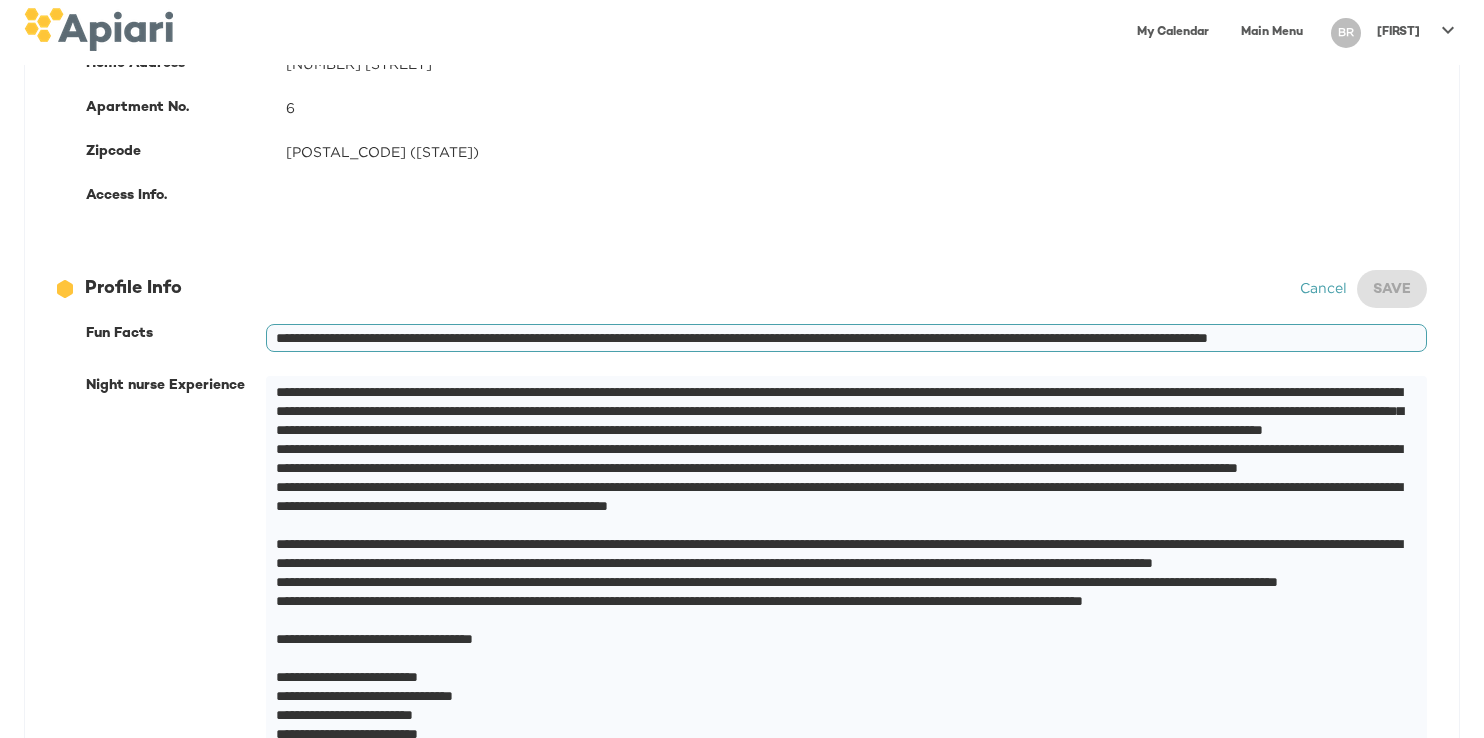 click on "**********" at bounding box center (846, 338) 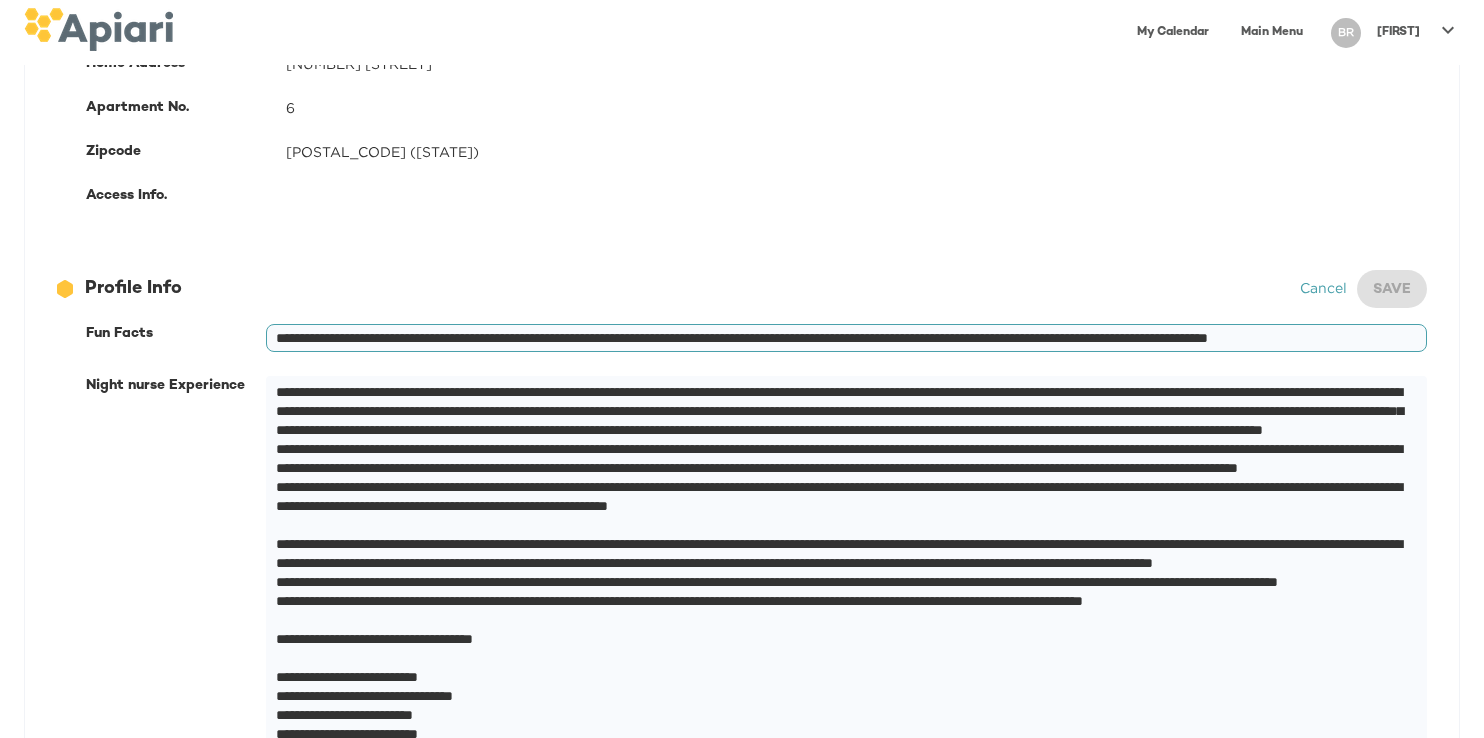 click on "**********" at bounding box center (846, 338) 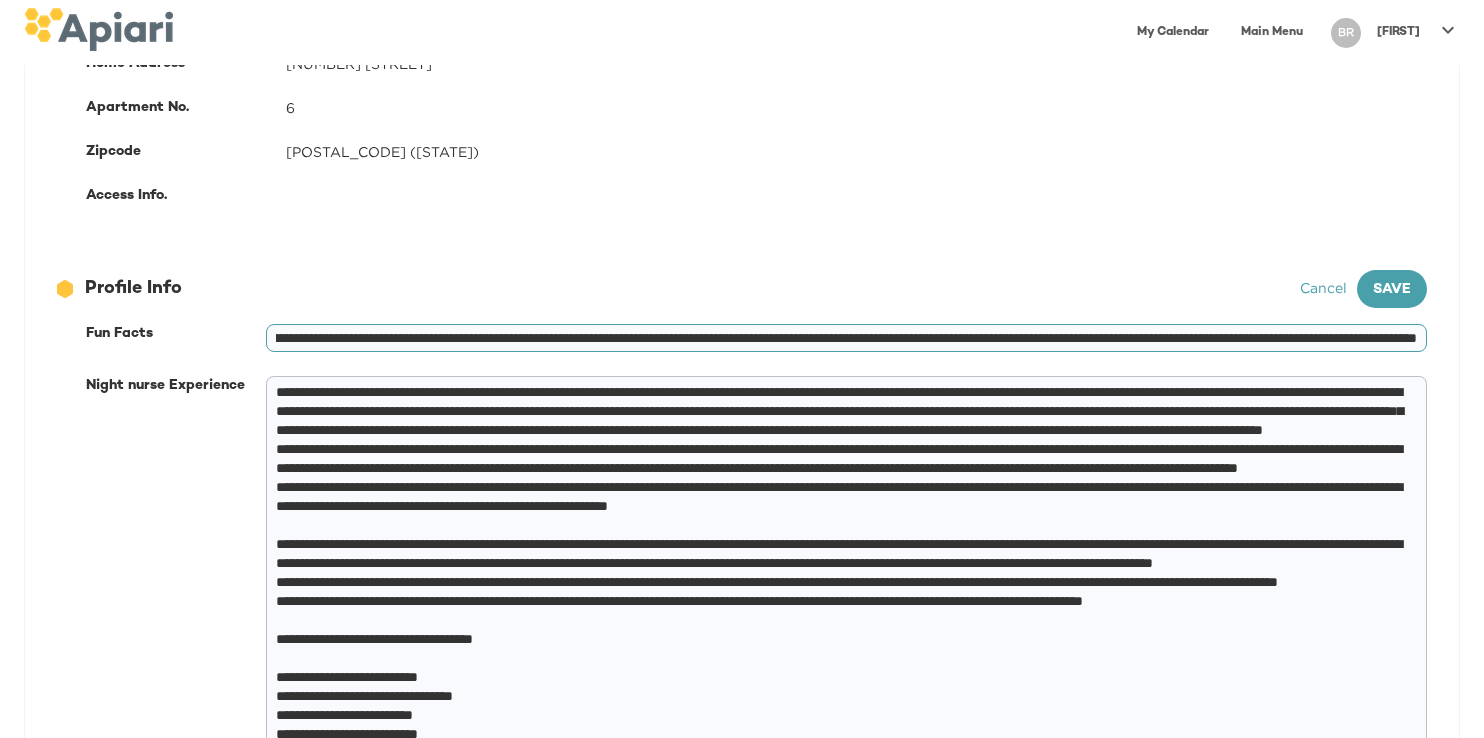 scroll, scrollTop: 0, scrollLeft: 2985, axis: horizontal 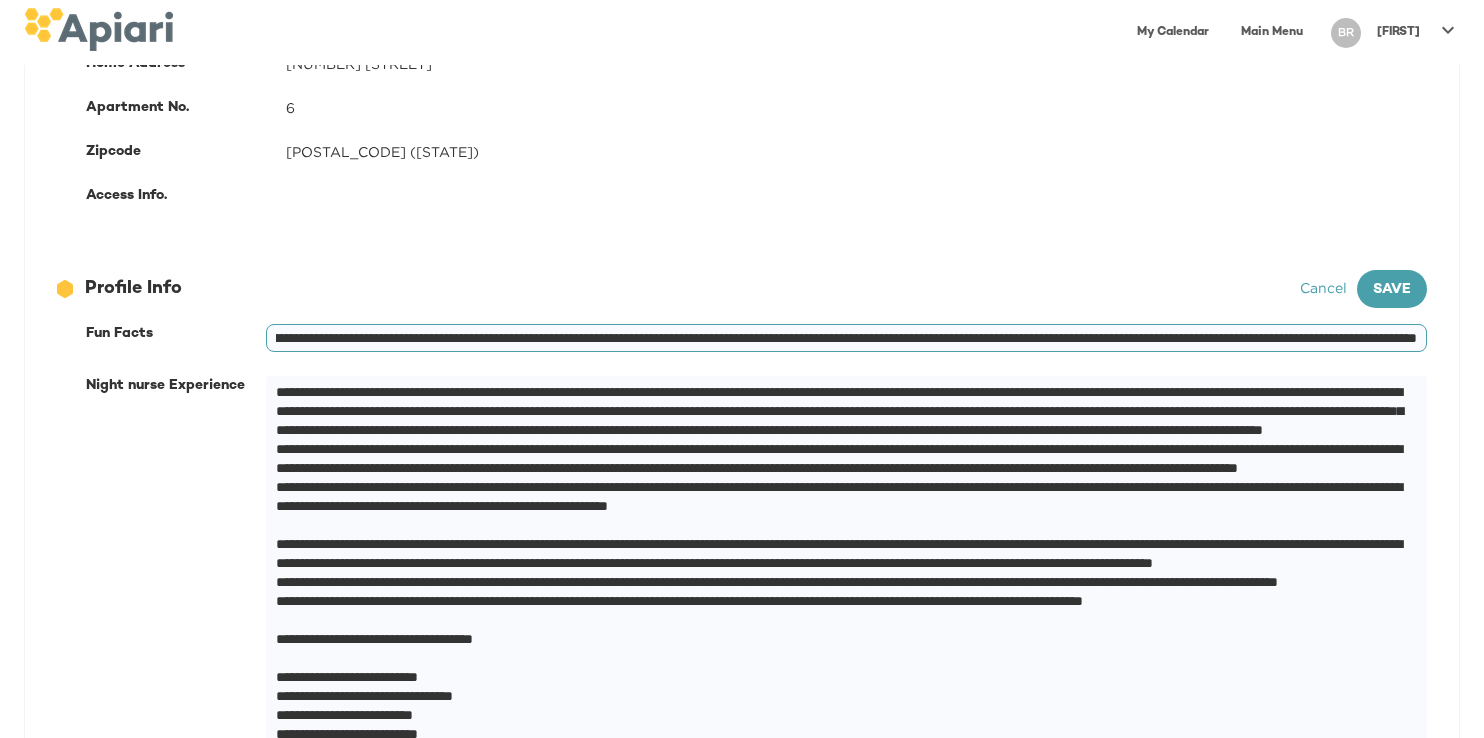 click on "**********" at bounding box center [846, 338] 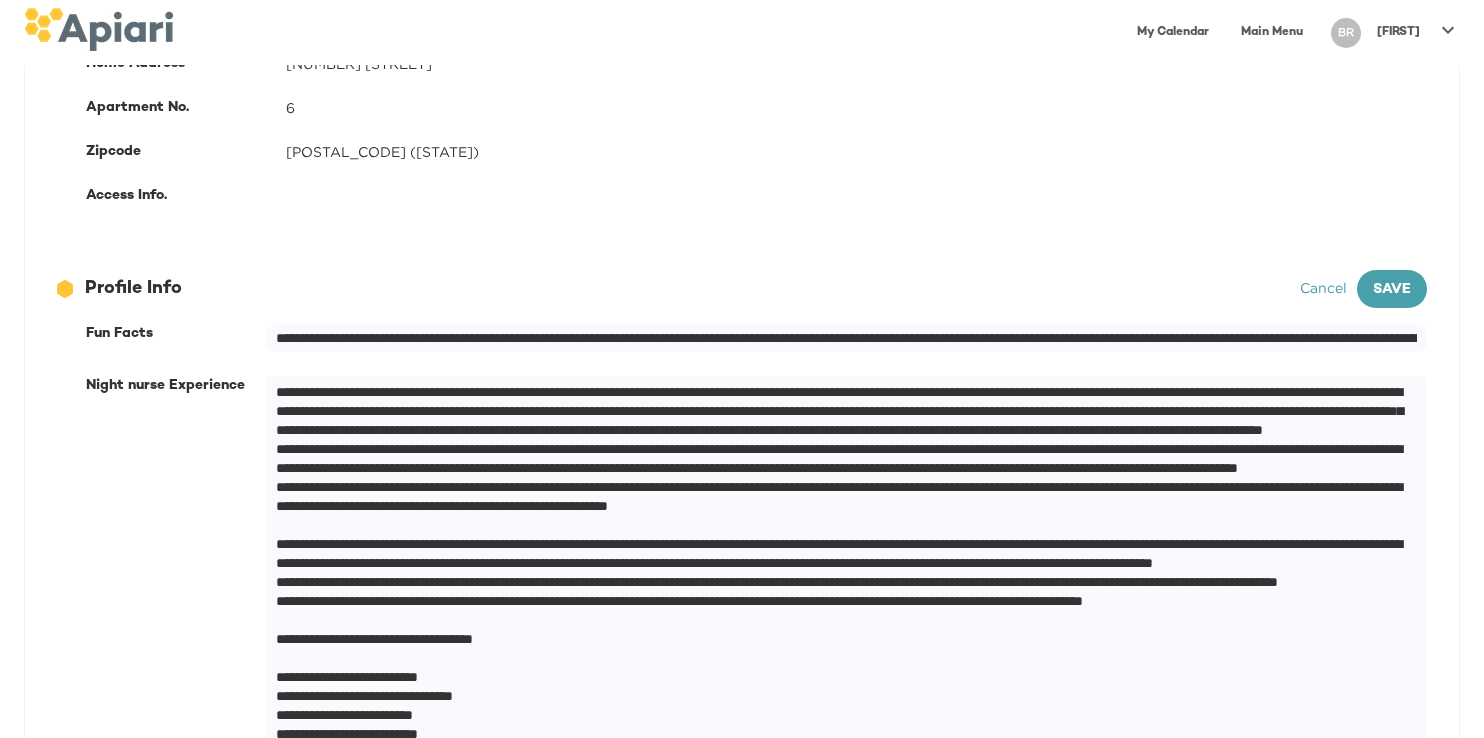 click on "**********" at bounding box center (742, 624) 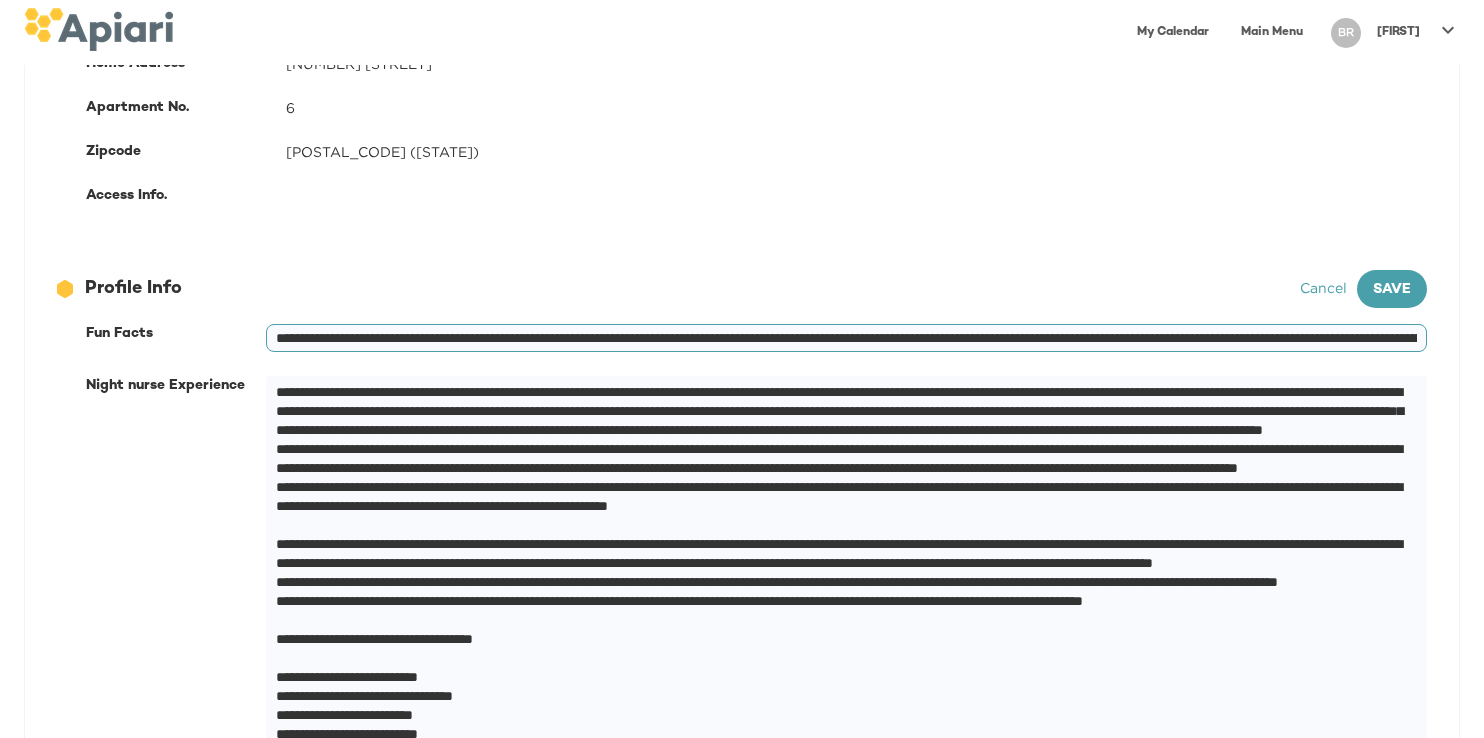 click on "**********" at bounding box center (846, 338) 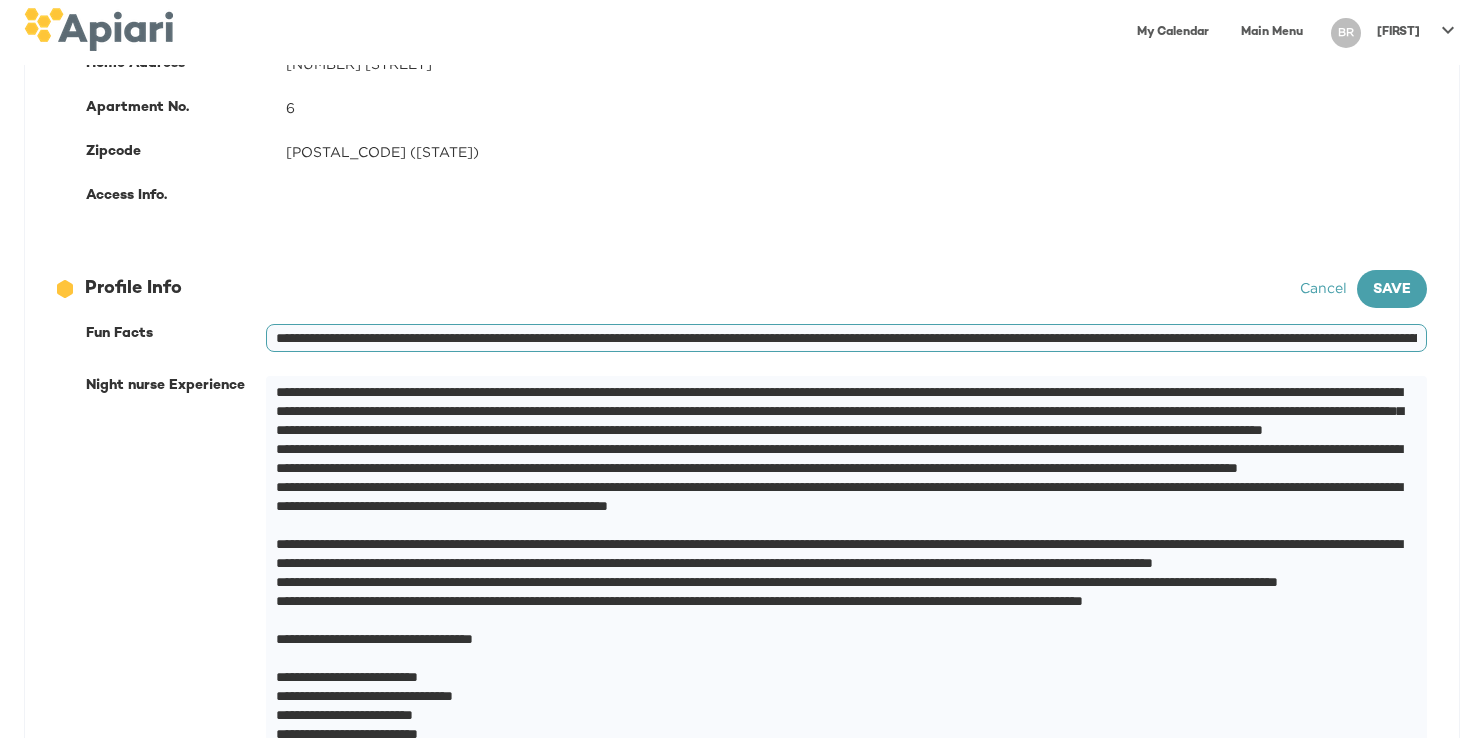 scroll, scrollTop: 0, scrollLeft: 578, axis: horizontal 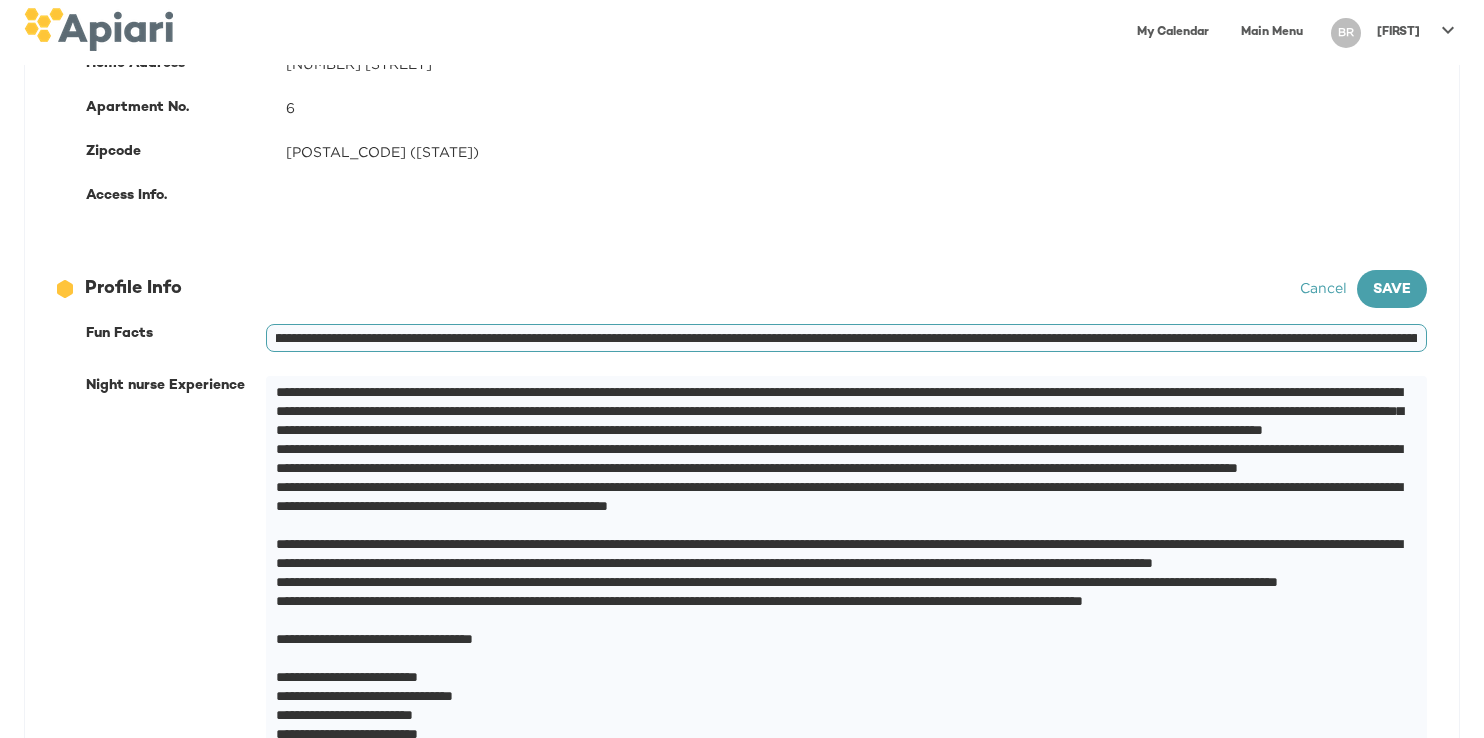 click on "**********" at bounding box center [846, 338] 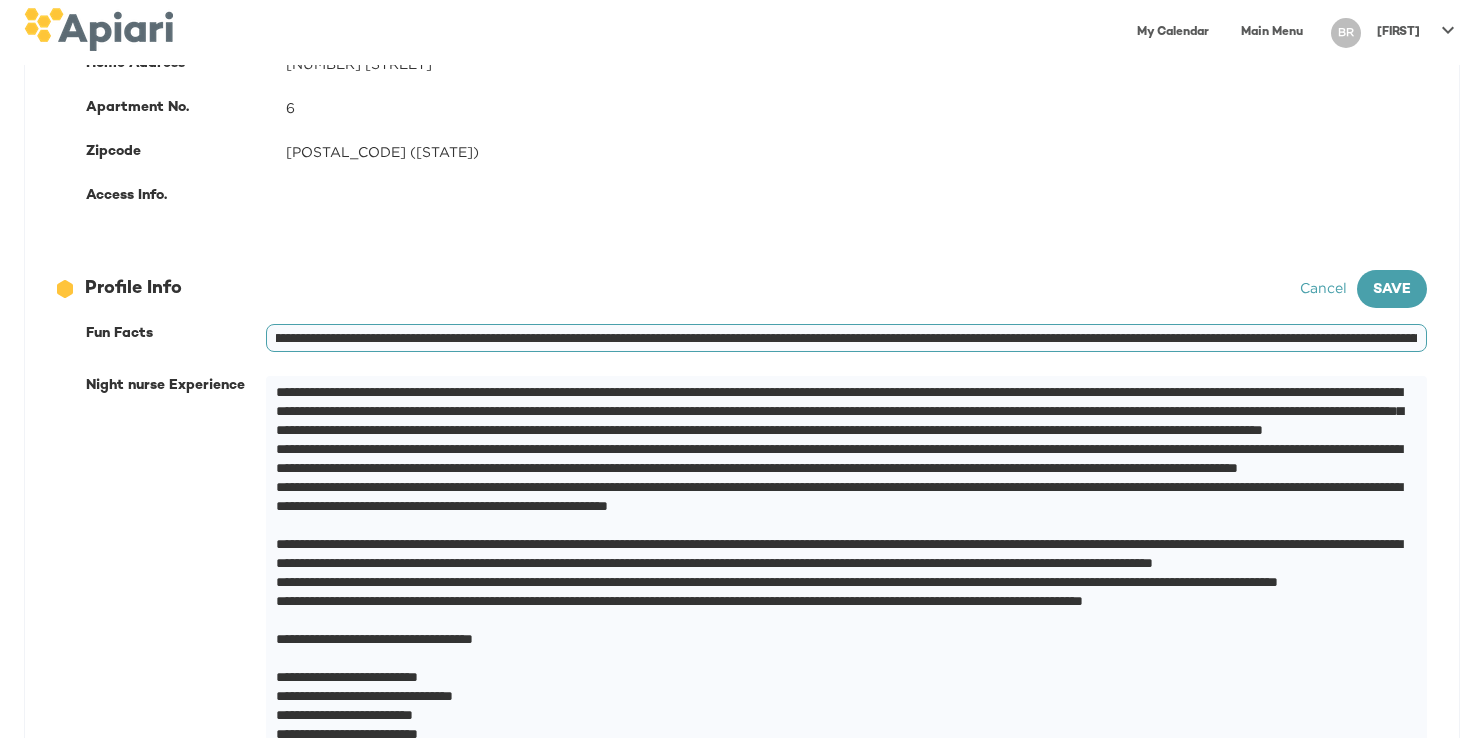 scroll, scrollTop: 0, scrollLeft: 1733, axis: horizontal 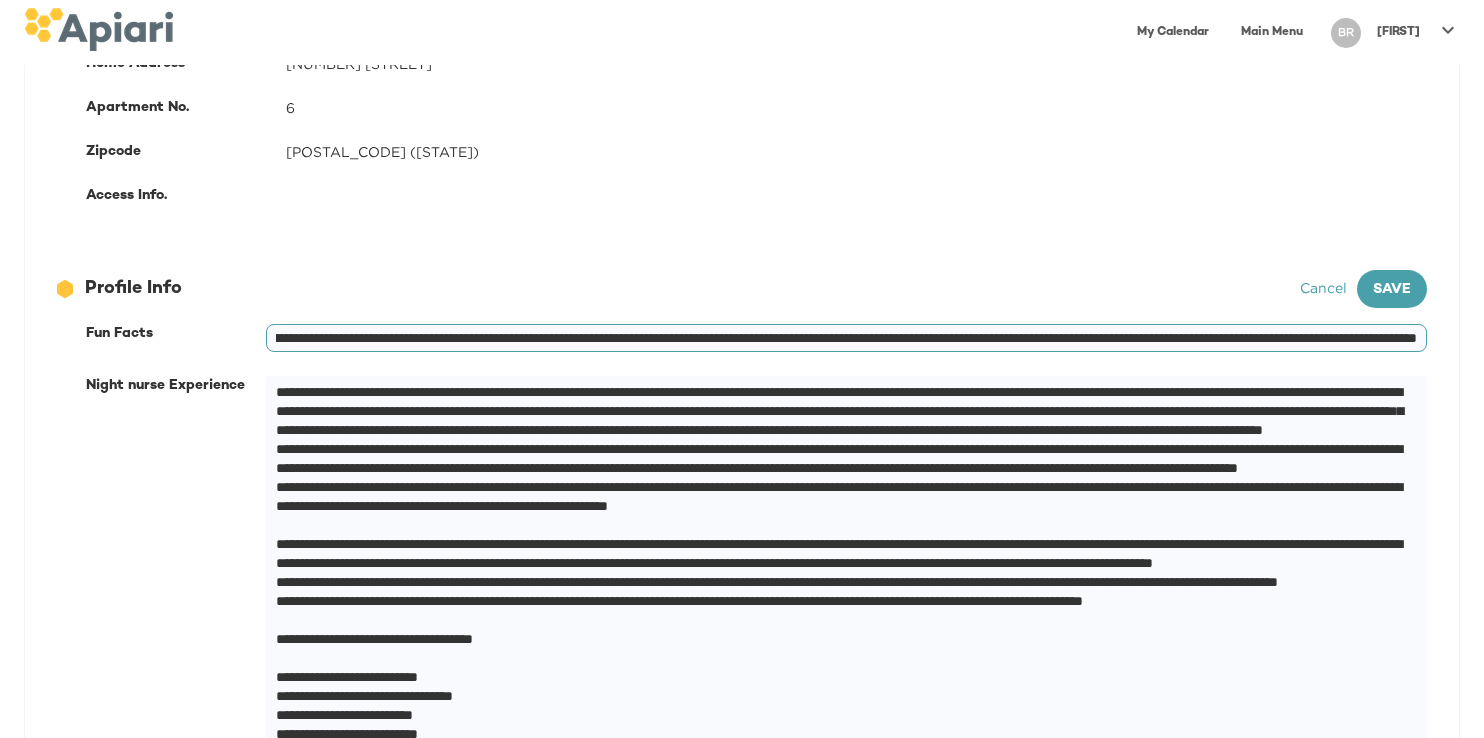click on "**********" at bounding box center (846, 338) 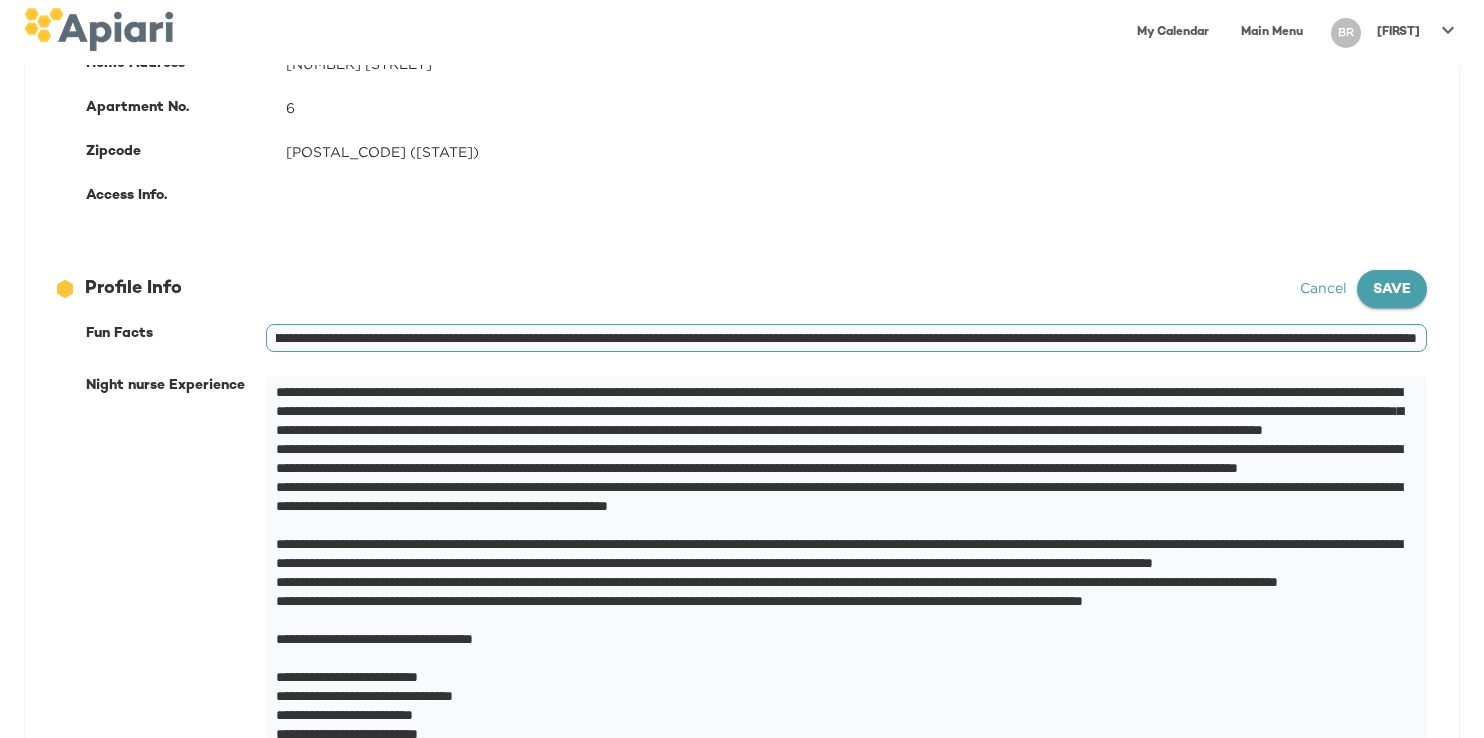 type on "**********" 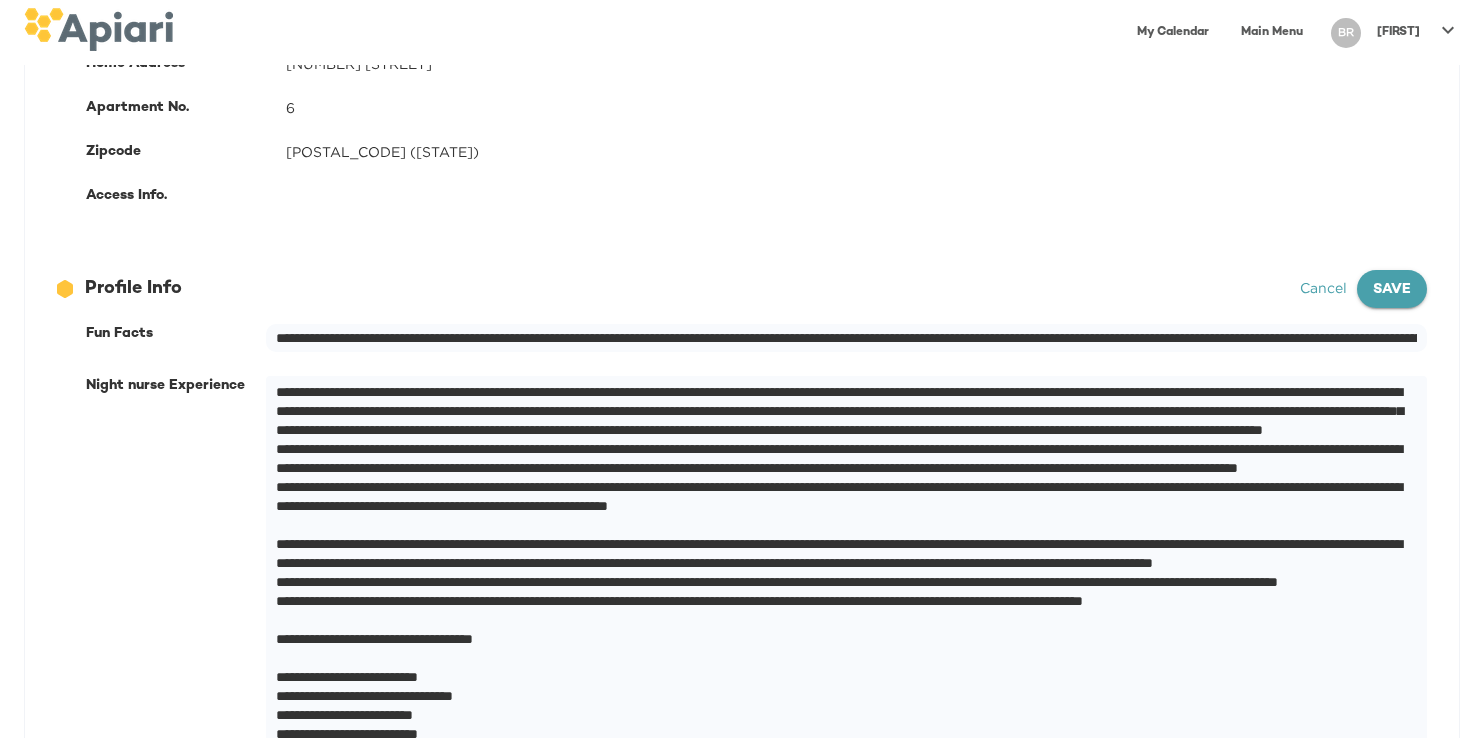 click on "Save" at bounding box center [1392, 289] 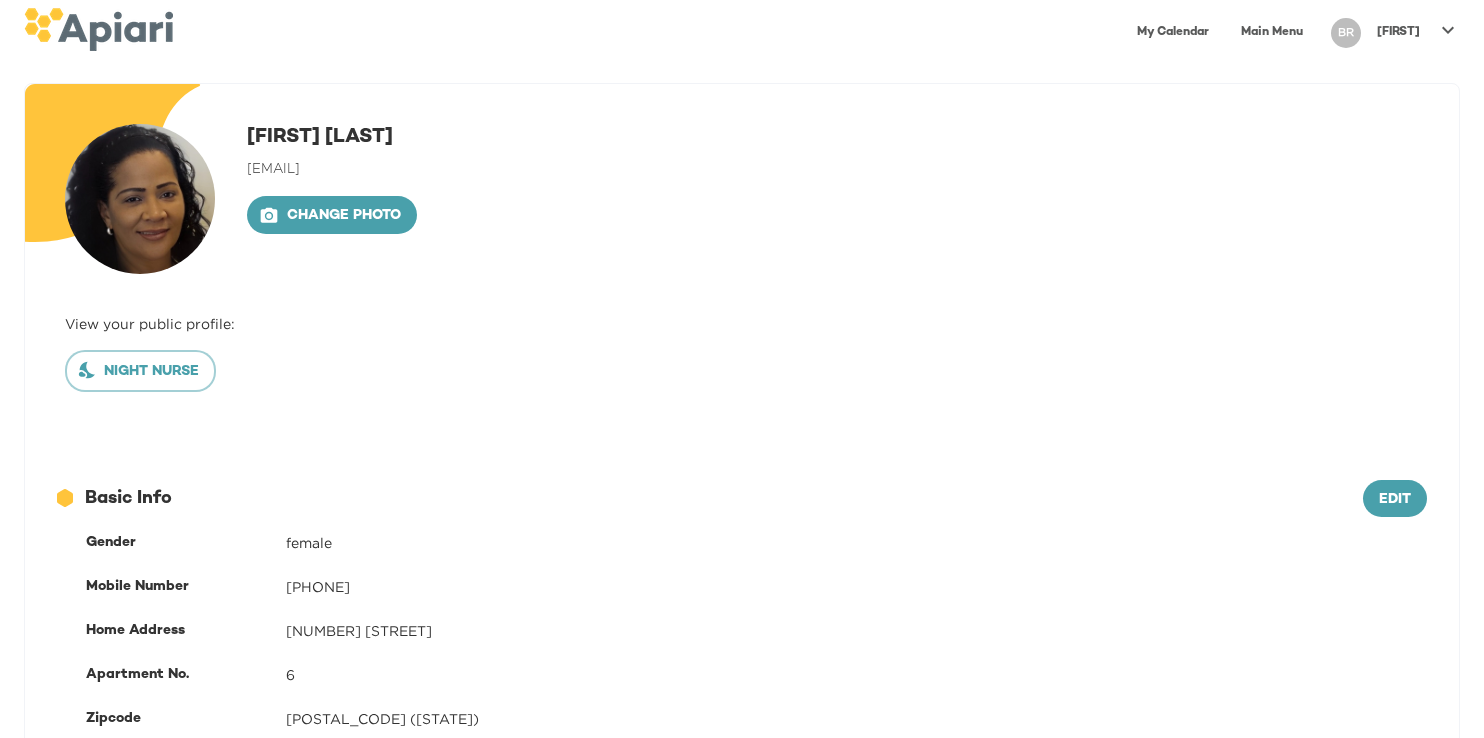 scroll, scrollTop: 0, scrollLeft: 0, axis: both 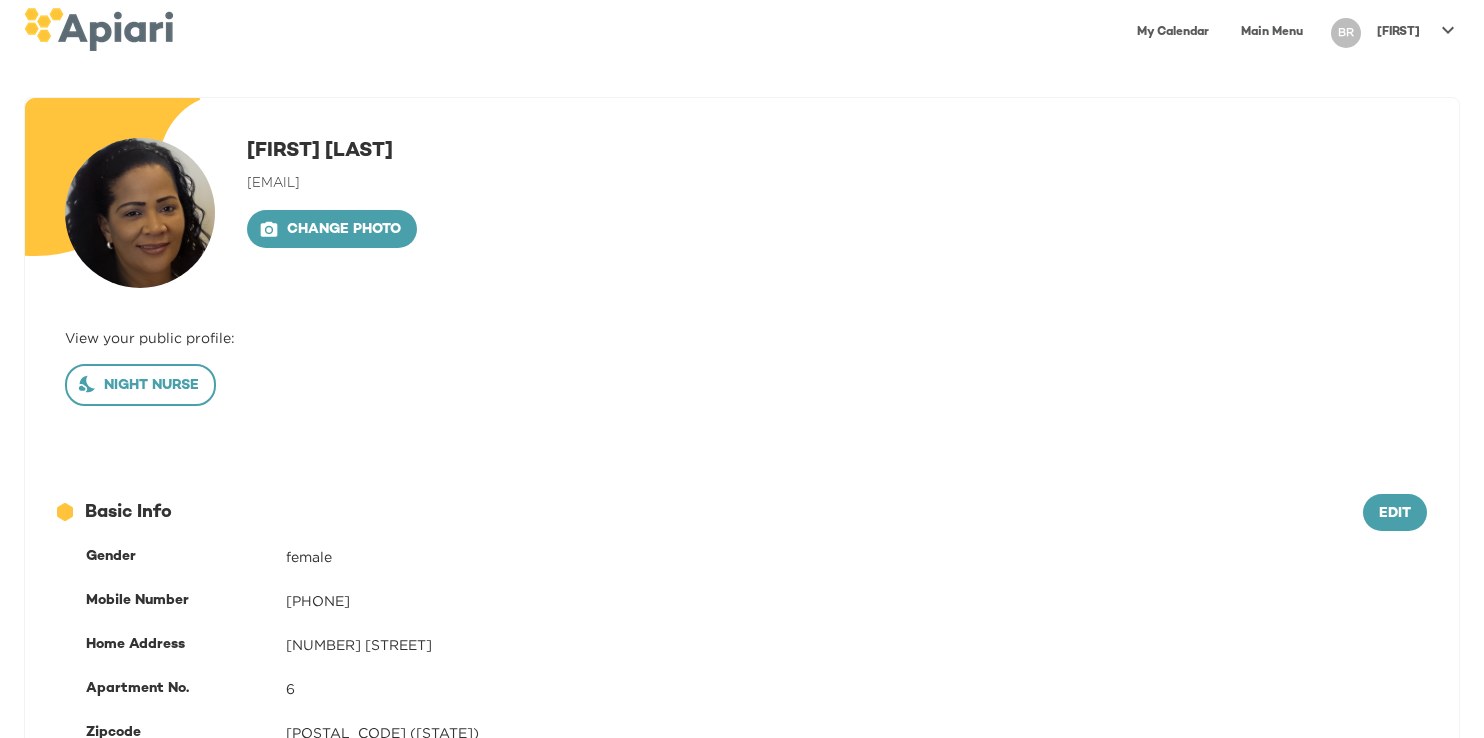 click on "Night nurse" at bounding box center (140, 385) 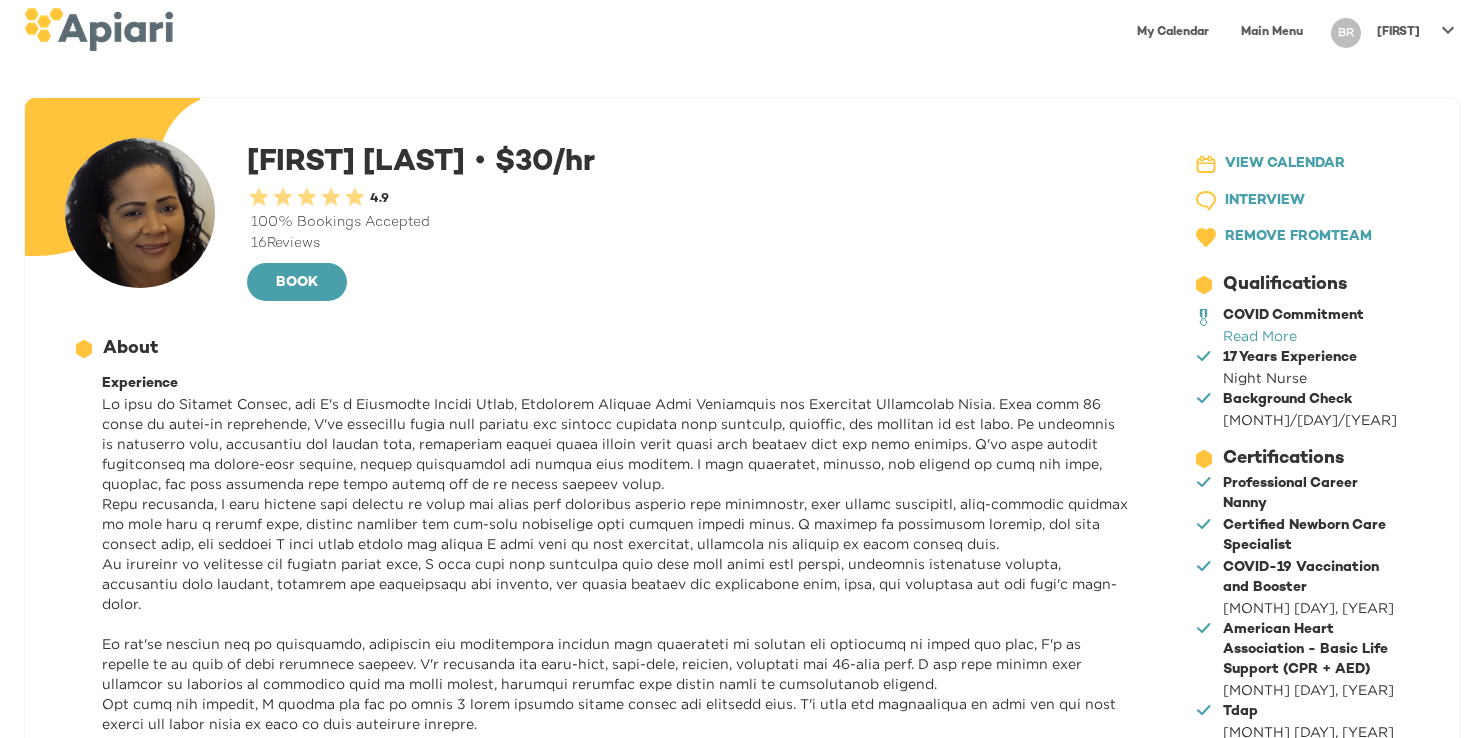scroll, scrollTop: 0, scrollLeft: 0, axis: both 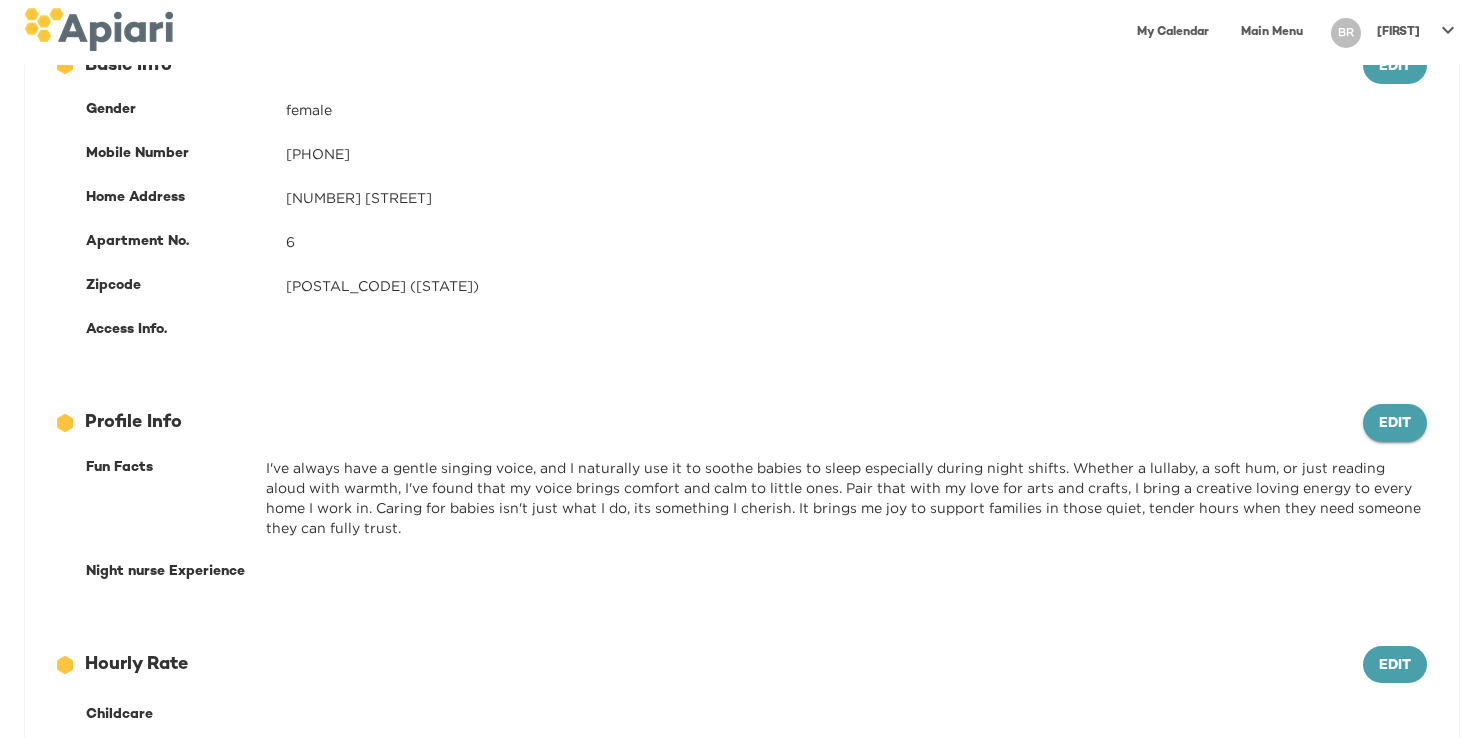 click on "Edit" at bounding box center (1395, 67) 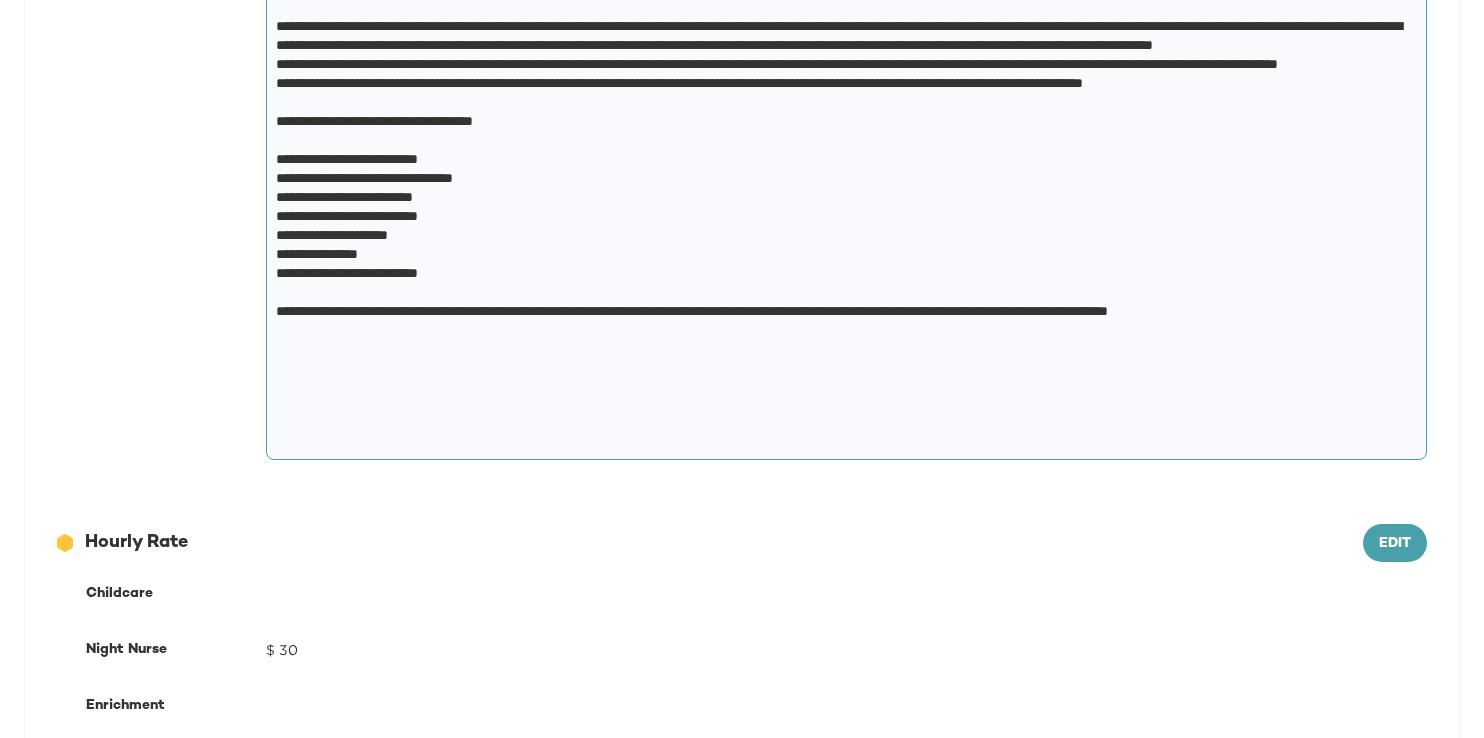 scroll, scrollTop: 1106, scrollLeft: 0, axis: vertical 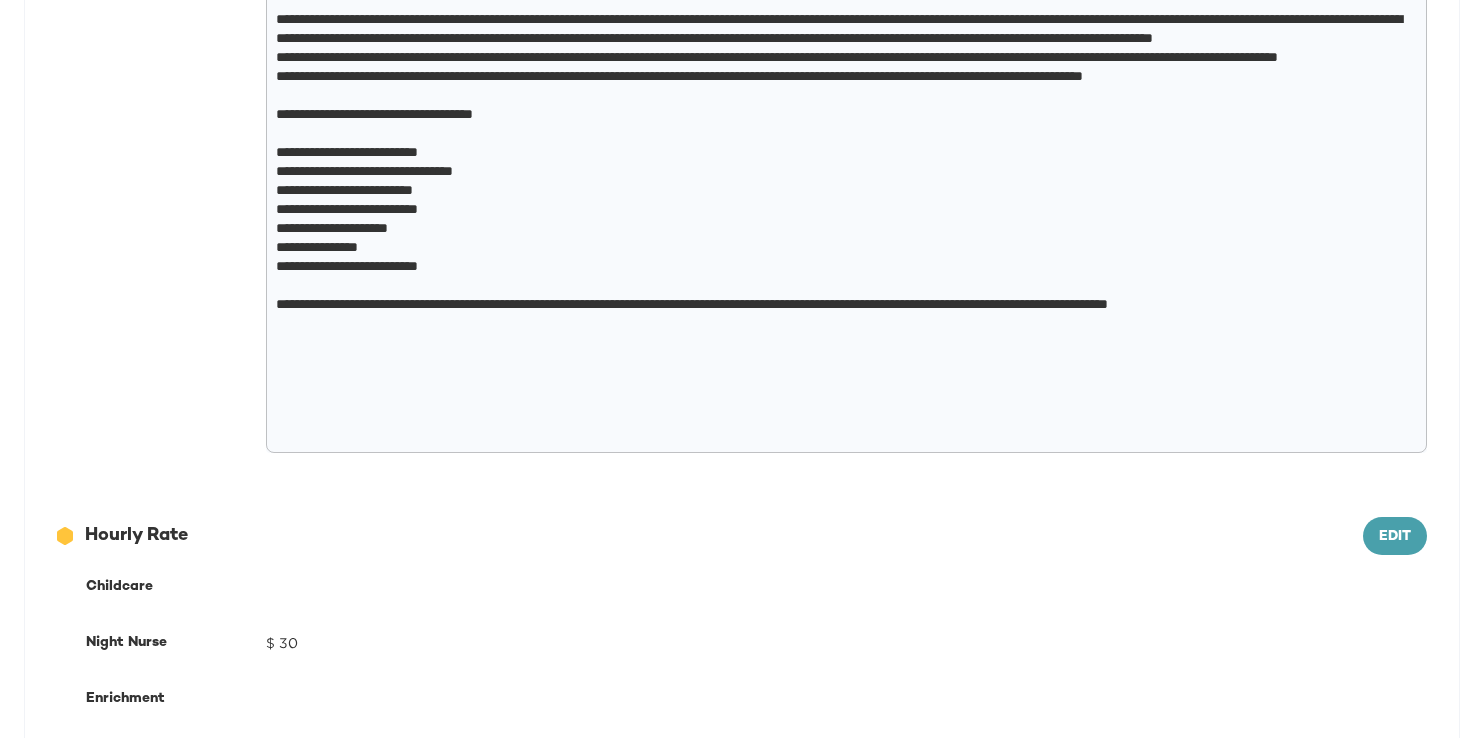 drag, startPoint x: 273, startPoint y: 398, endPoint x: 316, endPoint y: 401, distance: 43.104523 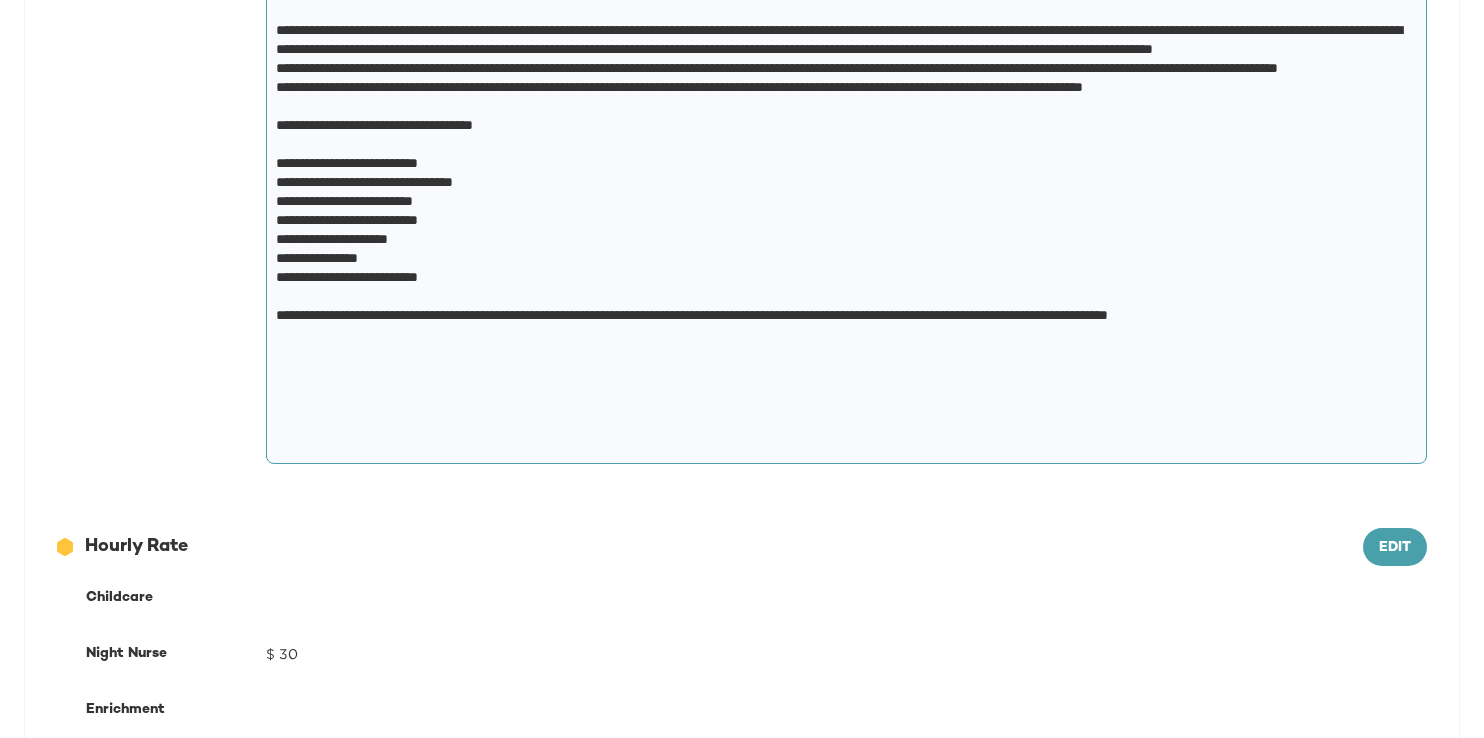 scroll, scrollTop: 1124, scrollLeft: 0, axis: vertical 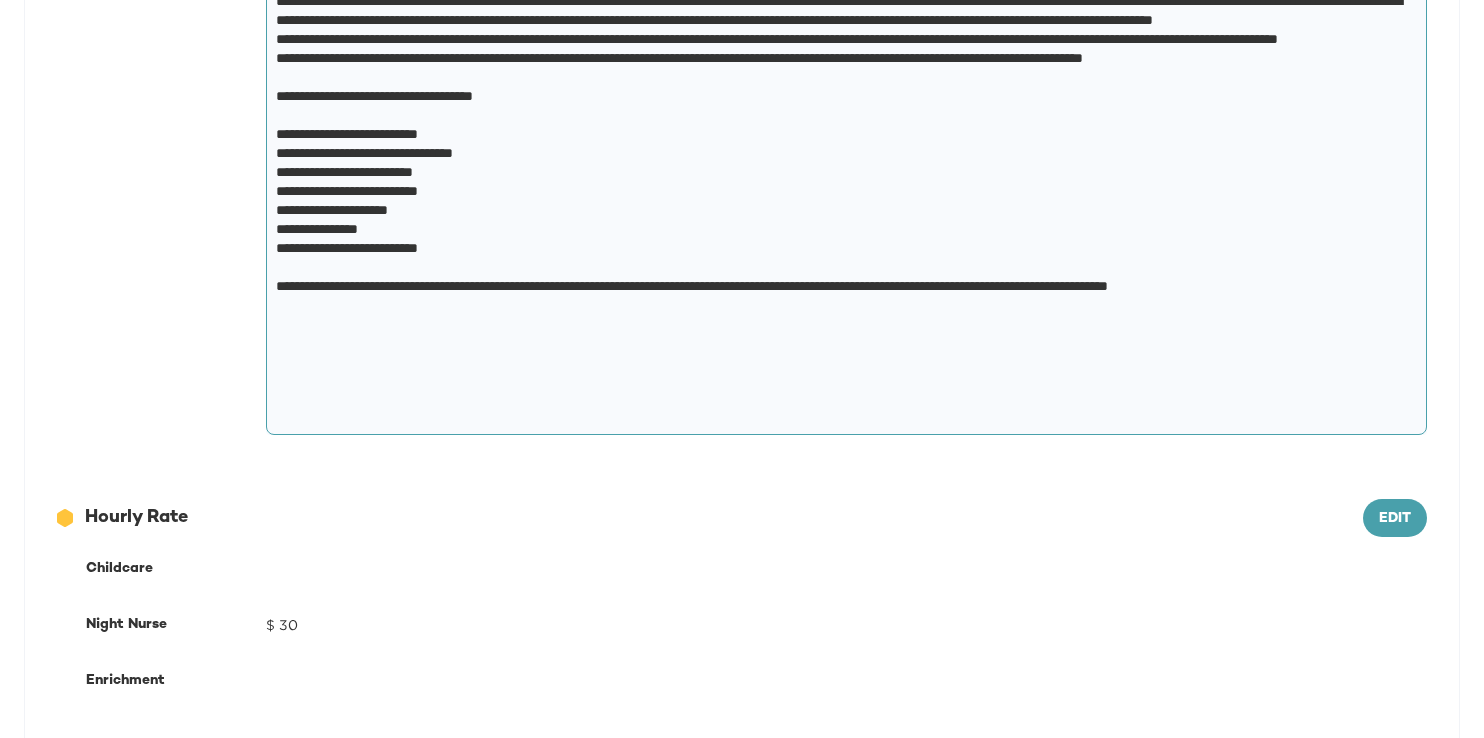 drag, startPoint x: 280, startPoint y: 384, endPoint x: 642, endPoint y: 394, distance: 362.1381 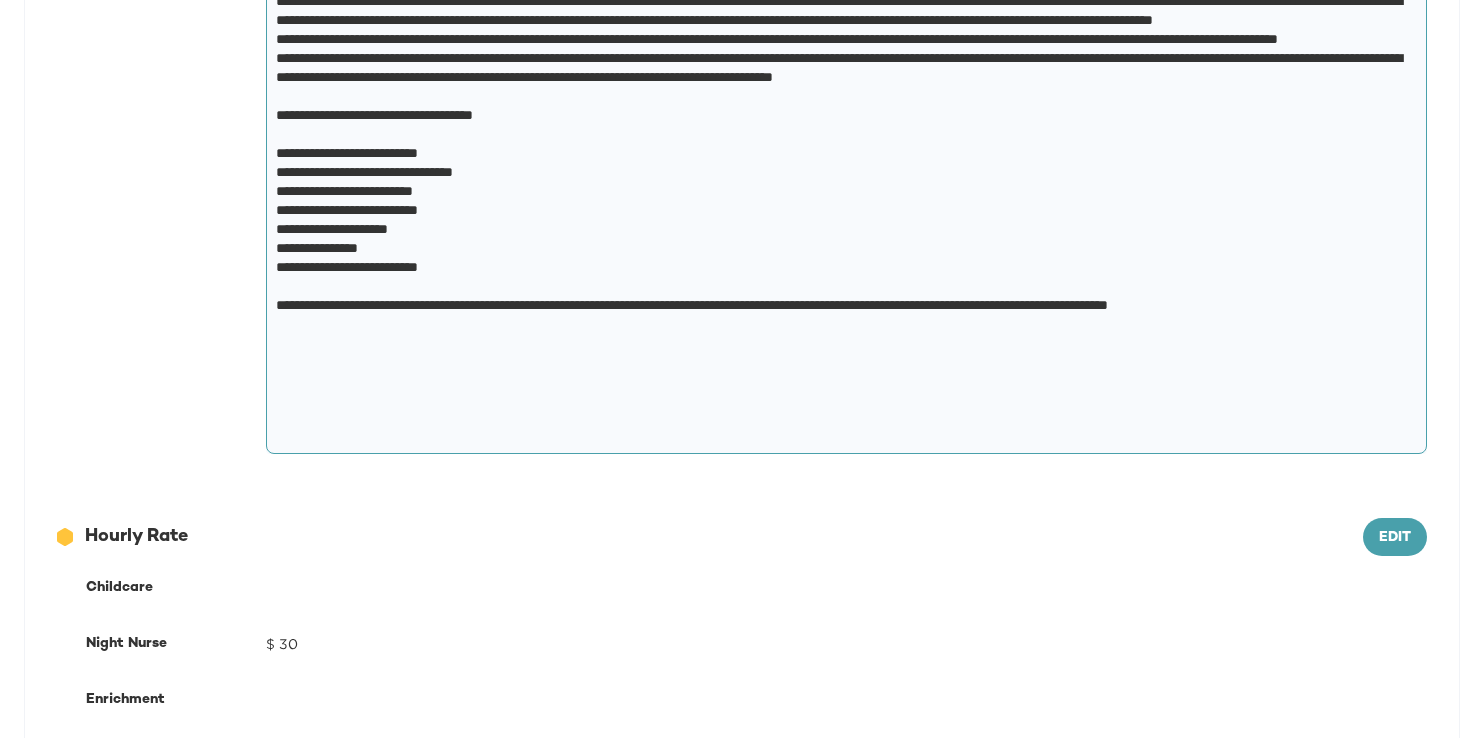 click at bounding box center [842, 144] 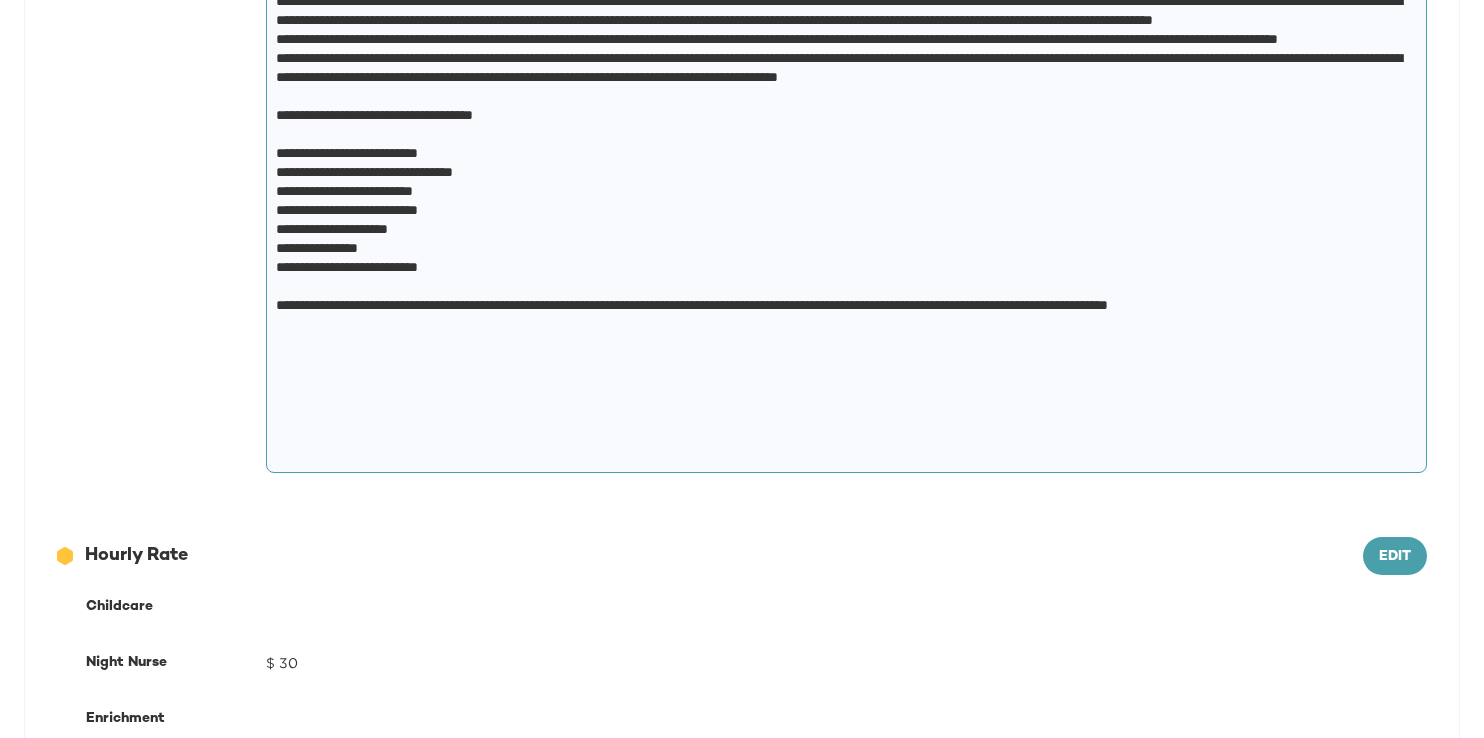 click at bounding box center (842, 153) 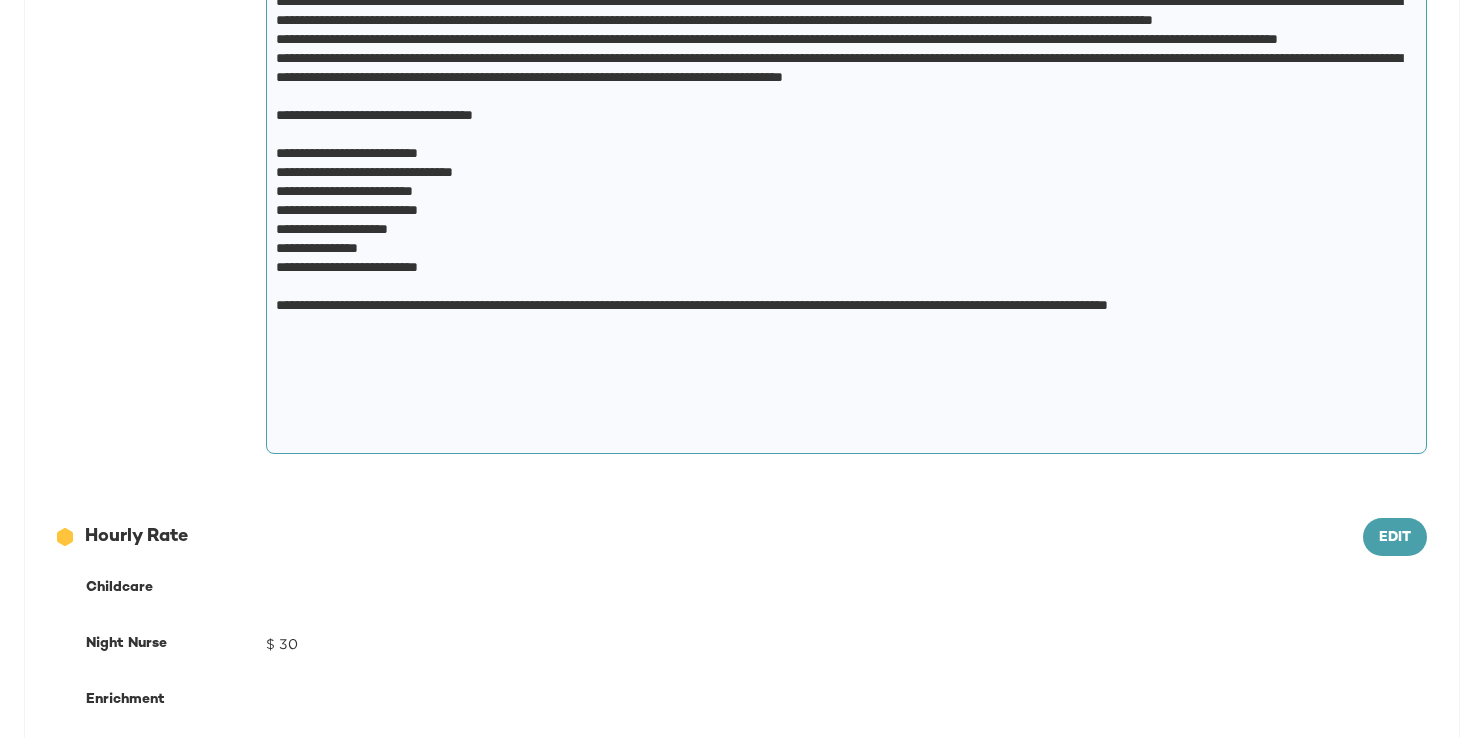 click at bounding box center [842, 144] 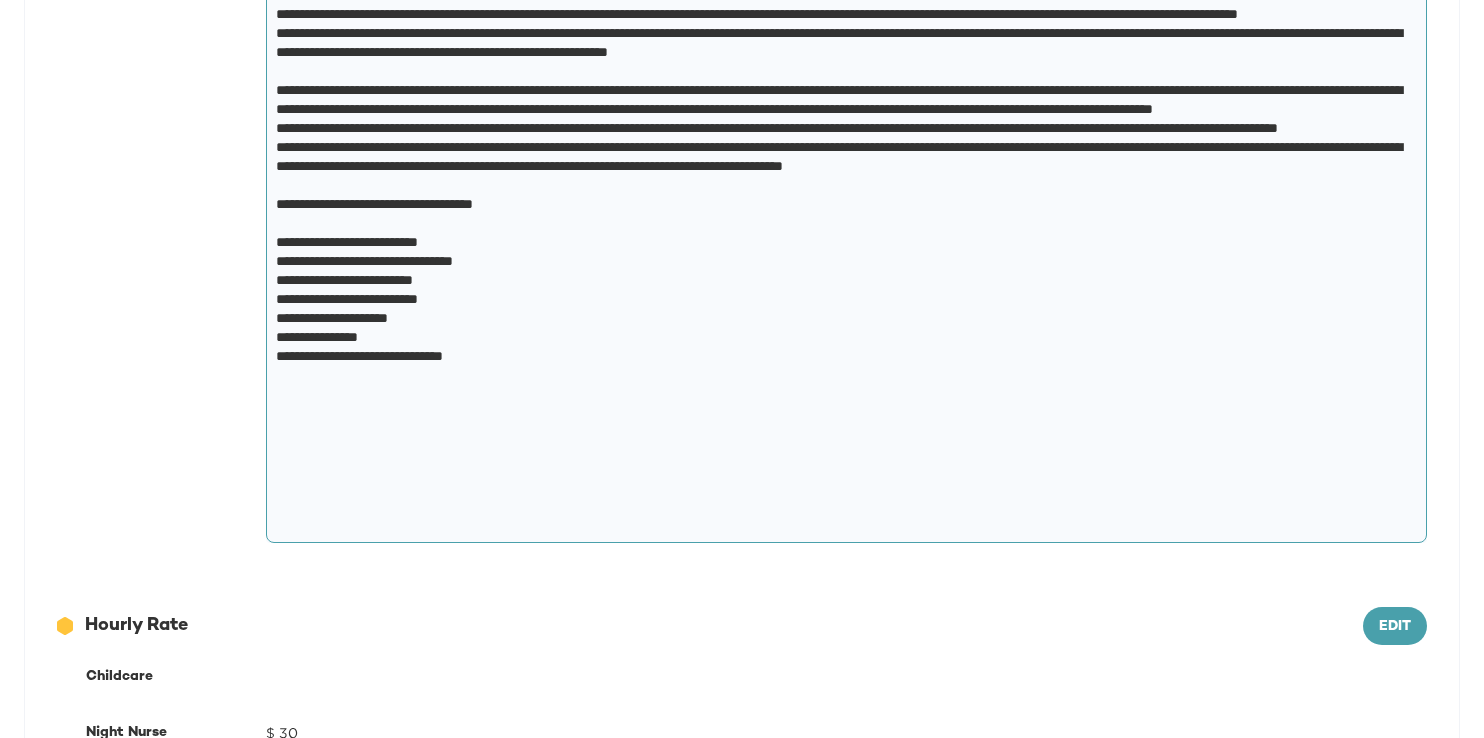scroll, scrollTop: 1022, scrollLeft: 0, axis: vertical 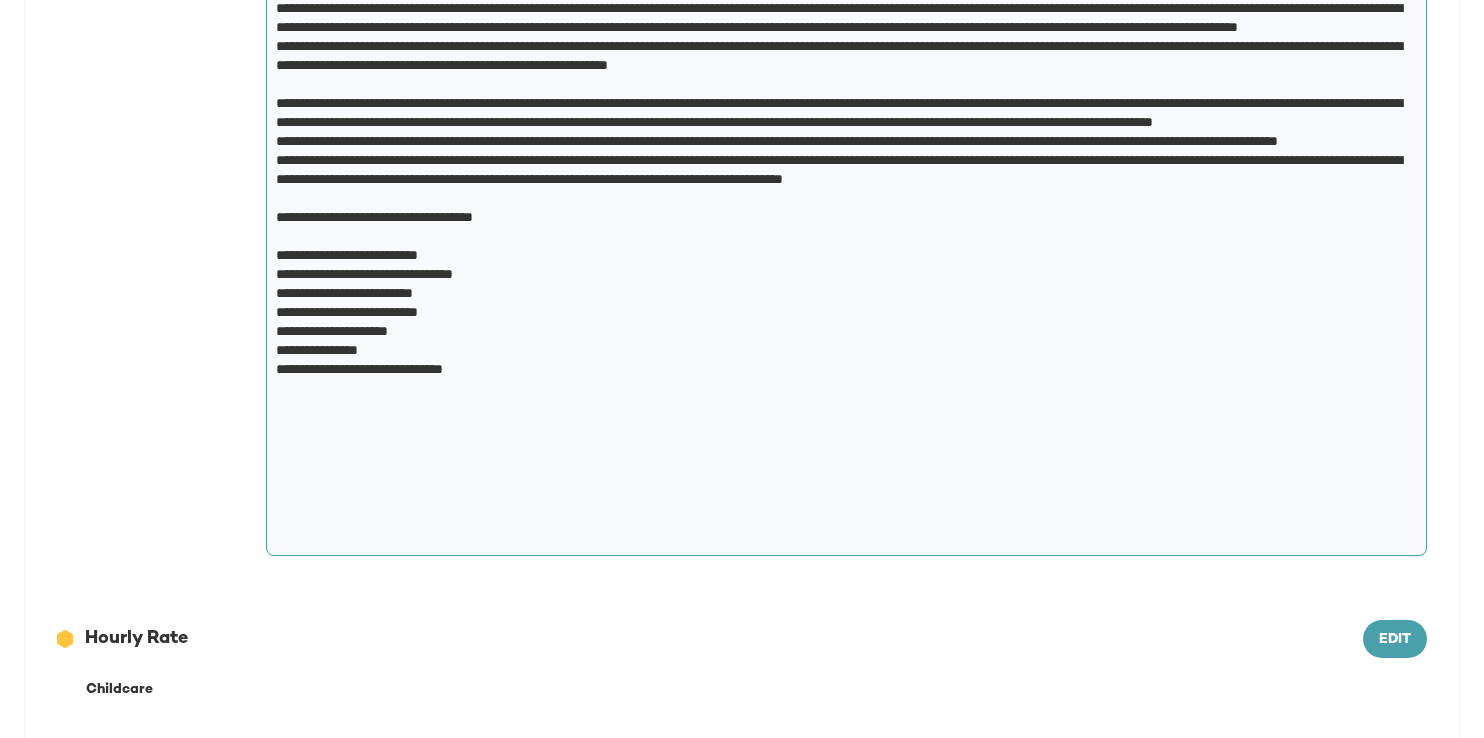 click at bounding box center [842, 246] 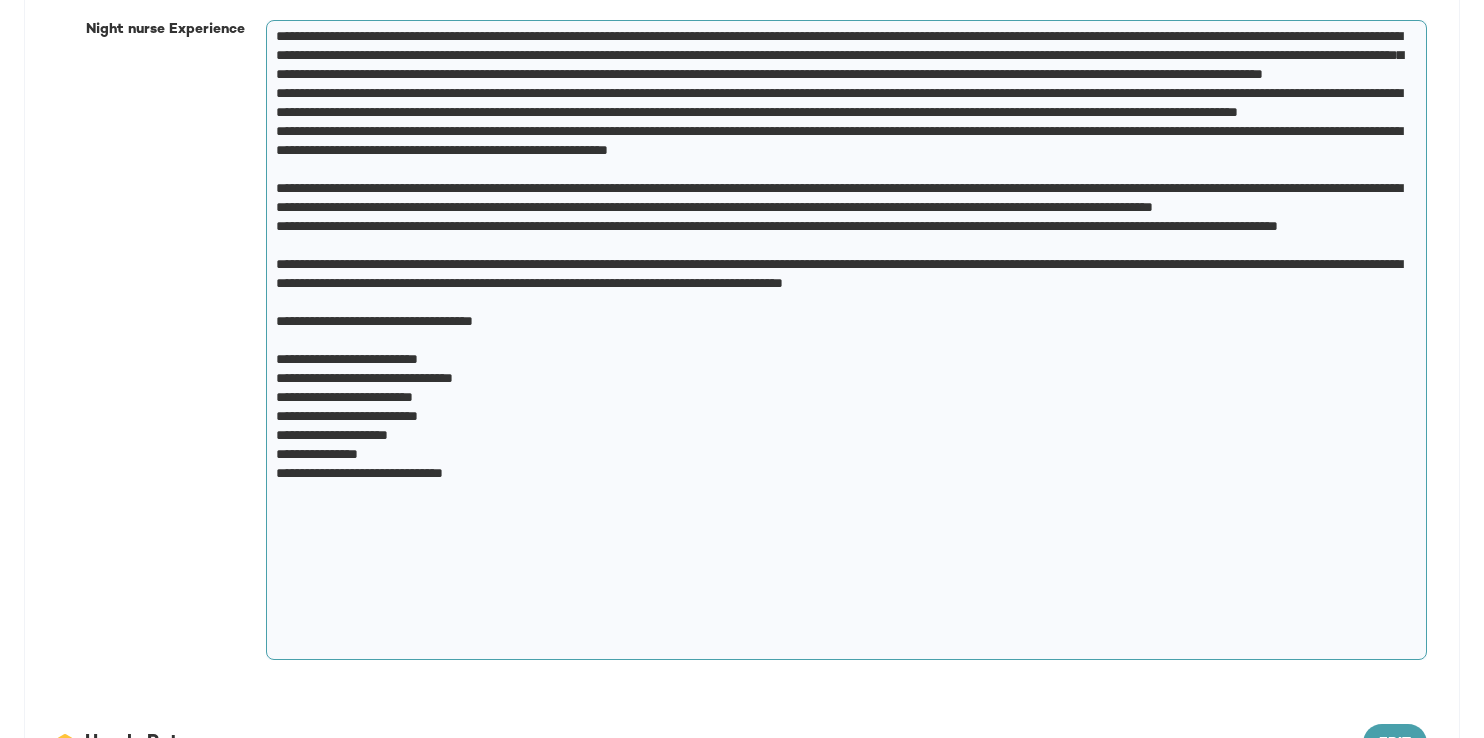 scroll, scrollTop: 935, scrollLeft: 0, axis: vertical 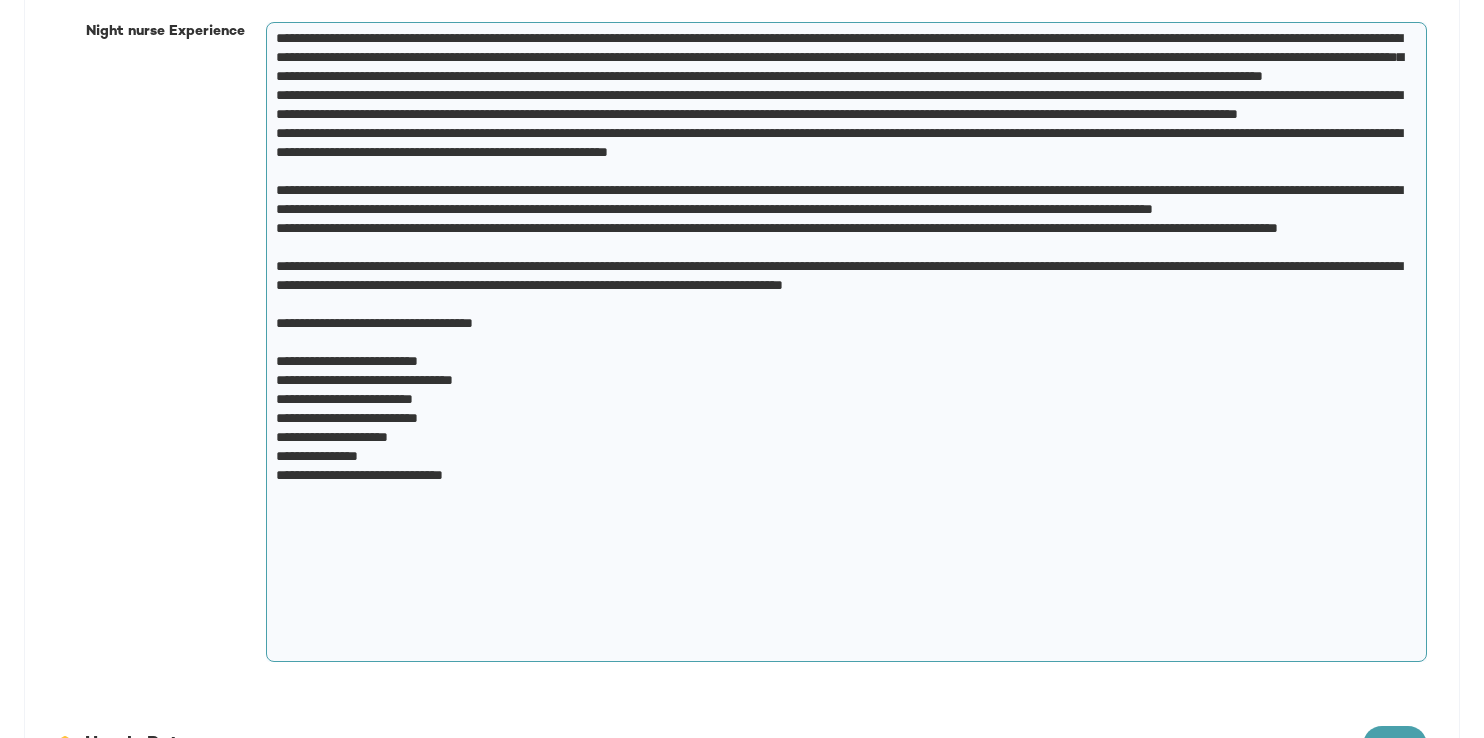 click at bounding box center [842, 342] 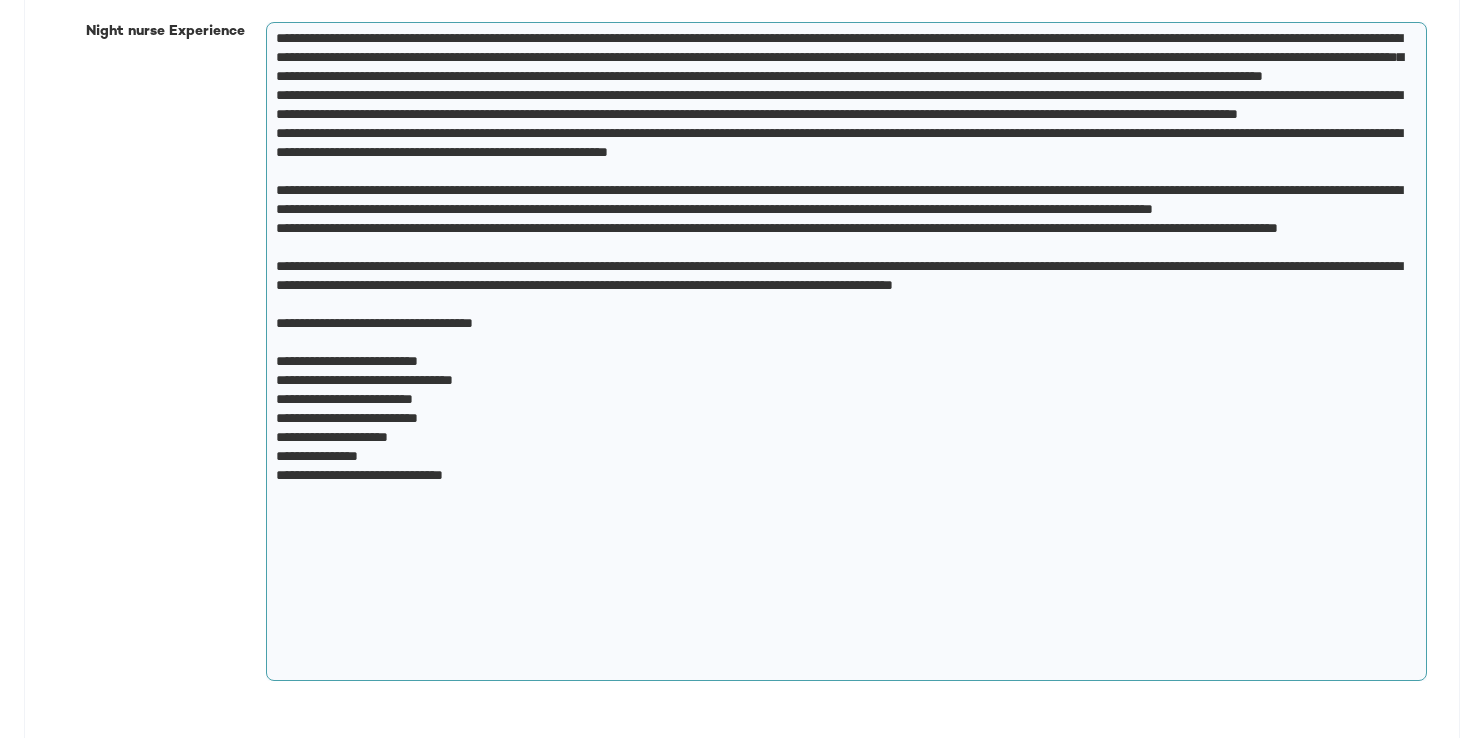 click at bounding box center (842, 352) 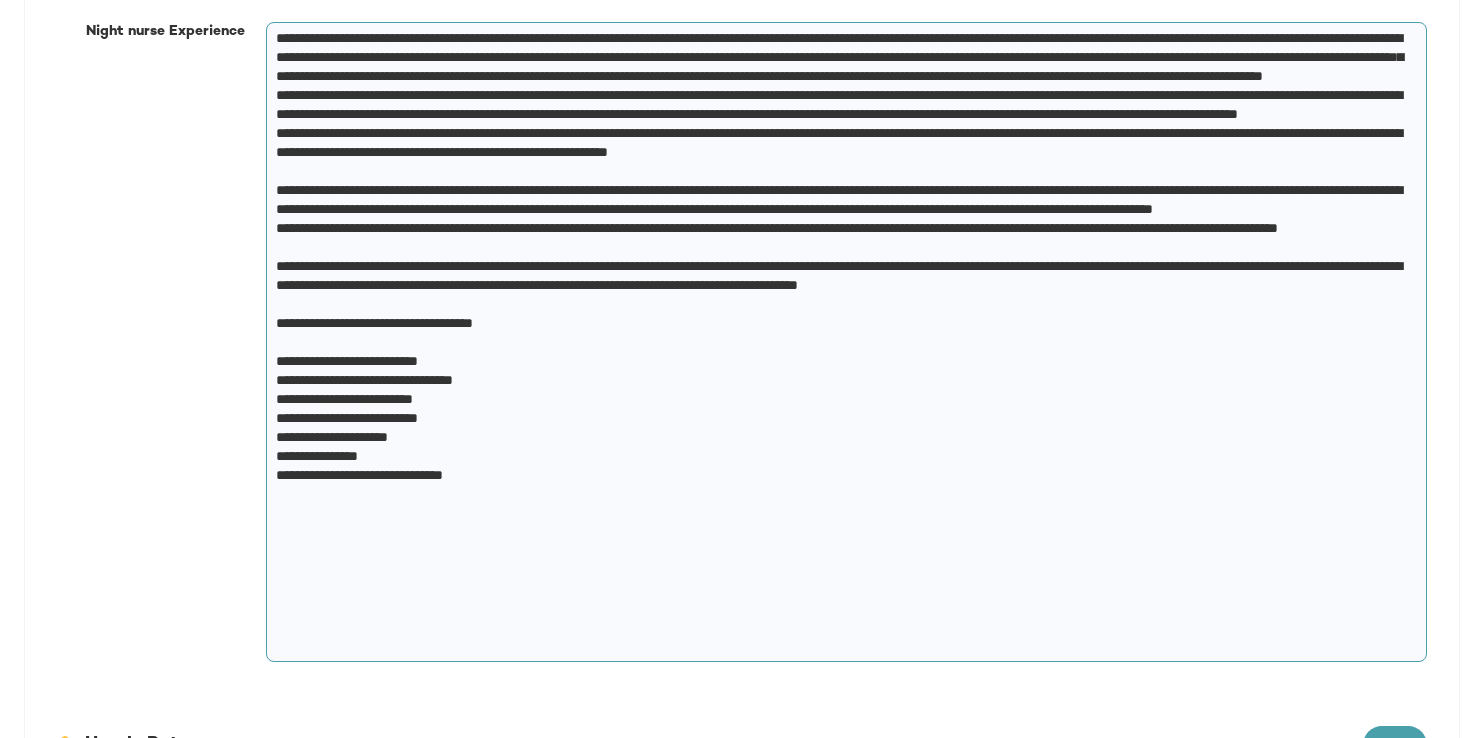 scroll, scrollTop: 933, scrollLeft: 0, axis: vertical 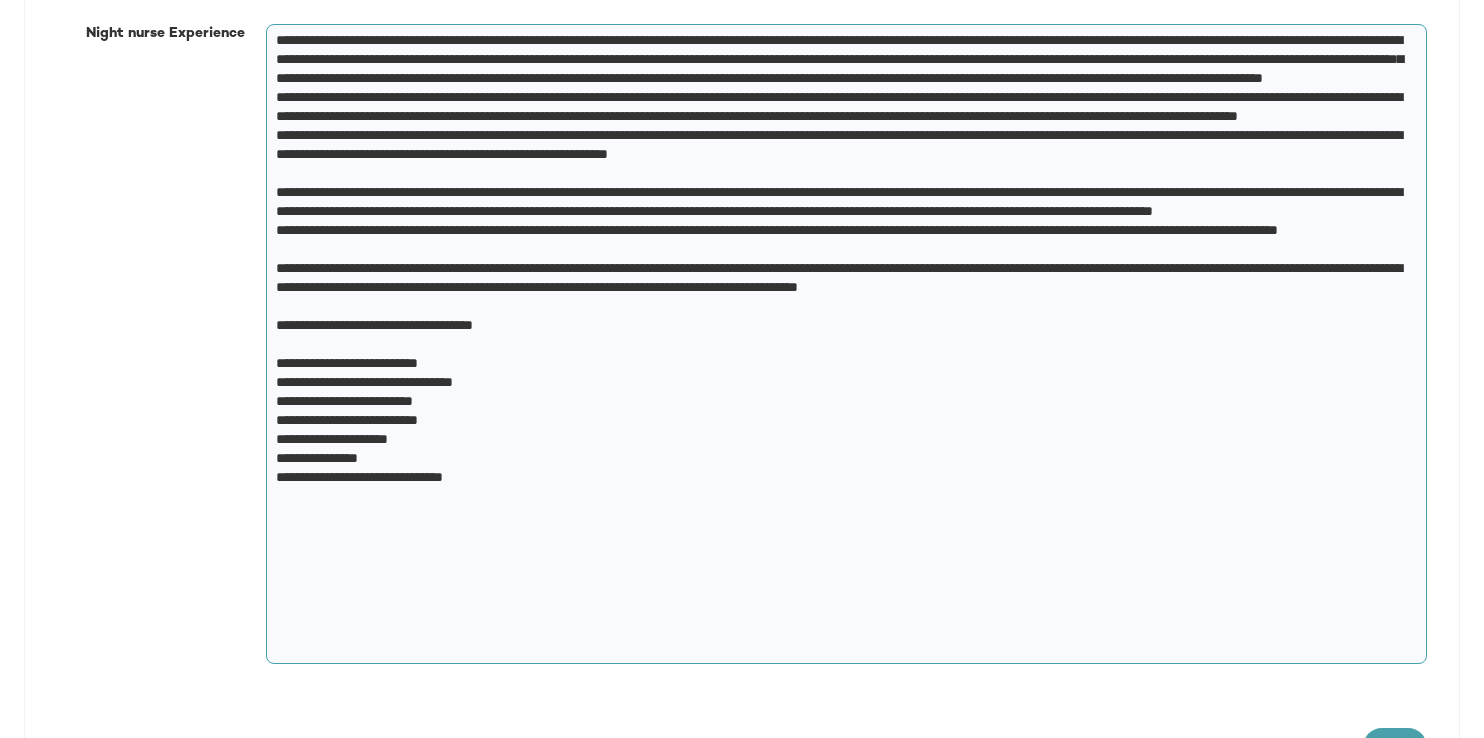 click at bounding box center [842, 344] 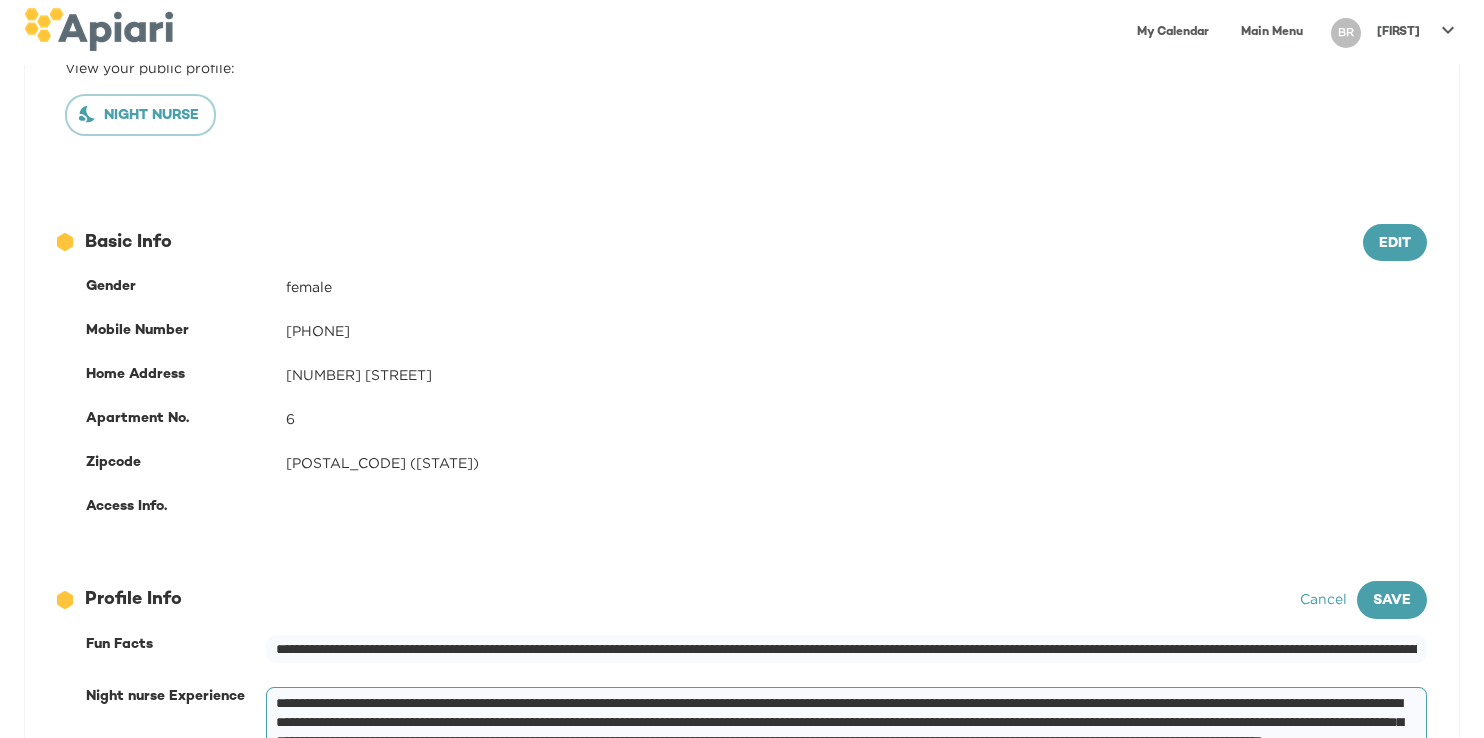 scroll, scrollTop: 269, scrollLeft: 0, axis: vertical 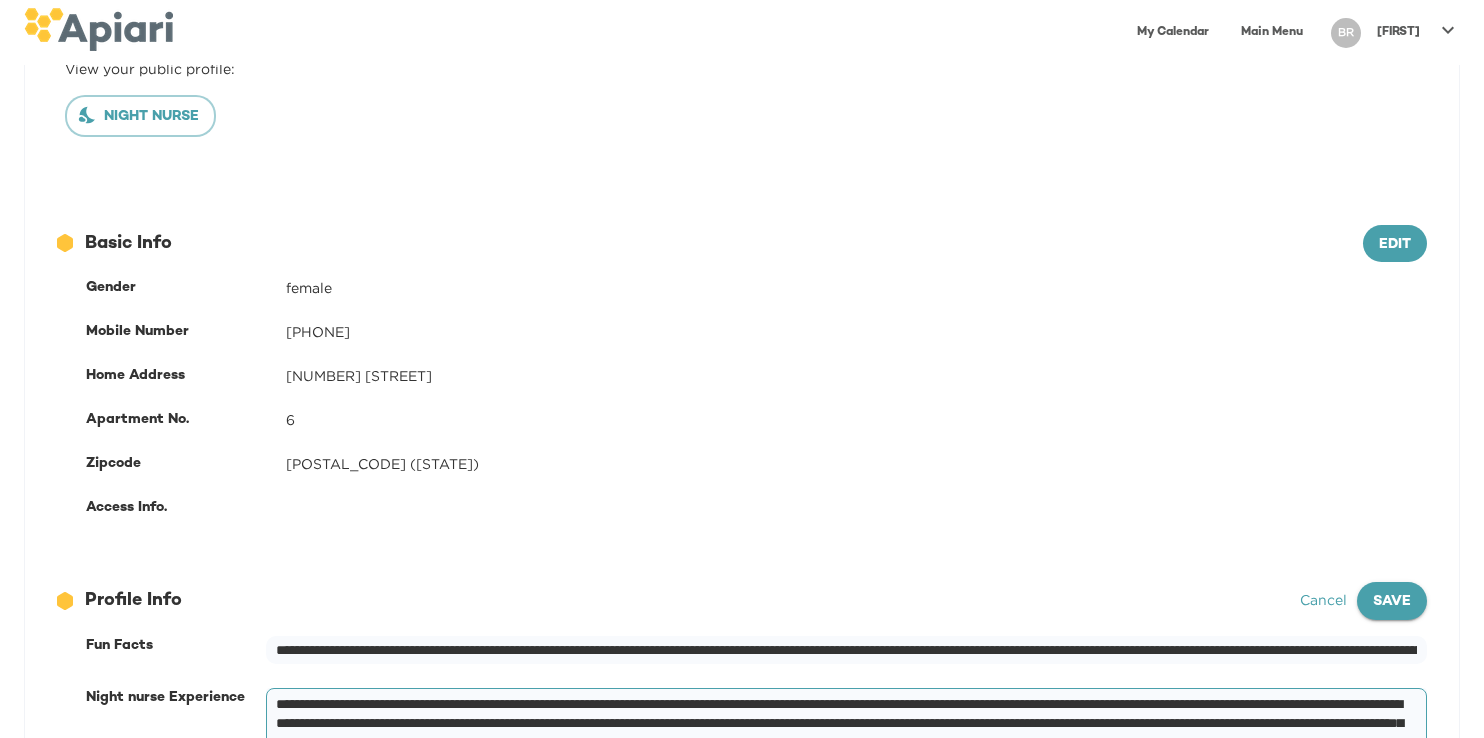 type on "**********" 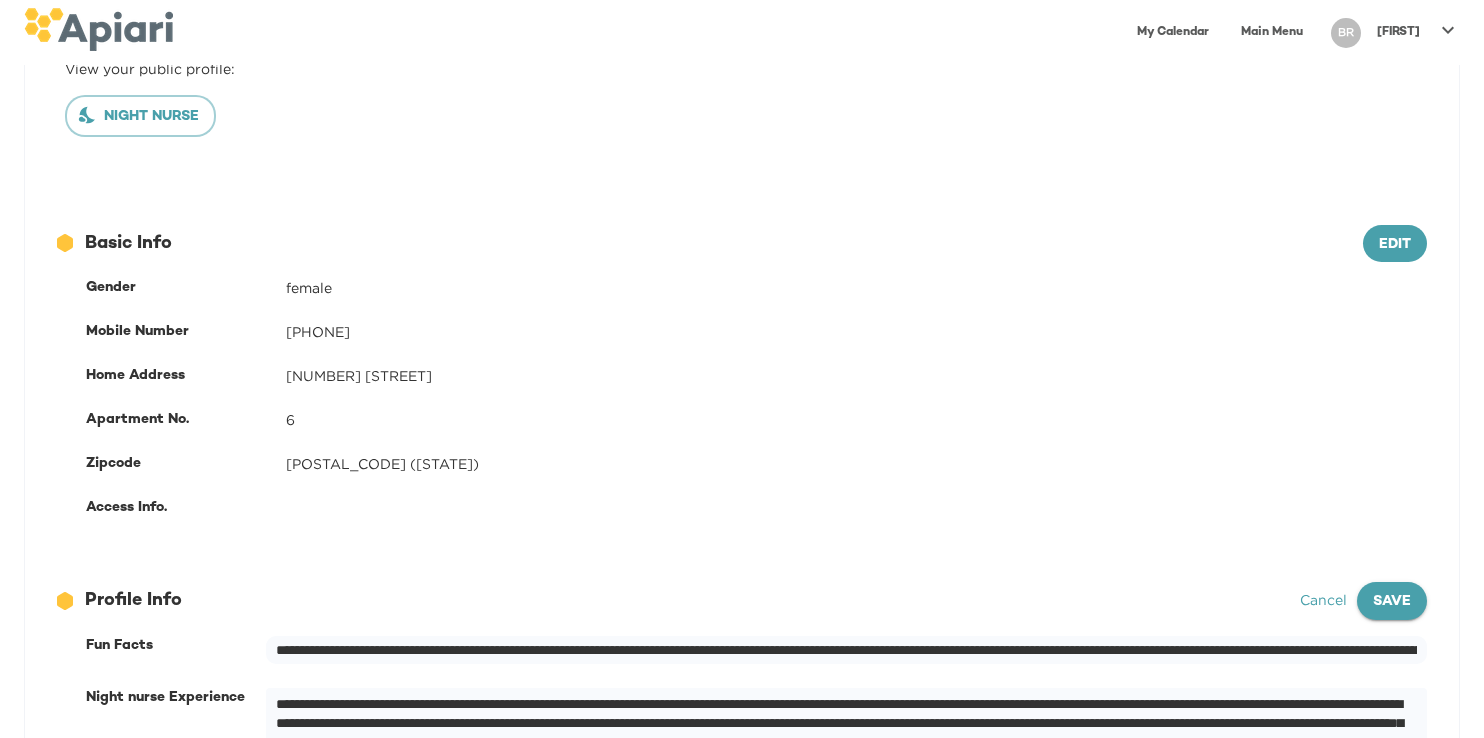 click on "Save" at bounding box center (1395, 245) 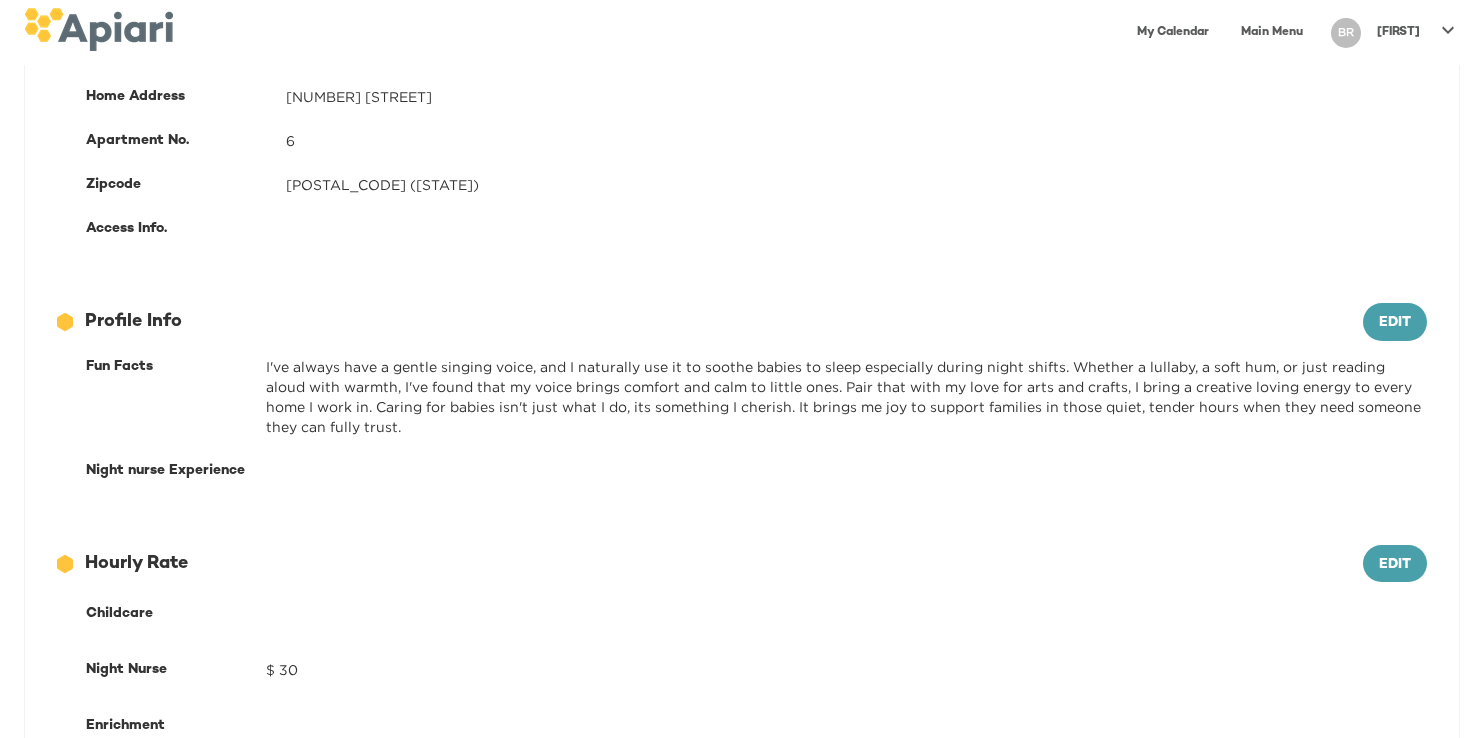 scroll, scrollTop: 0, scrollLeft: 0, axis: both 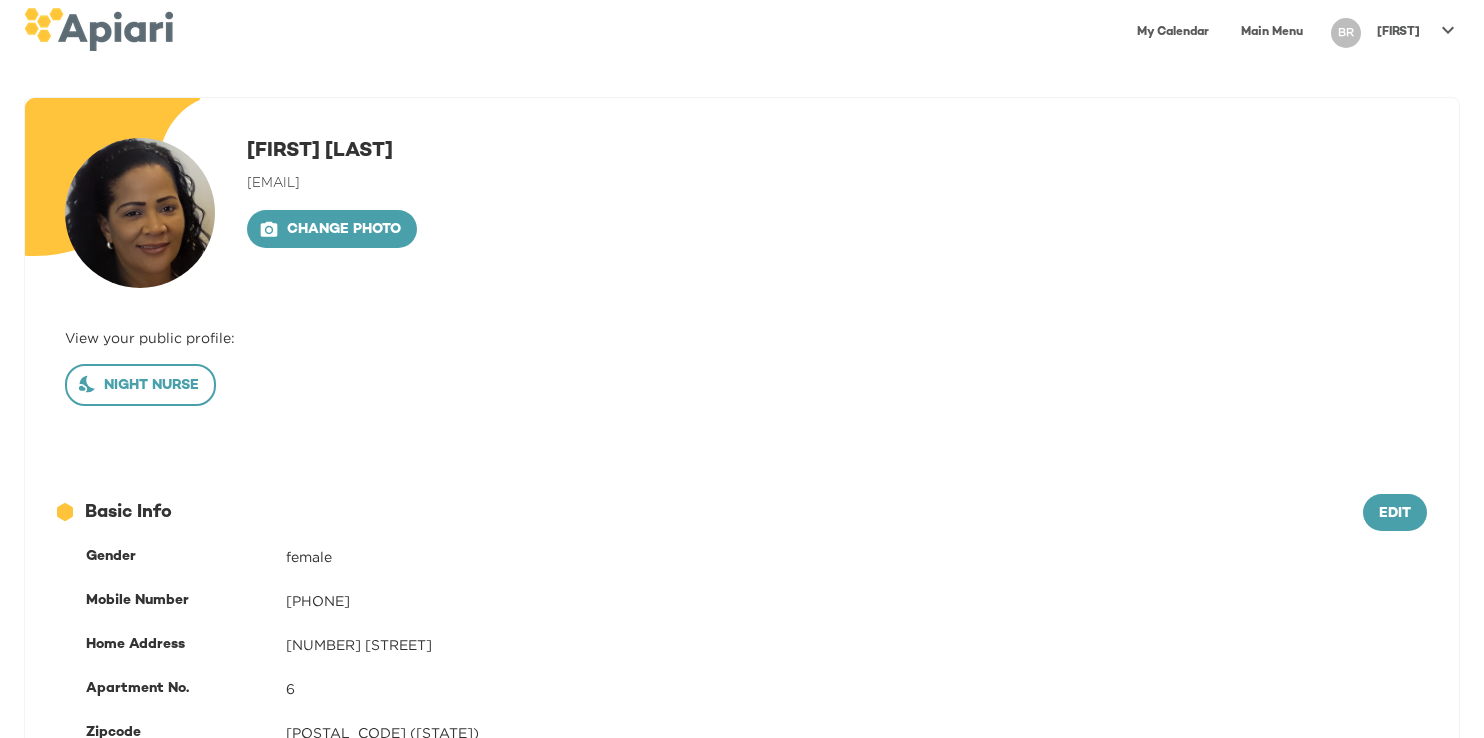 click on "Night nurse" at bounding box center (140, 386) 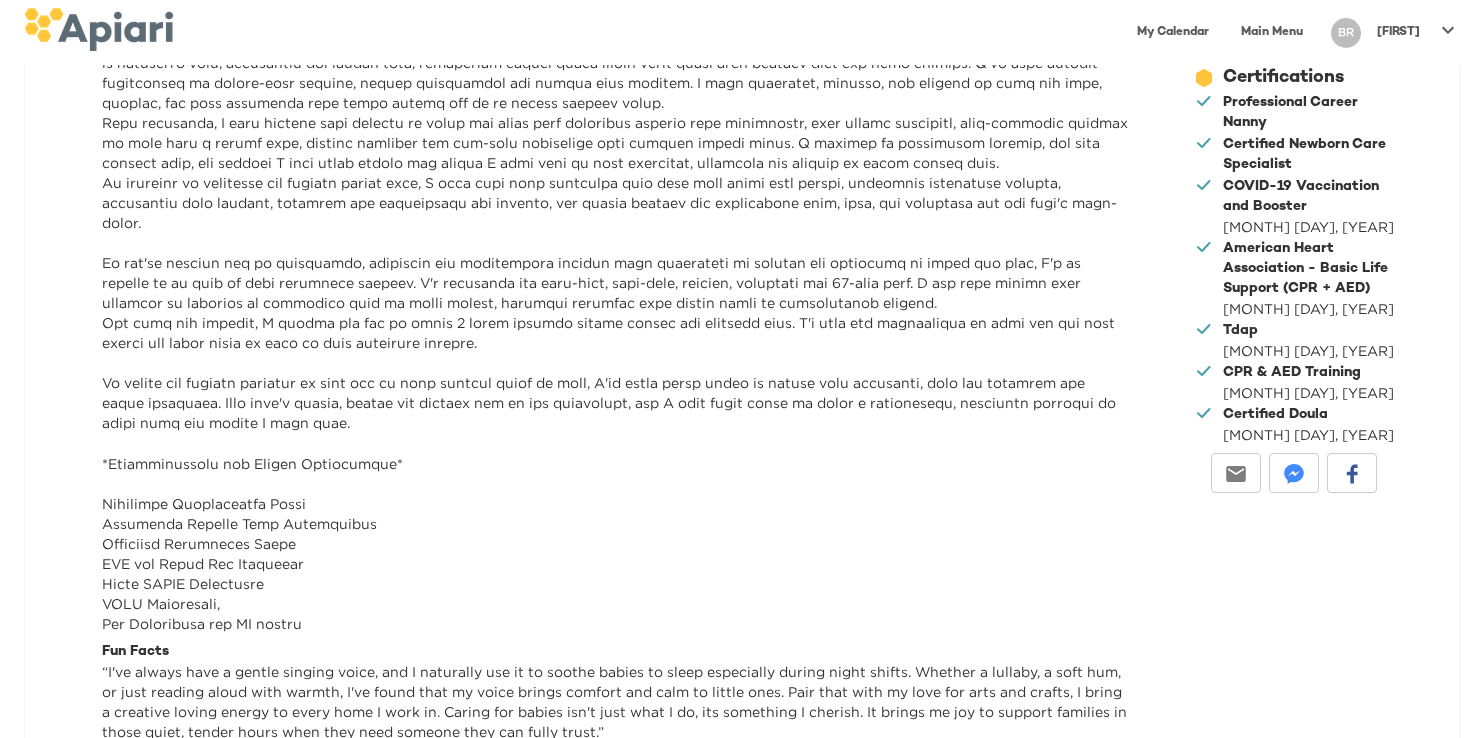 scroll, scrollTop: 0, scrollLeft: 0, axis: both 